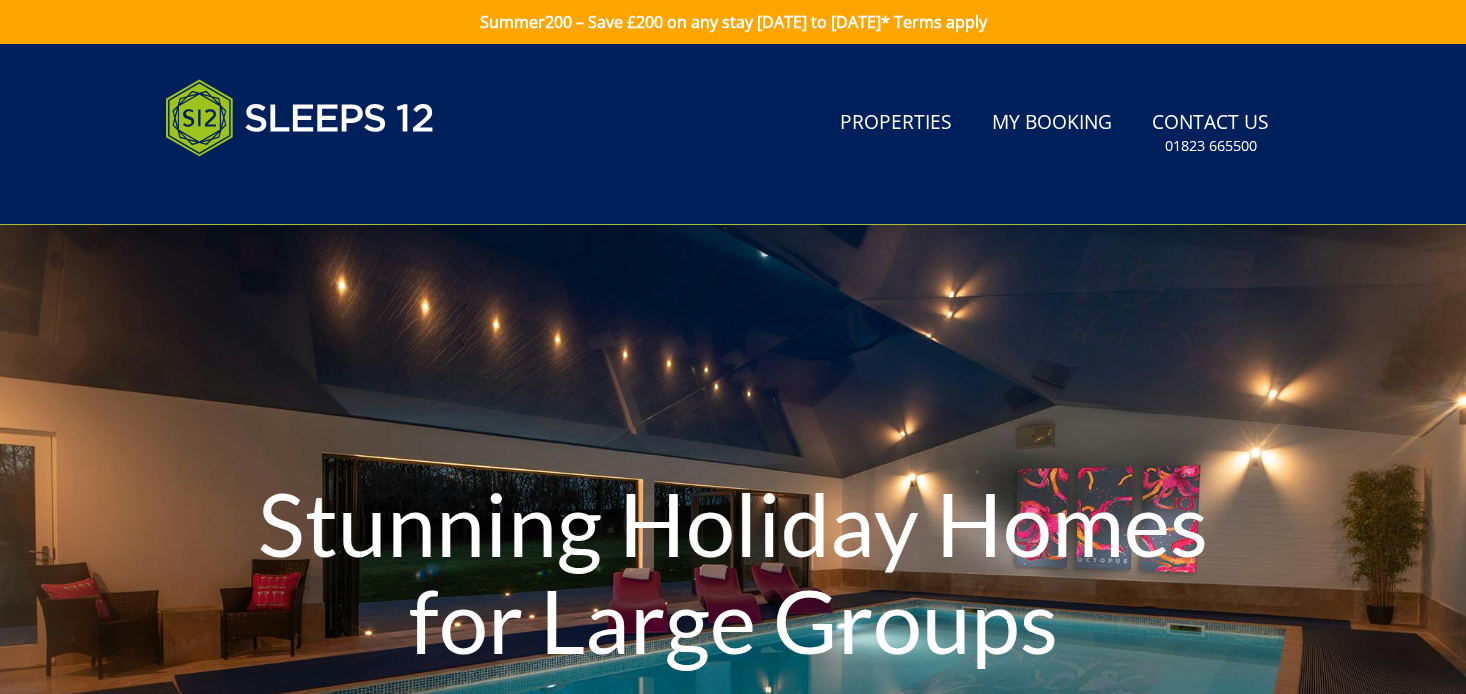 scroll, scrollTop: 0, scrollLeft: 0, axis: both 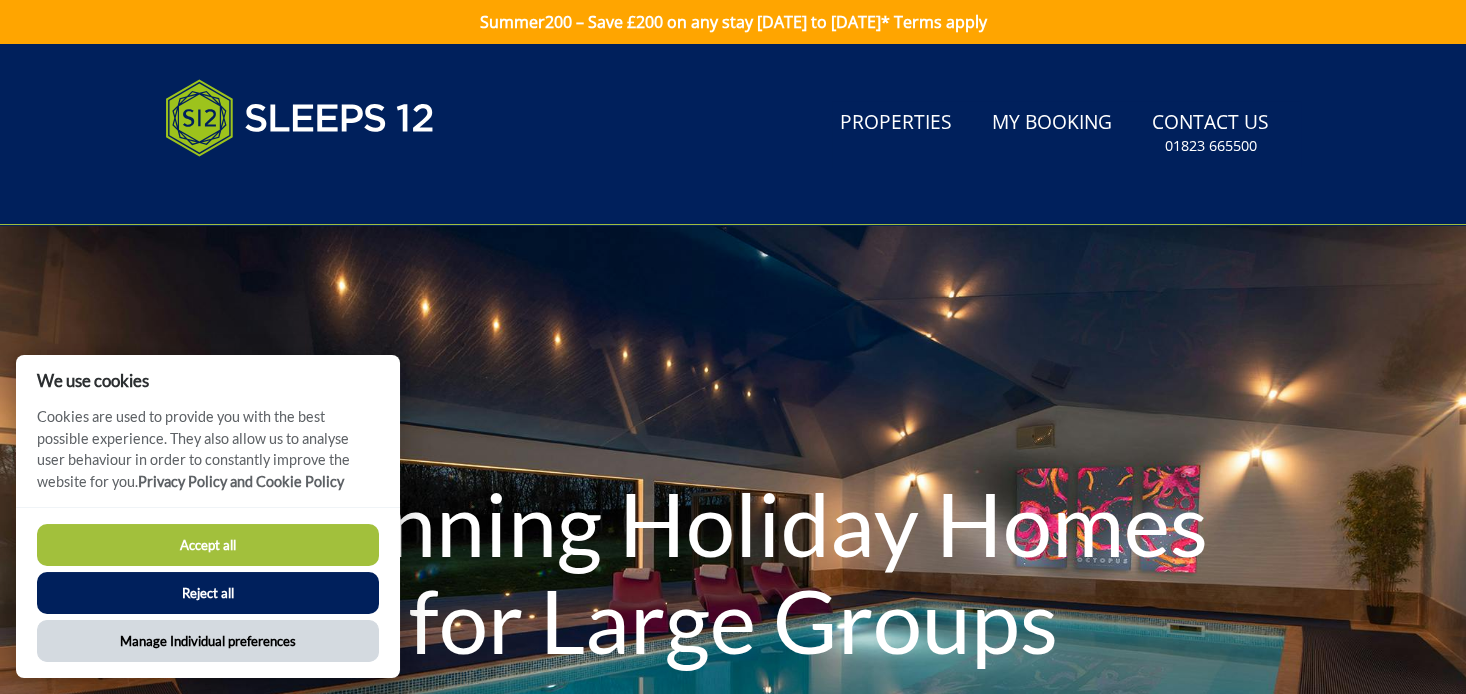 click on "Manage Individual preferences" at bounding box center [208, 641] 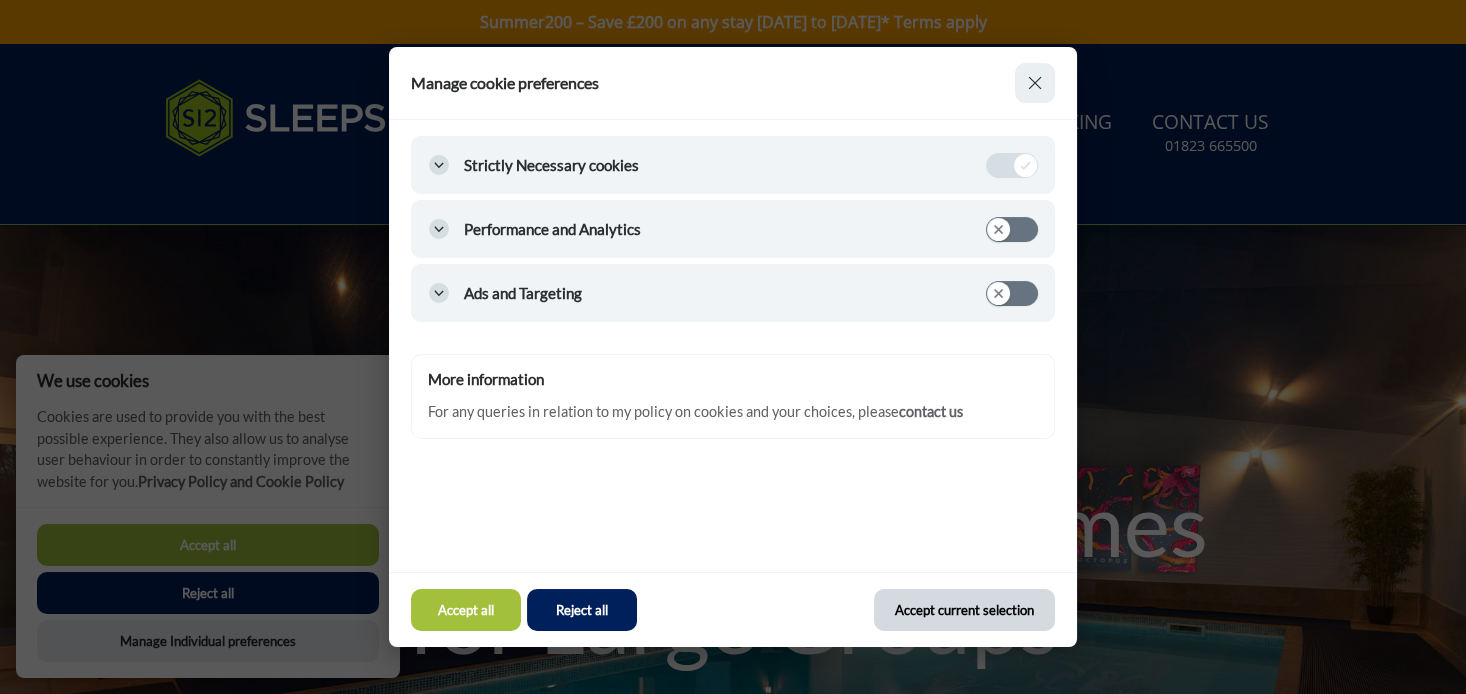 click on "Accept current selection" at bounding box center [964, 610] 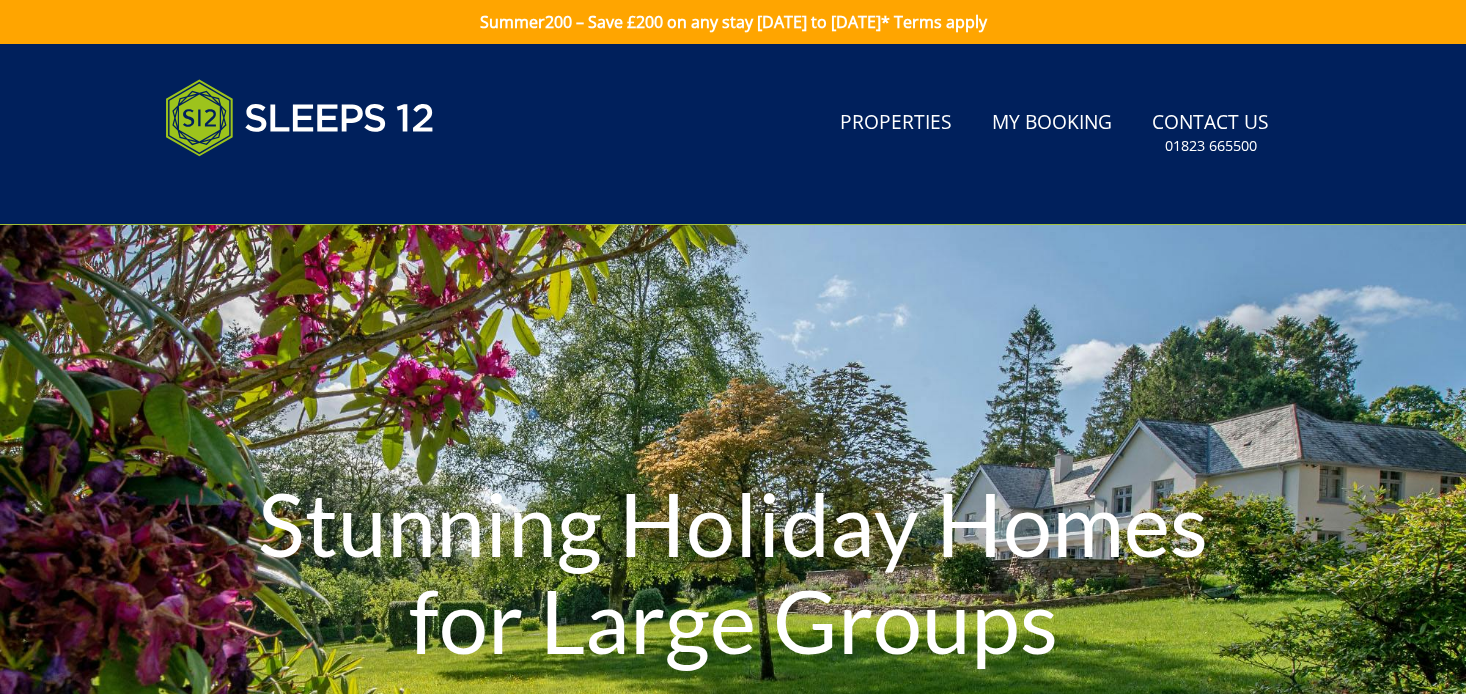 scroll, scrollTop: 0, scrollLeft: 0, axis: both 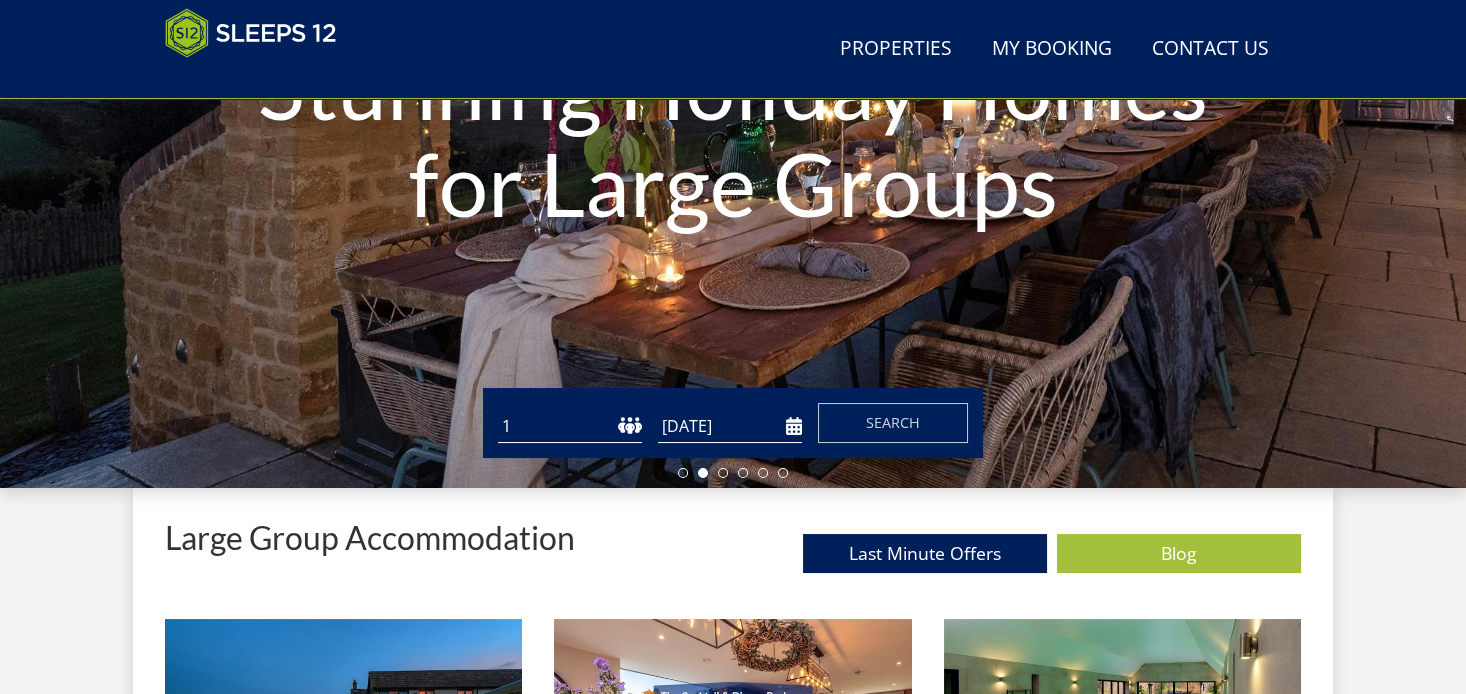 click on "1
2
3
4
5
6
7
8
9
10
11
12
13
14
15
16
17
18
19
20
21
22
23
24
25
26
27
28
29
30
31
32" at bounding box center (570, 426) 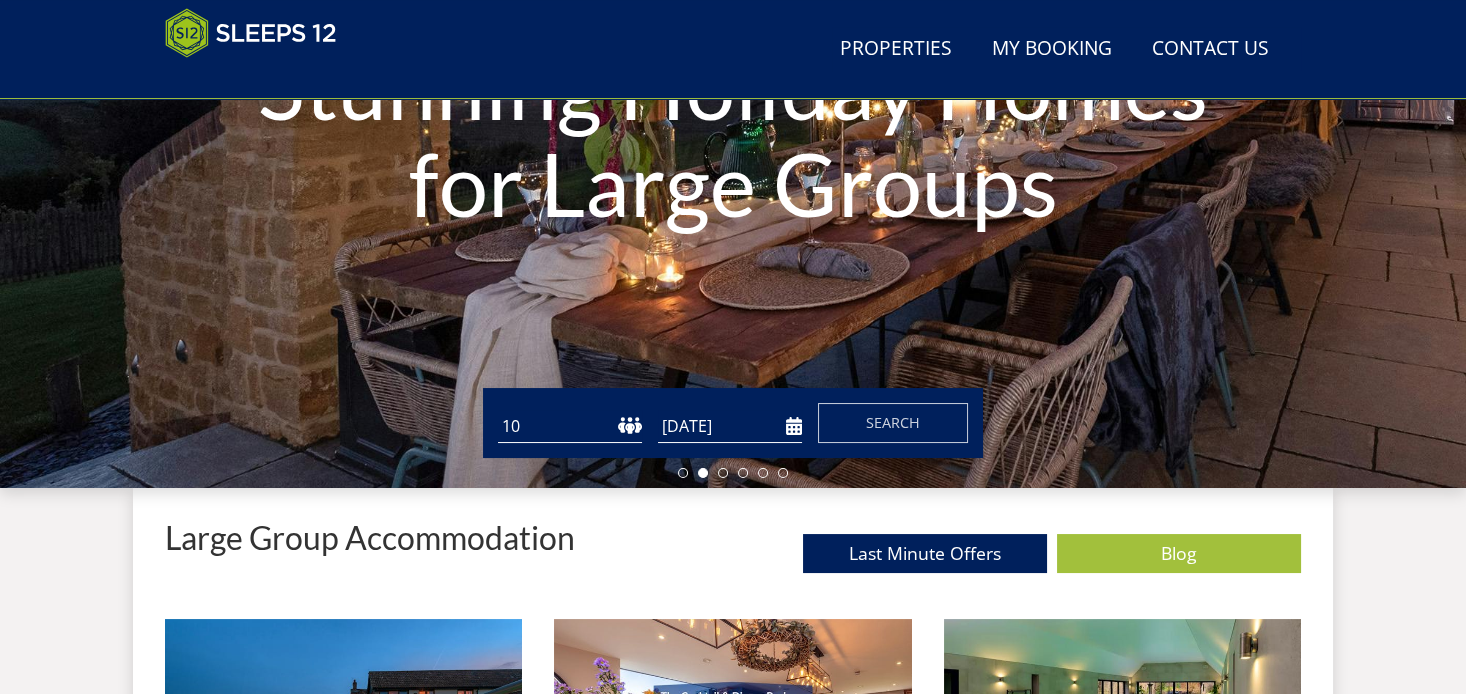 click on "1
2
3
4
5
6
7
8
9
10
11
12
13
14
15
16
17
18
19
20
21
22
23
24
25
26
27
28
29
30
31
32" at bounding box center [570, 426] 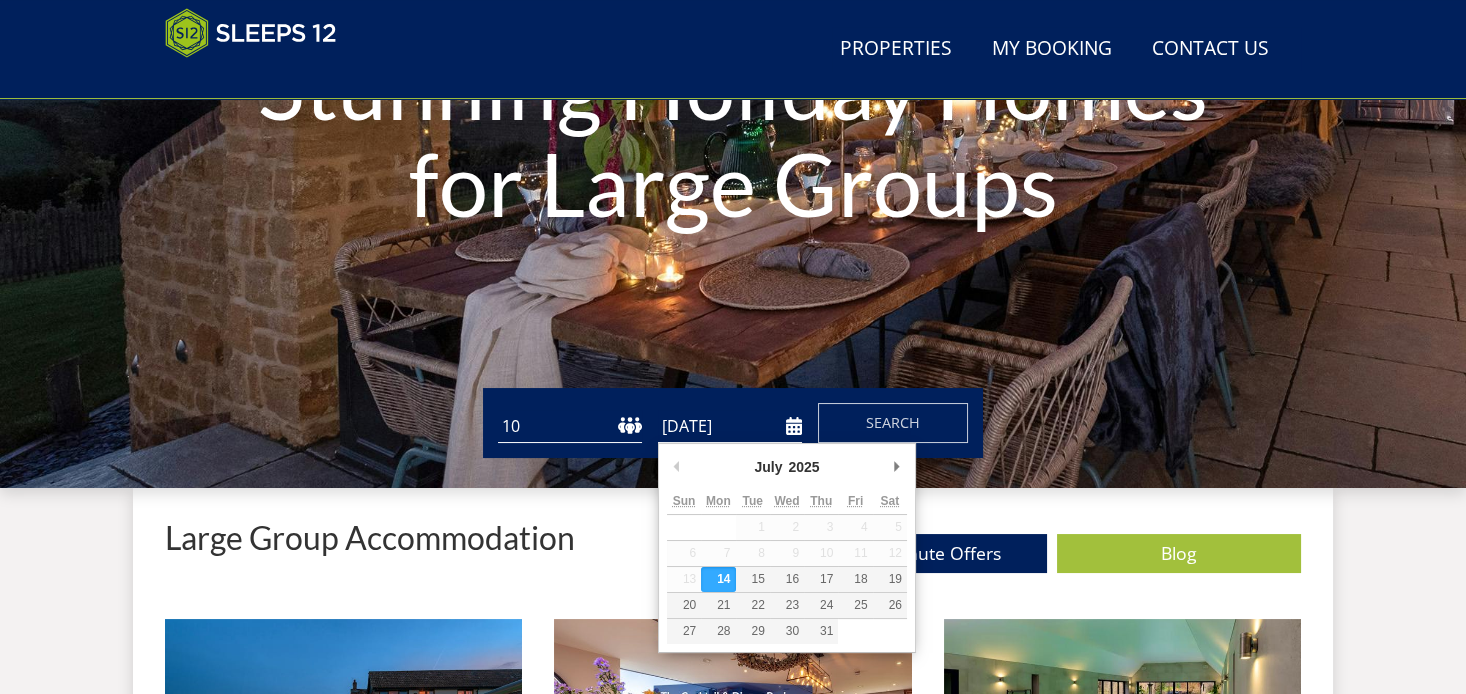 click on "[DATE]" at bounding box center [730, 426] 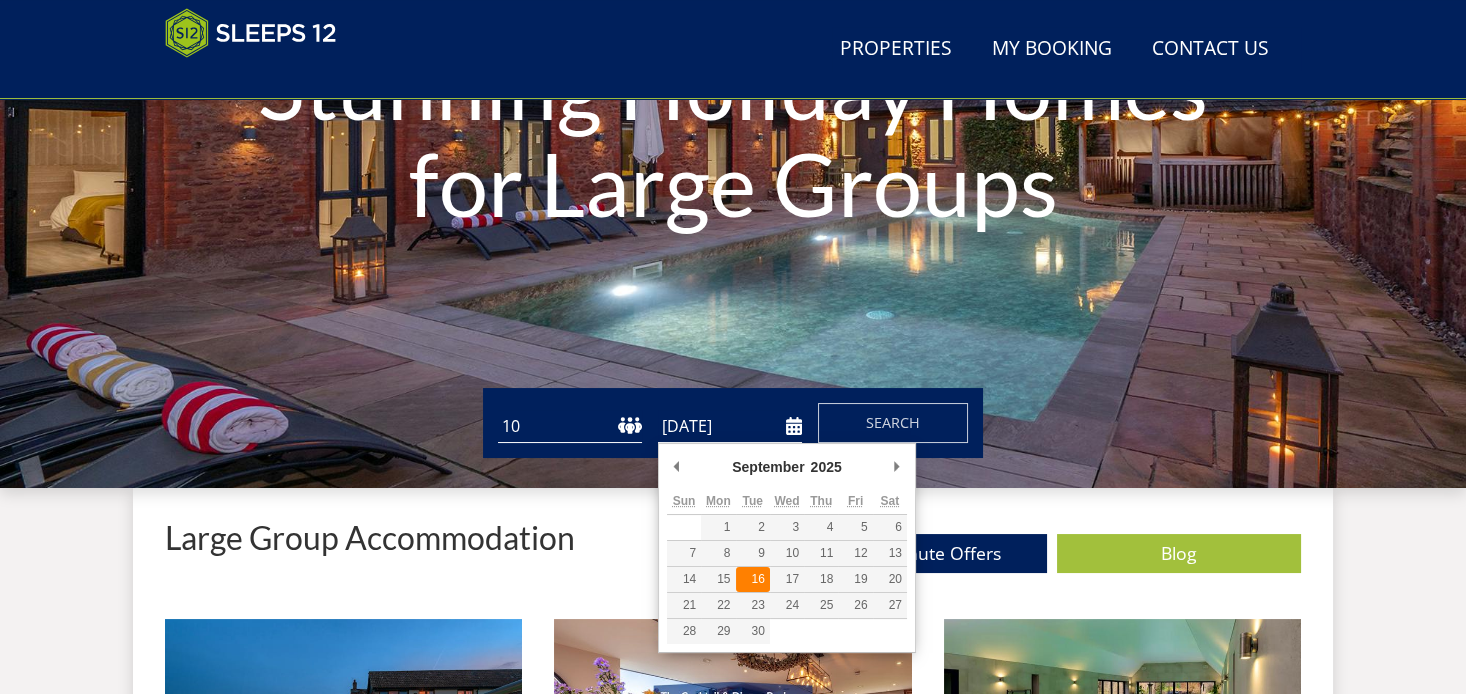 type on "16/09/2025" 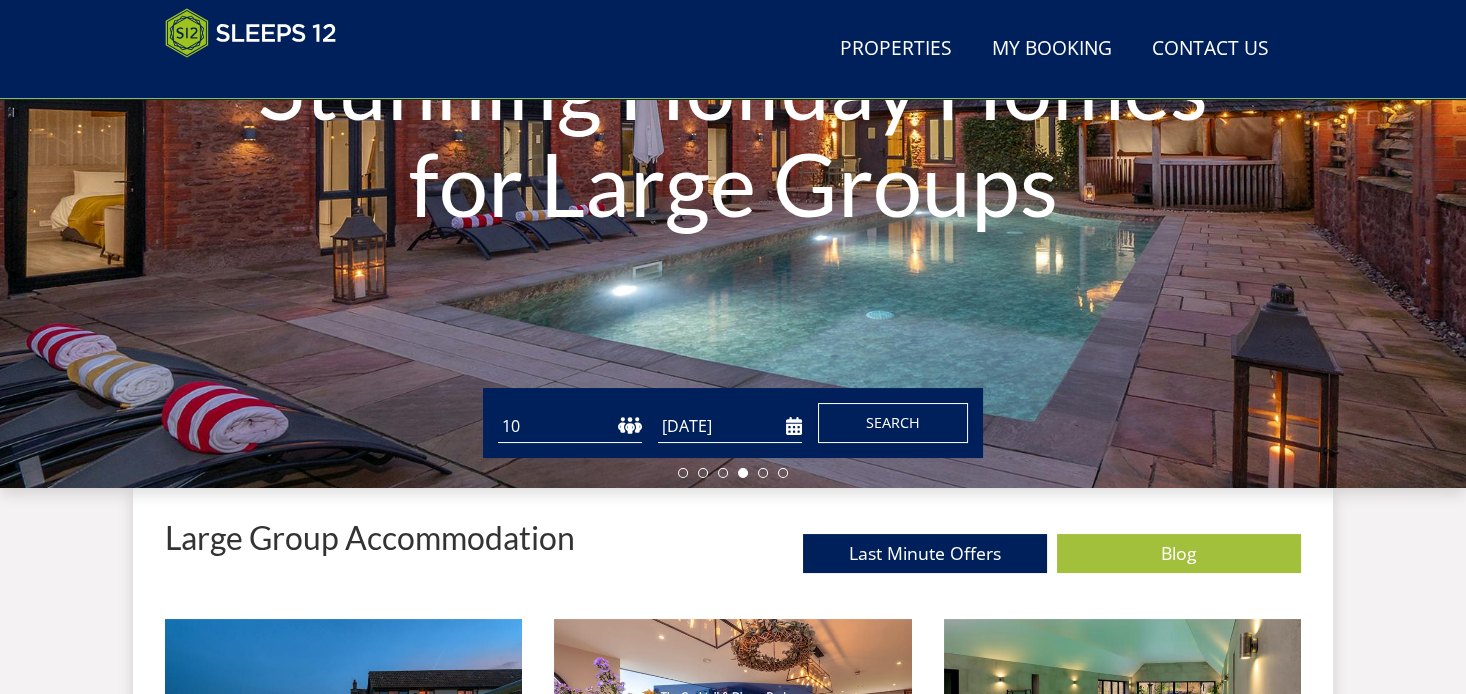 click on "Search" at bounding box center (893, 422) 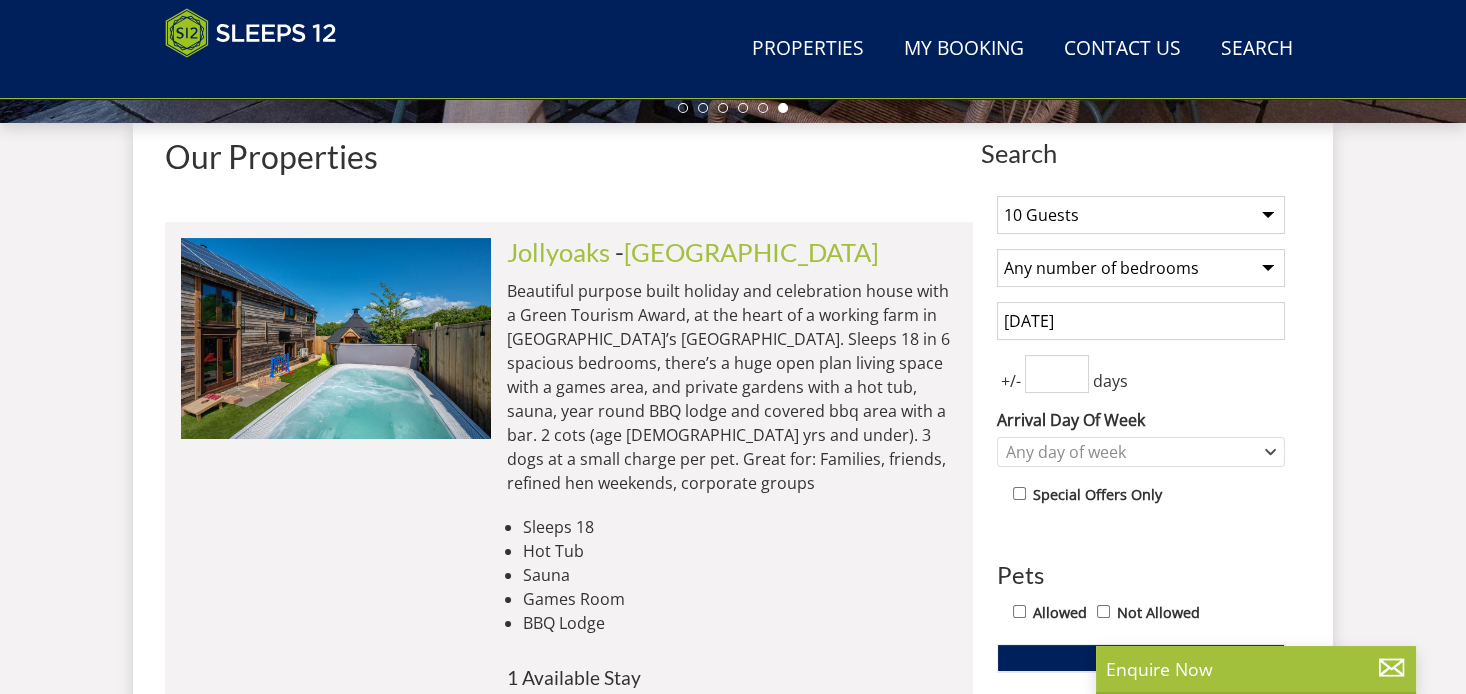 scroll, scrollTop: 678, scrollLeft: 0, axis: vertical 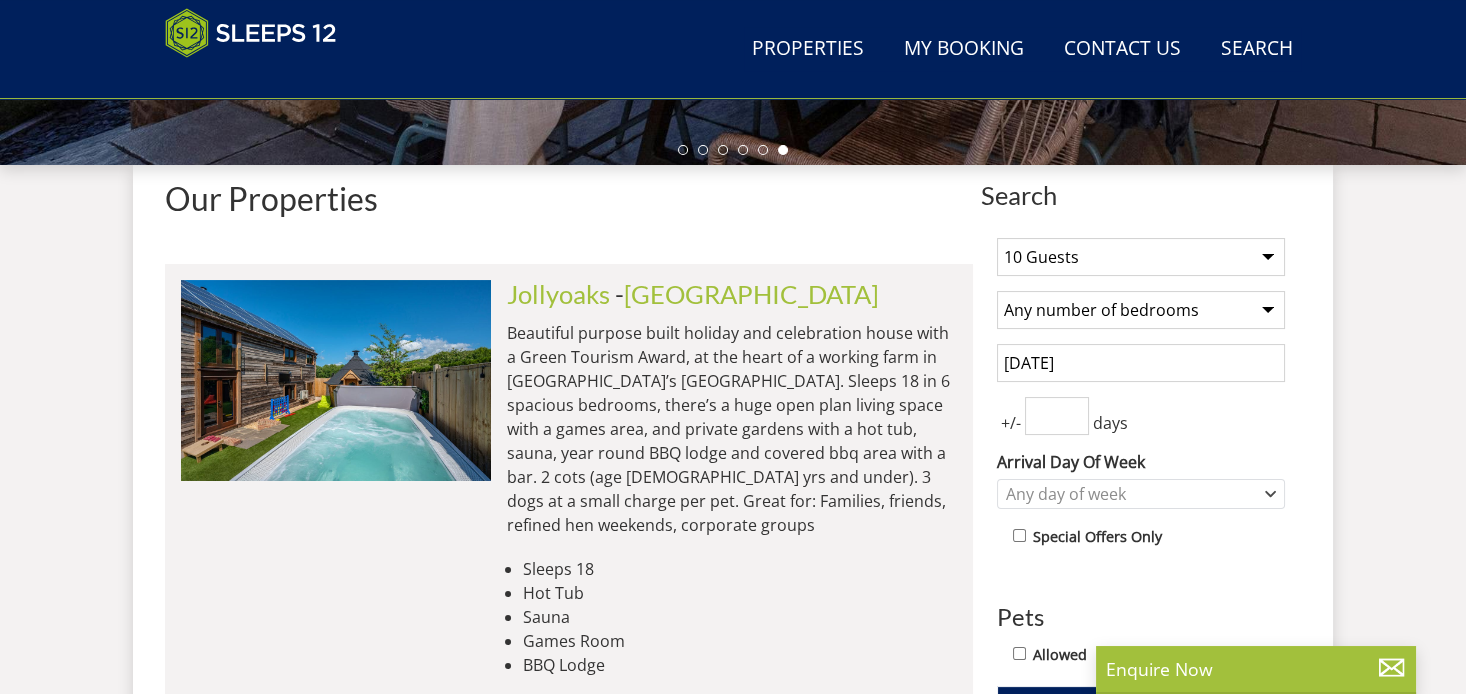 click on "Any number of bedrooms
4 Bedrooms
5 Bedrooms
6 Bedrooms
7 Bedrooms
8 Bedrooms
9 Bedrooms
10 Bedrooms
11 Bedrooms
12 Bedrooms
13 Bedrooms
14 Bedrooms
15 Bedrooms
16 Bedrooms" at bounding box center (1141, 310) 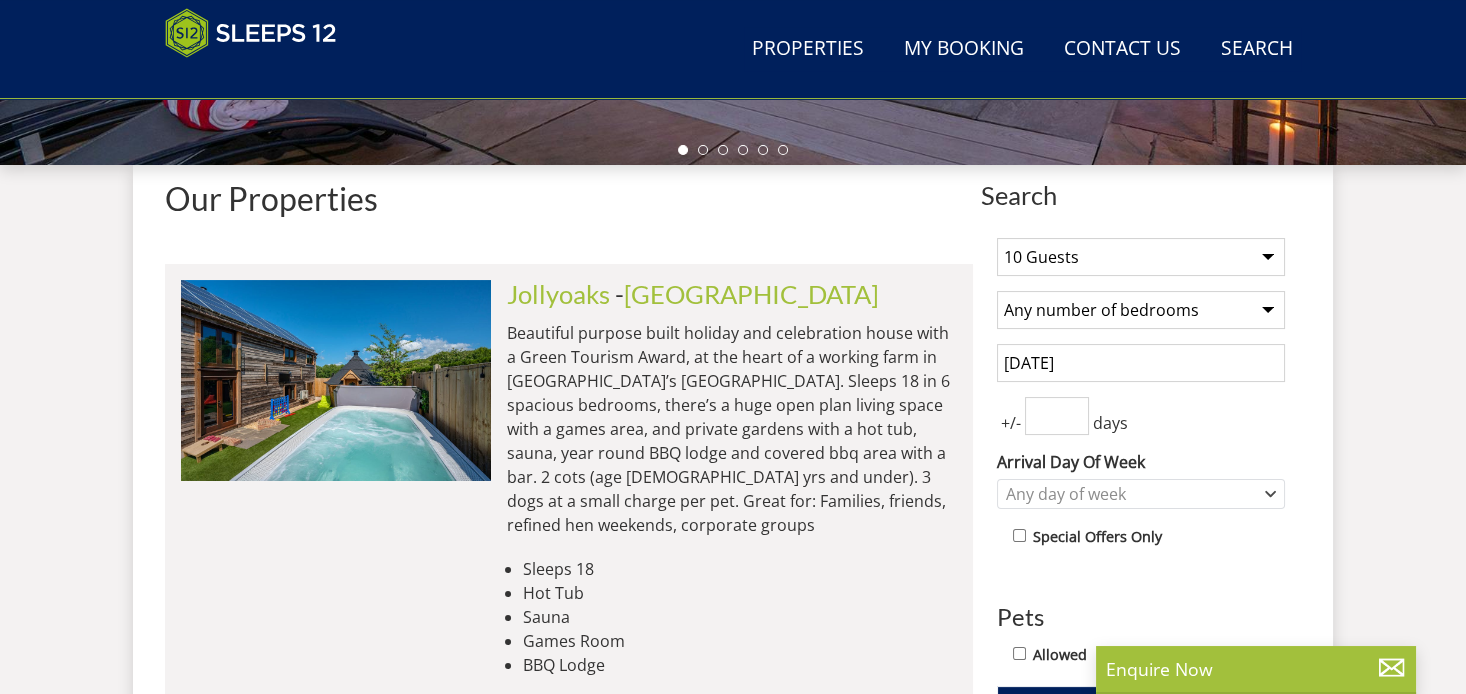 select on "7" 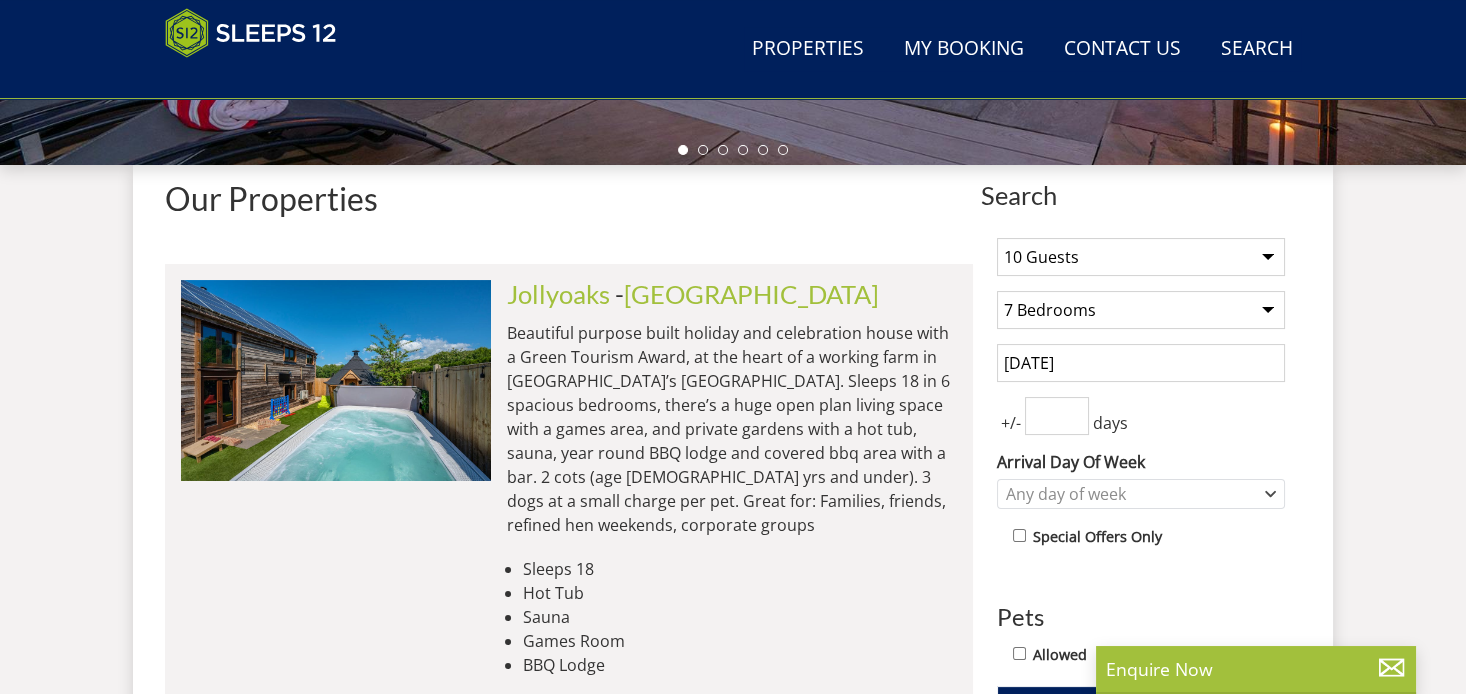 click on "Any number of bedrooms
4 Bedrooms
5 Bedrooms
6 Bedrooms
7 Bedrooms
8 Bedrooms
9 Bedrooms
10 Bedrooms
11 Bedrooms
12 Bedrooms
13 Bedrooms
14 Bedrooms
15 Bedrooms
16 Bedrooms" at bounding box center [1141, 310] 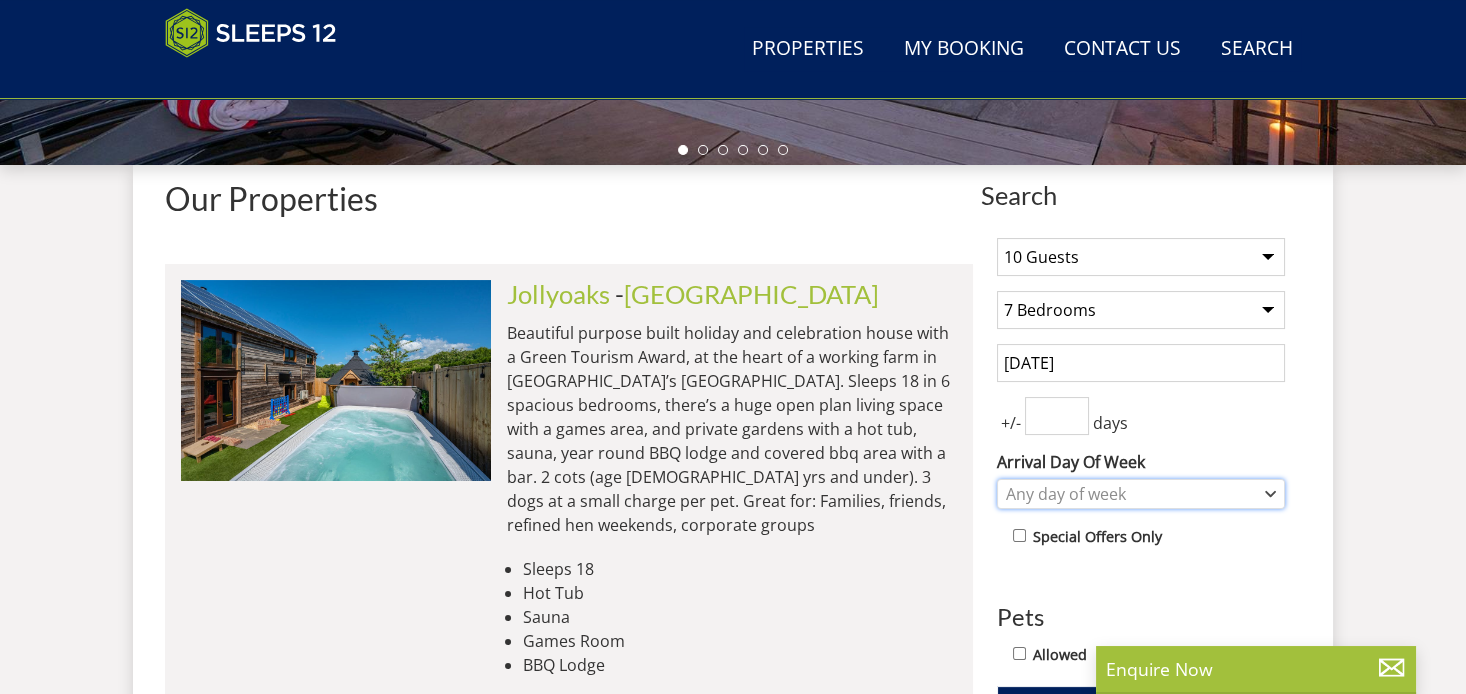click 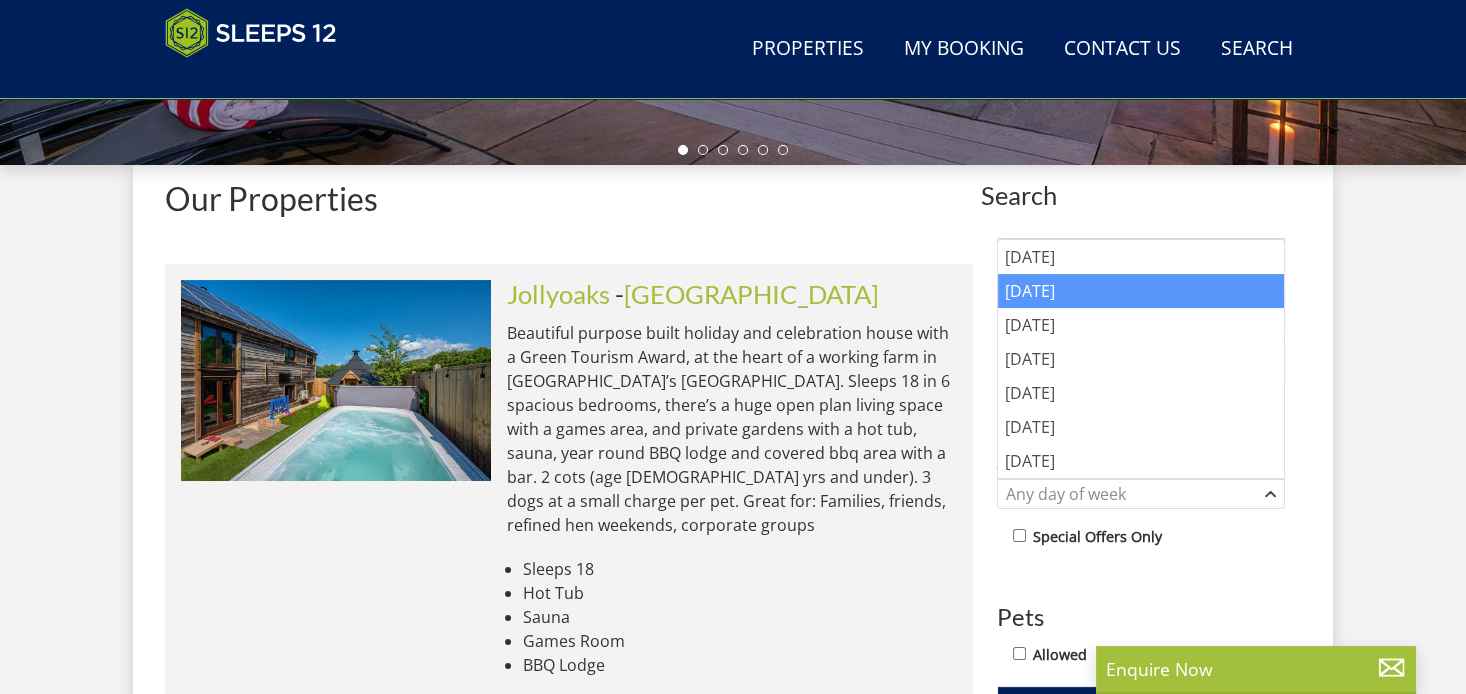 click on "Tuesday" at bounding box center (1141, 291) 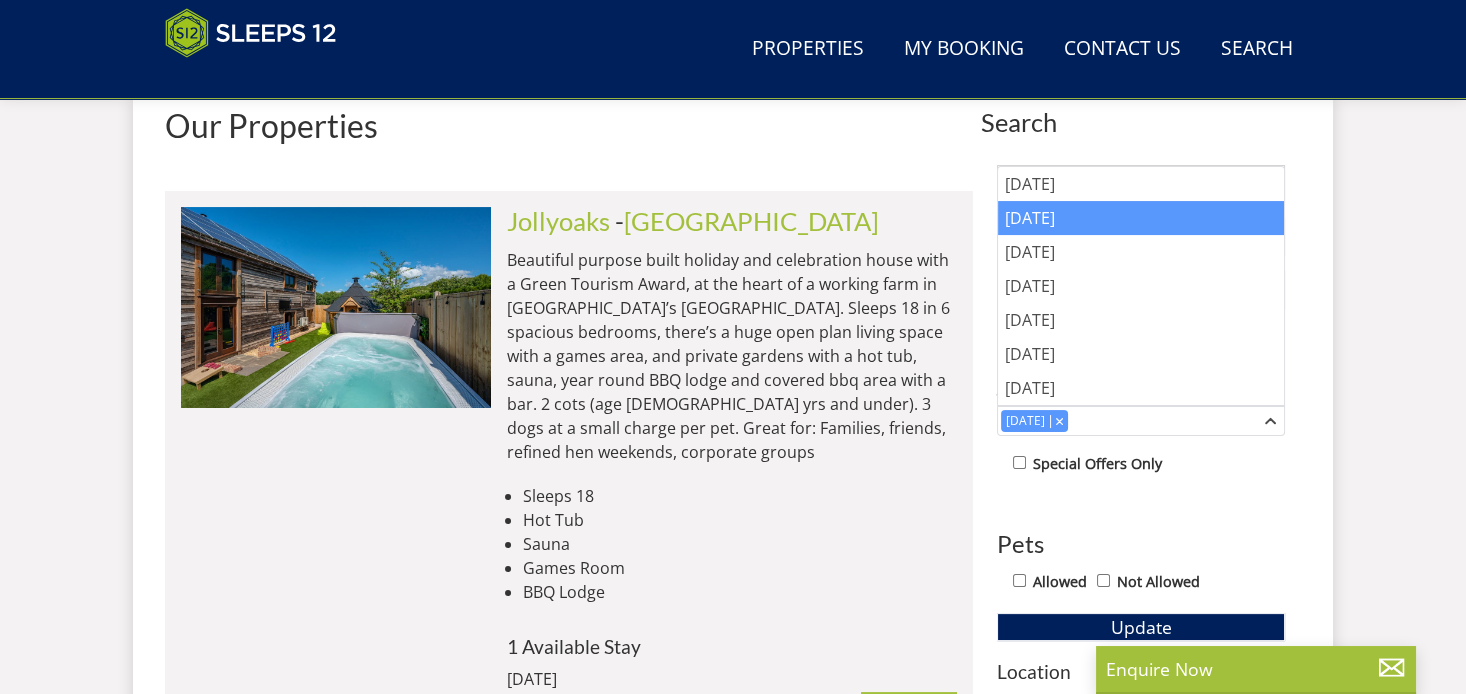 scroll, scrollTop: 775, scrollLeft: 0, axis: vertical 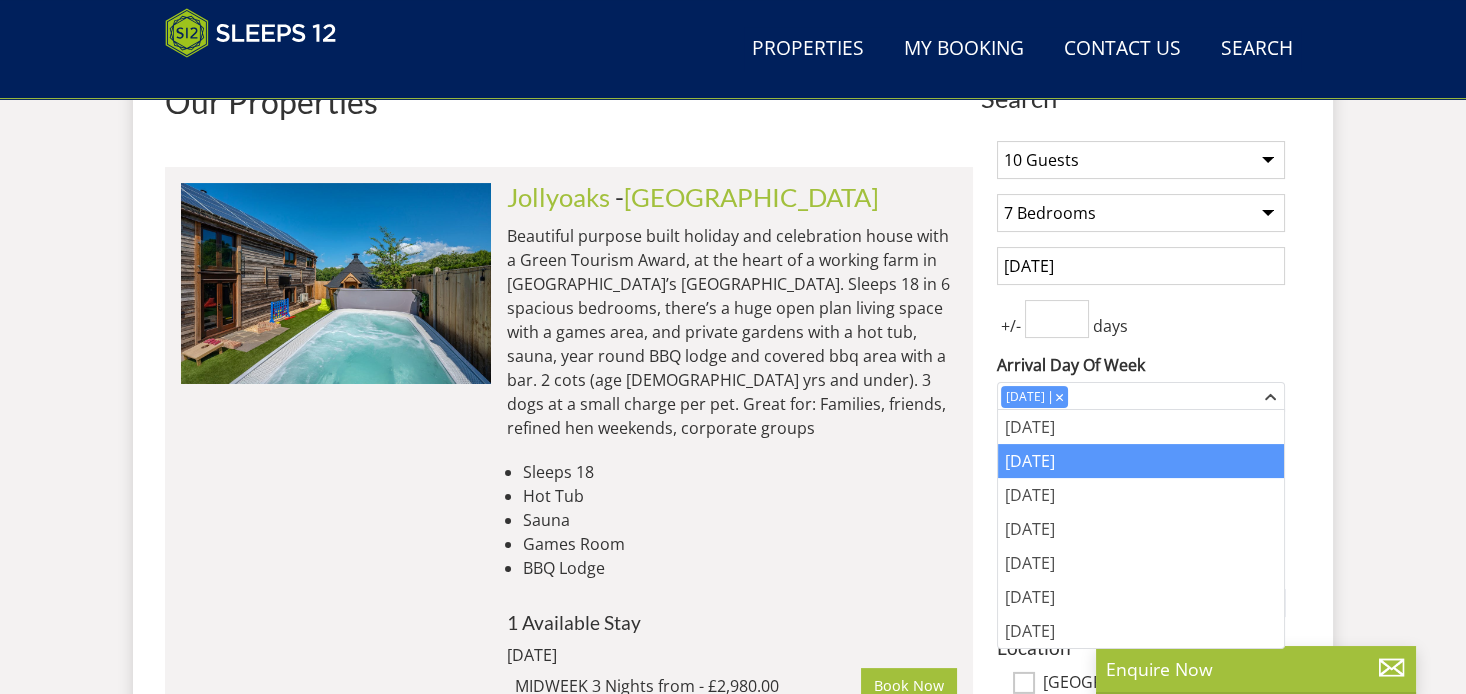 click at bounding box center [1057, 319] 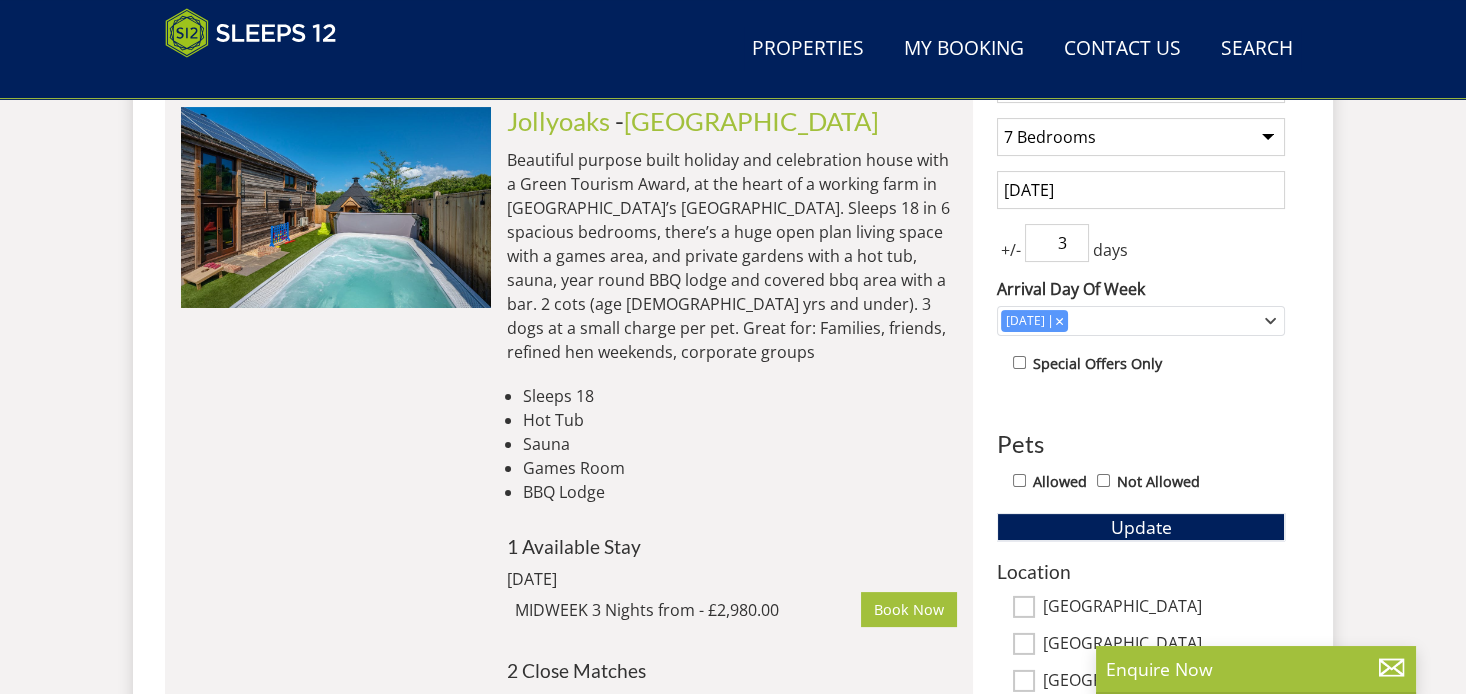scroll, scrollTop: 968, scrollLeft: 0, axis: vertical 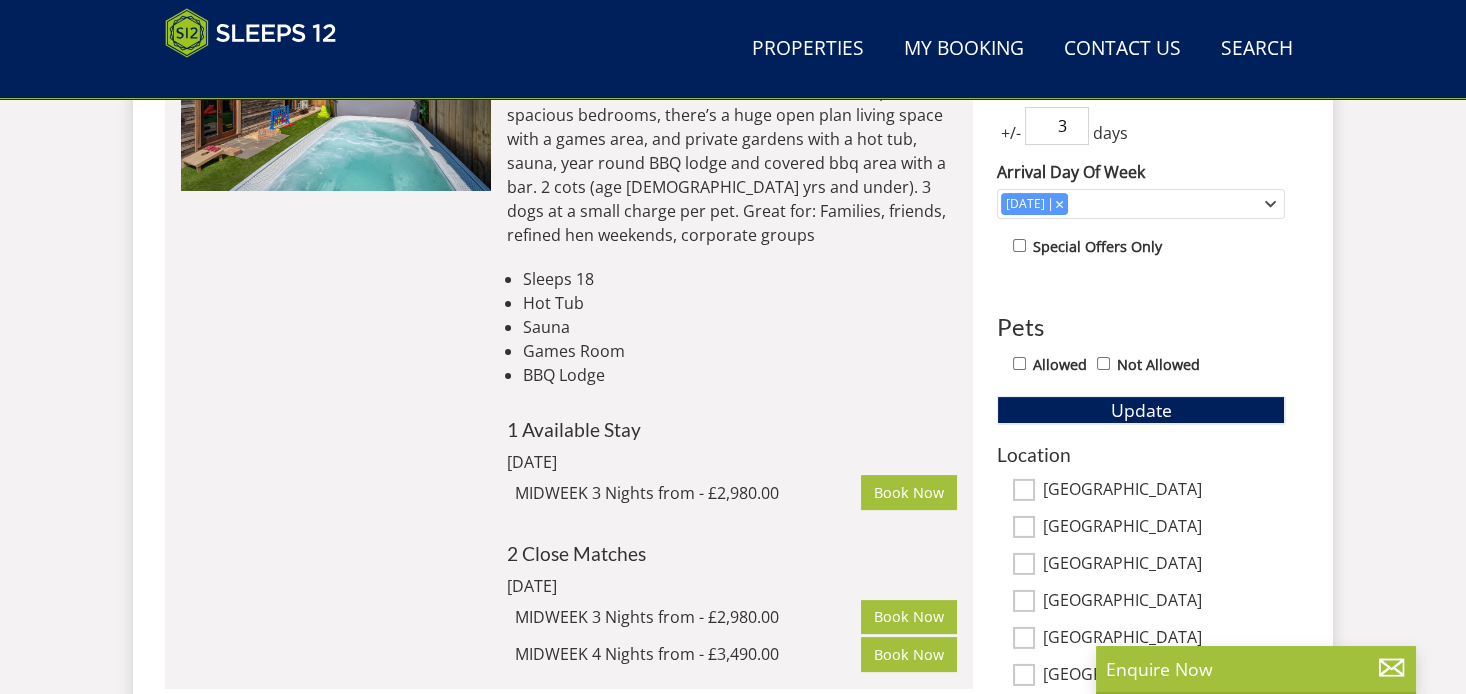 type on "3" 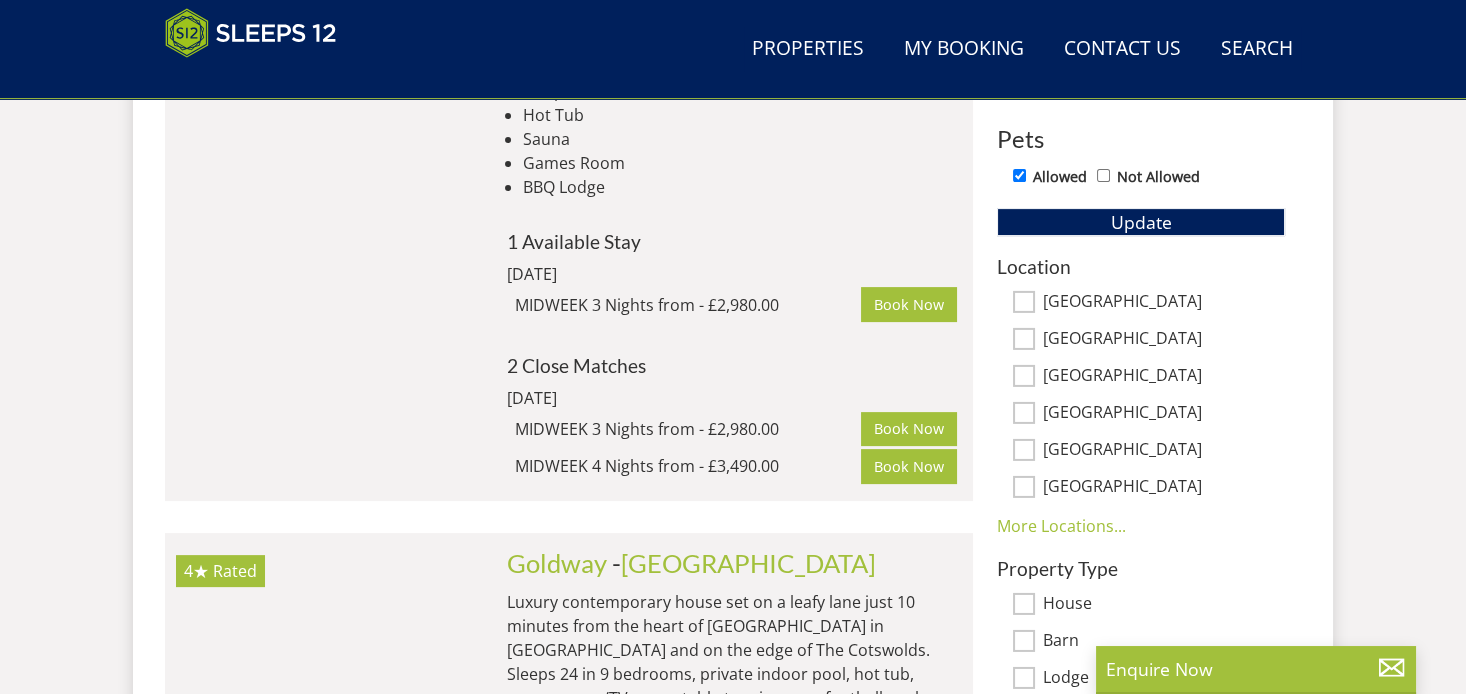 scroll, scrollTop: 1162, scrollLeft: 0, axis: vertical 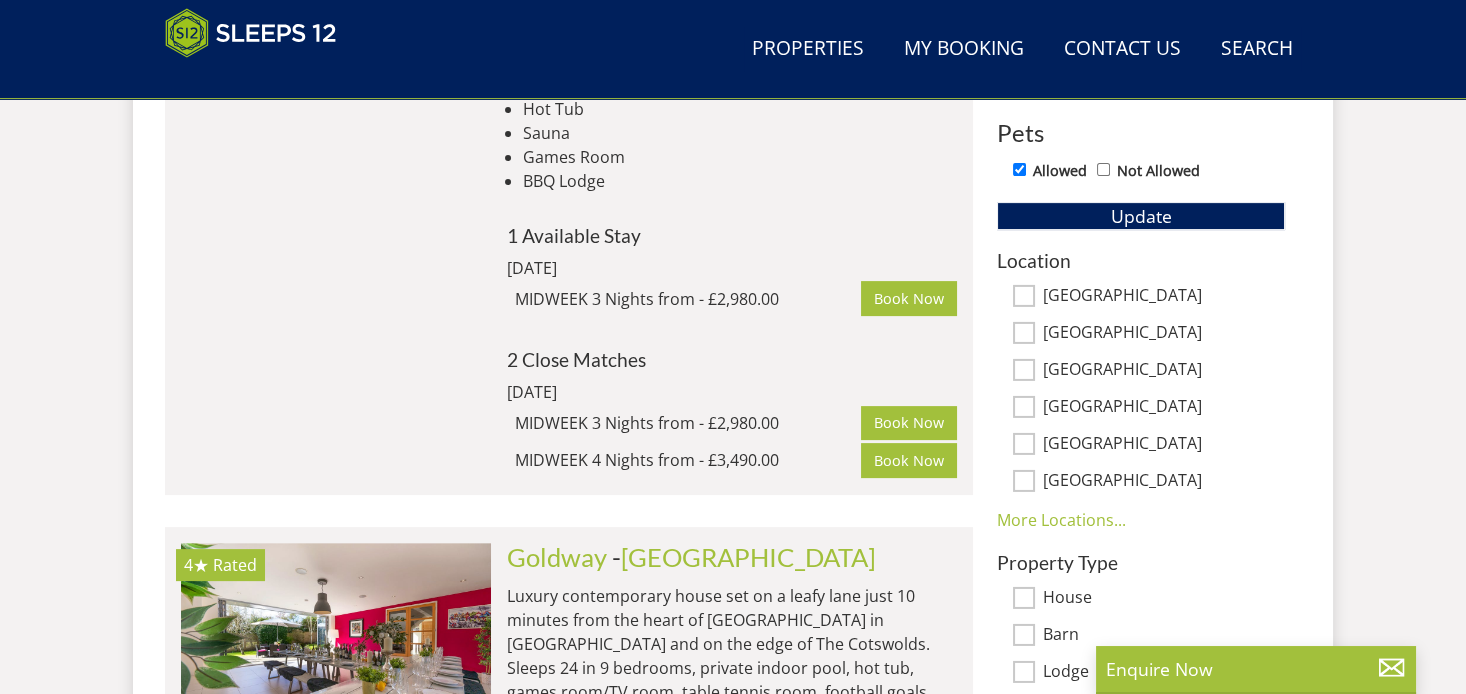 click on "Somerset" at bounding box center [1024, 296] 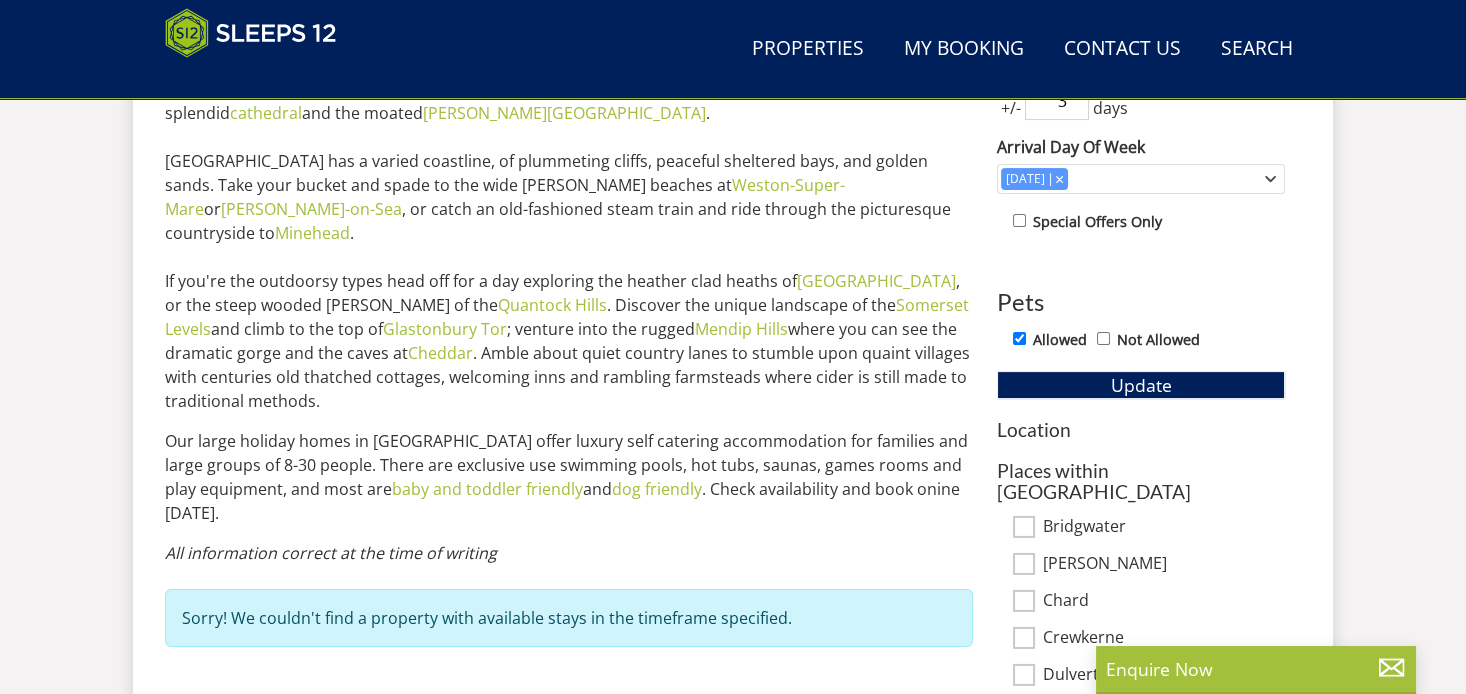 scroll, scrollTop: 1065, scrollLeft: 0, axis: vertical 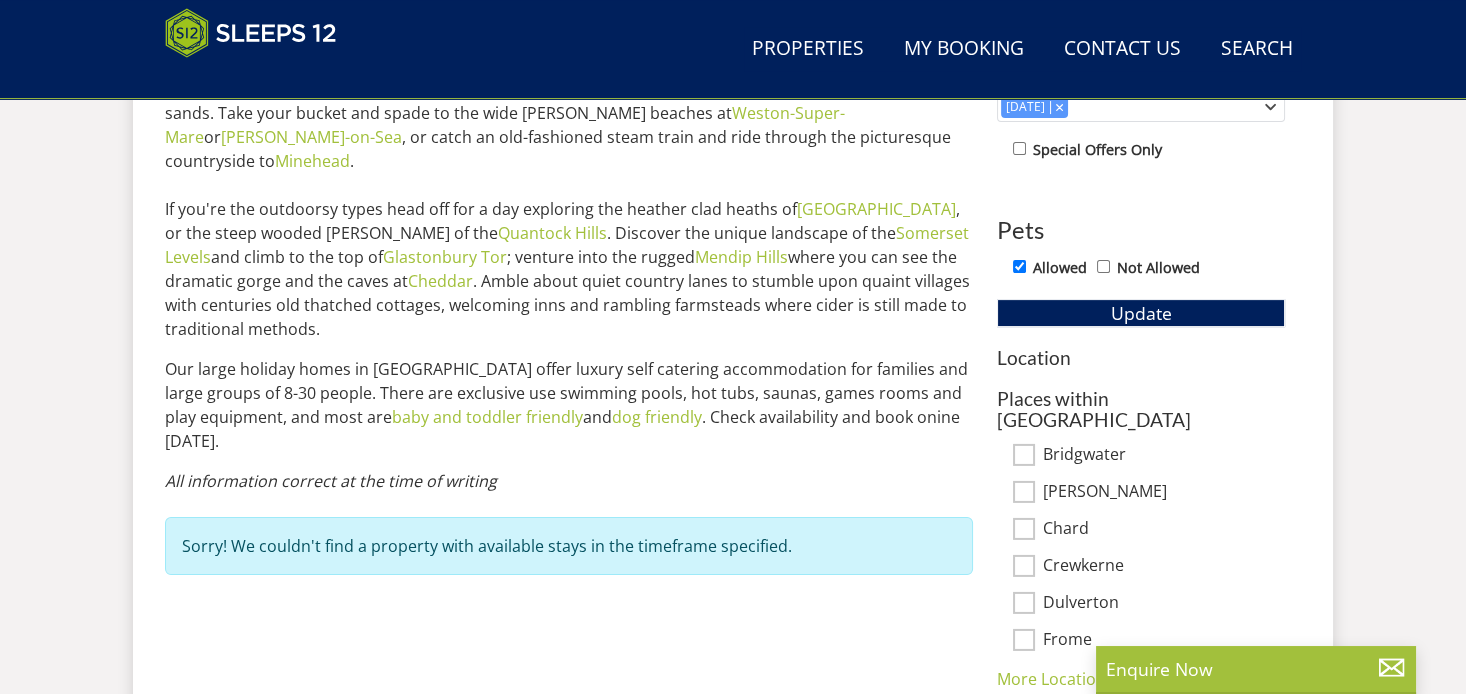 click on "Places within Somerset" at bounding box center [1141, 409] 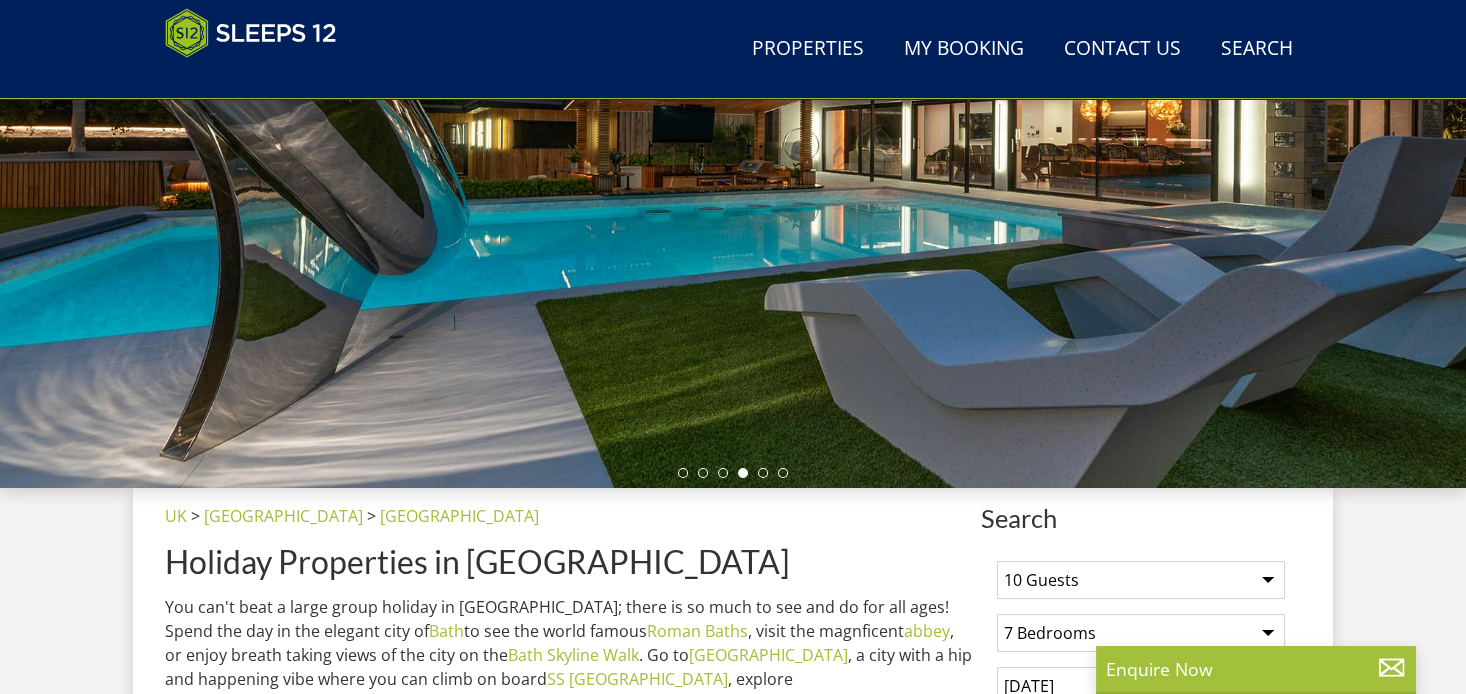 select on "10" 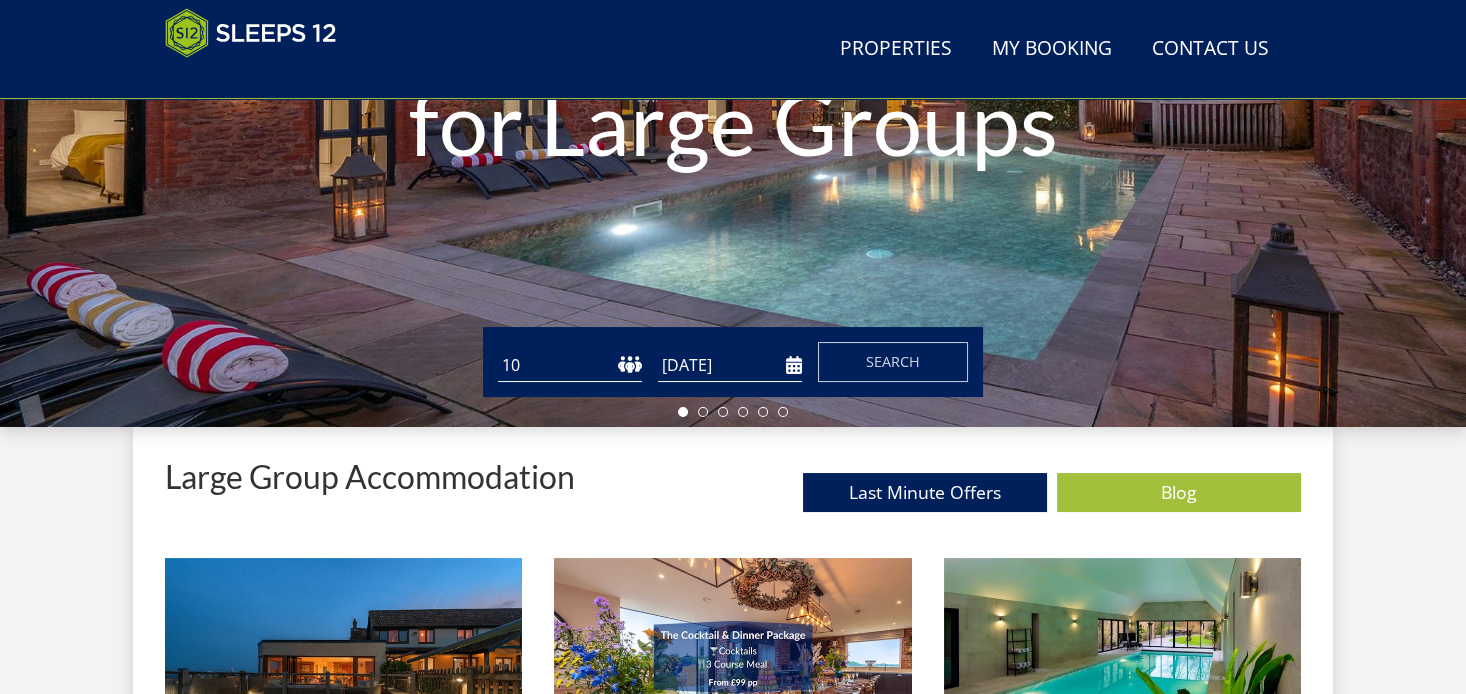 scroll, scrollTop: 355, scrollLeft: 0, axis: vertical 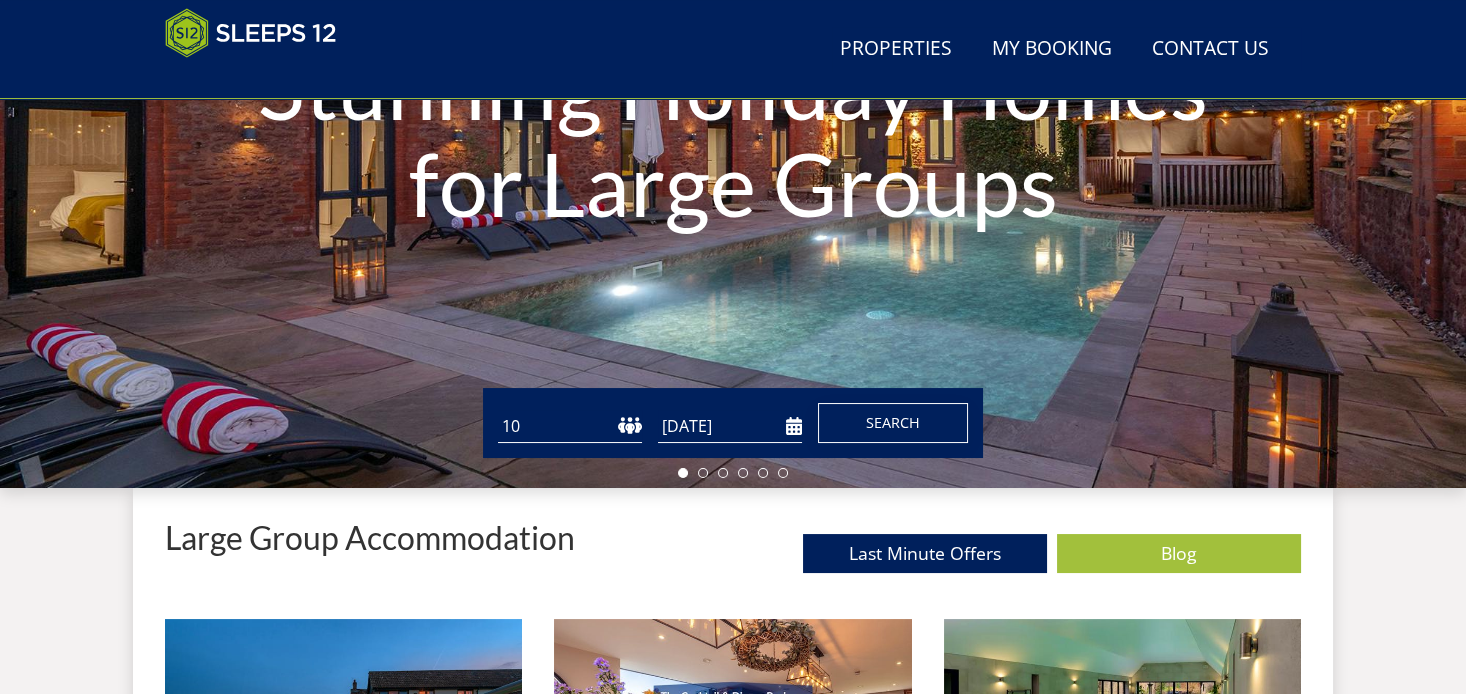 click on "Search" at bounding box center [893, 422] 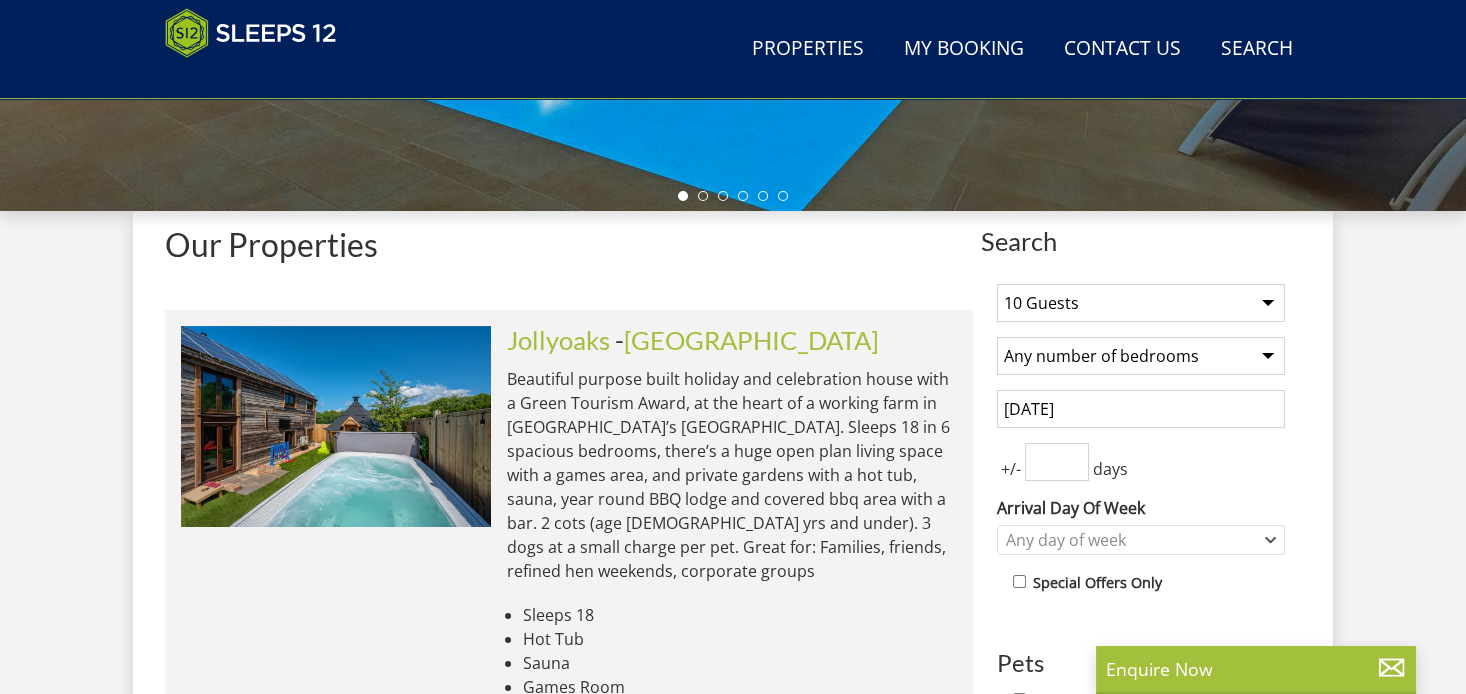 scroll, scrollTop: 678, scrollLeft: 0, axis: vertical 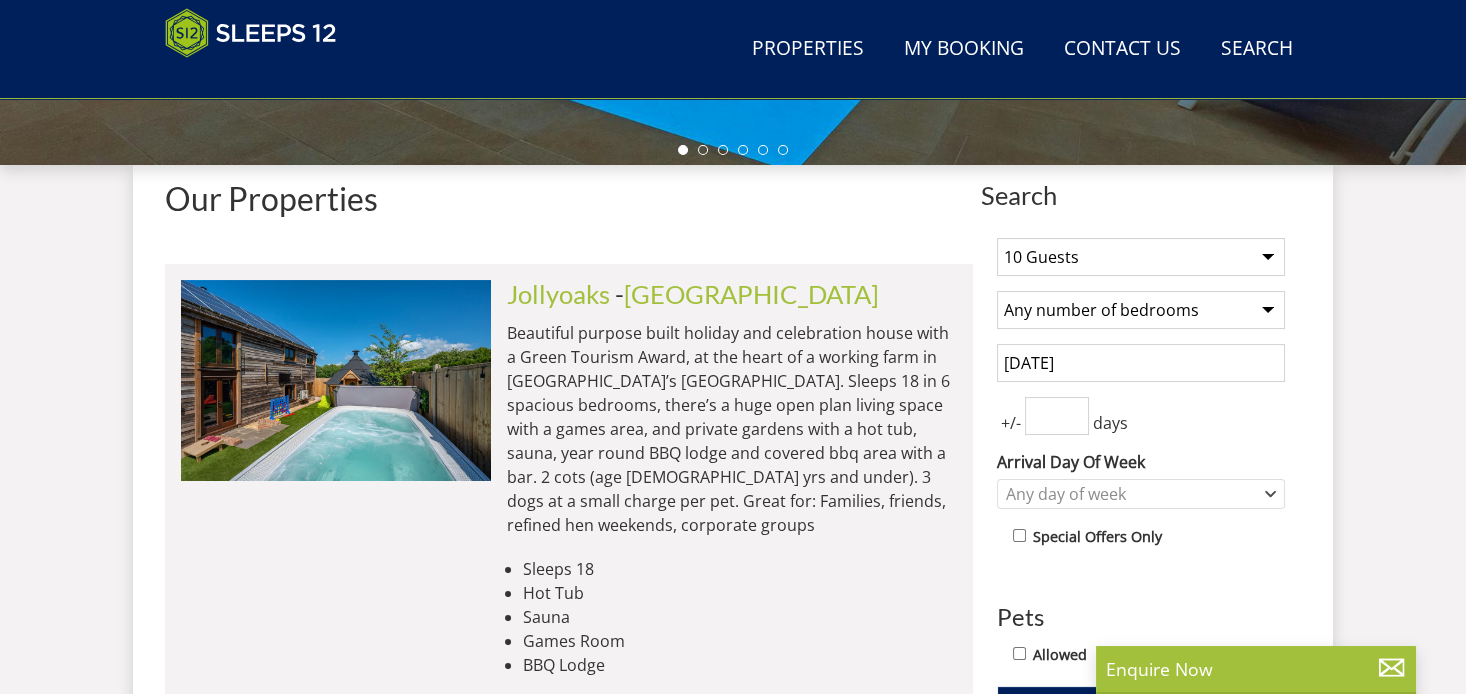 click on "Any number of bedrooms
4 Bedrooms
5 Bedrooms
6 Bedrooms
7 Bedrooms
8 Bedrooms
9 Bedrooms
10 Bedrooms
11 Bedrooms
12 Bedrooms
13 Bedrooms
14 Bedrooms
15 Bedrooms
16 Bedrooms" at bounding box center [1141, 310] 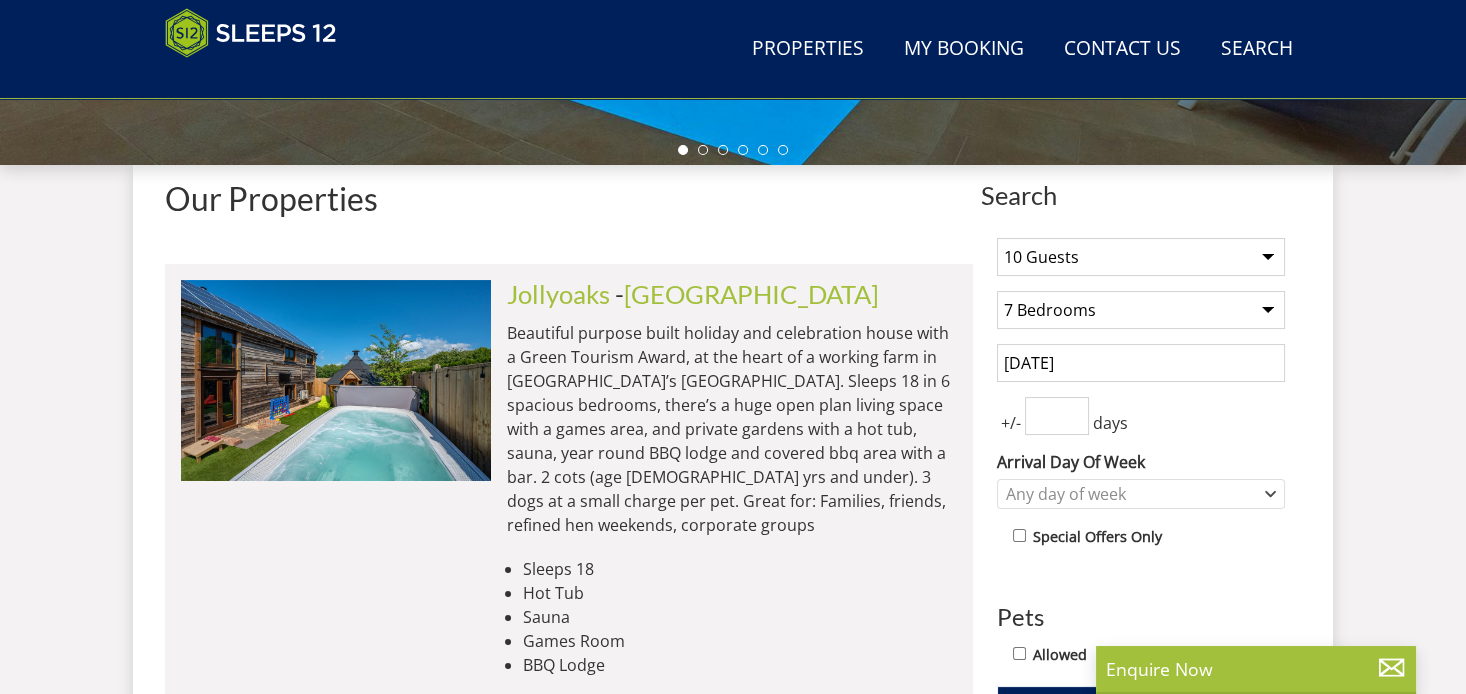 click on "Any number of bedrooms
4 Bedrooms
5 Bedrooms
6 Bedrooms
7 Bedrooms
8 Bedrooms
9 Bedrooms
10 Bedrooms
11 Bedrooms
12 Bedrooms
13 Bedrooms
14 Bedrooms
15 Bedrooms
16 Bedrooms" at bounding box center (1141, 310) 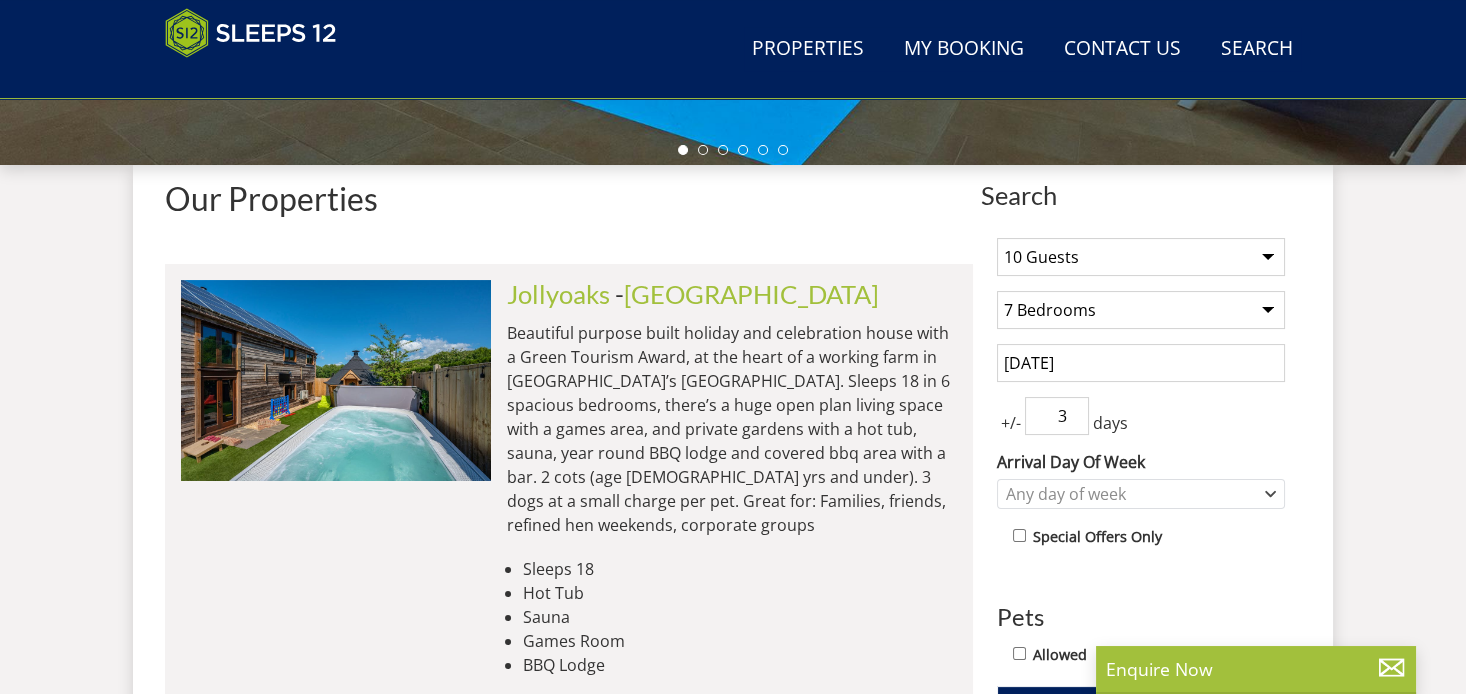 type on "3" 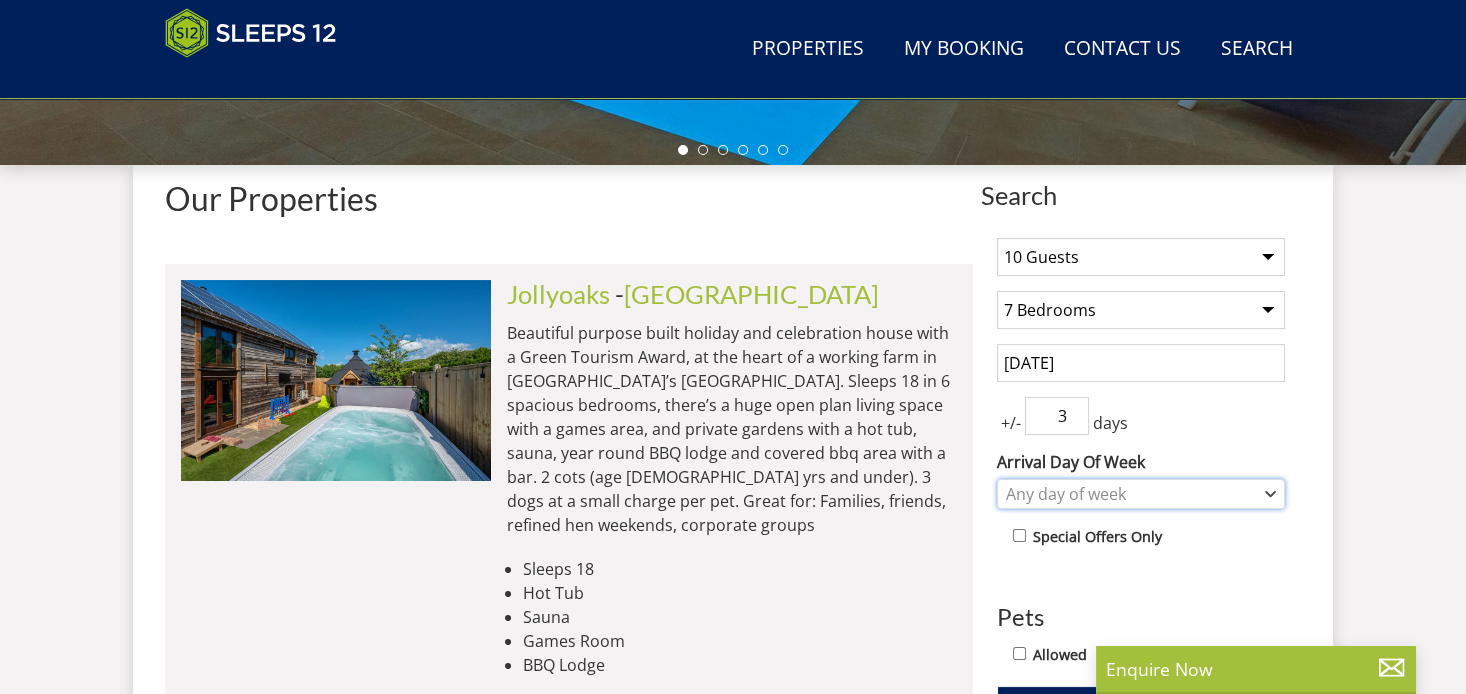 click 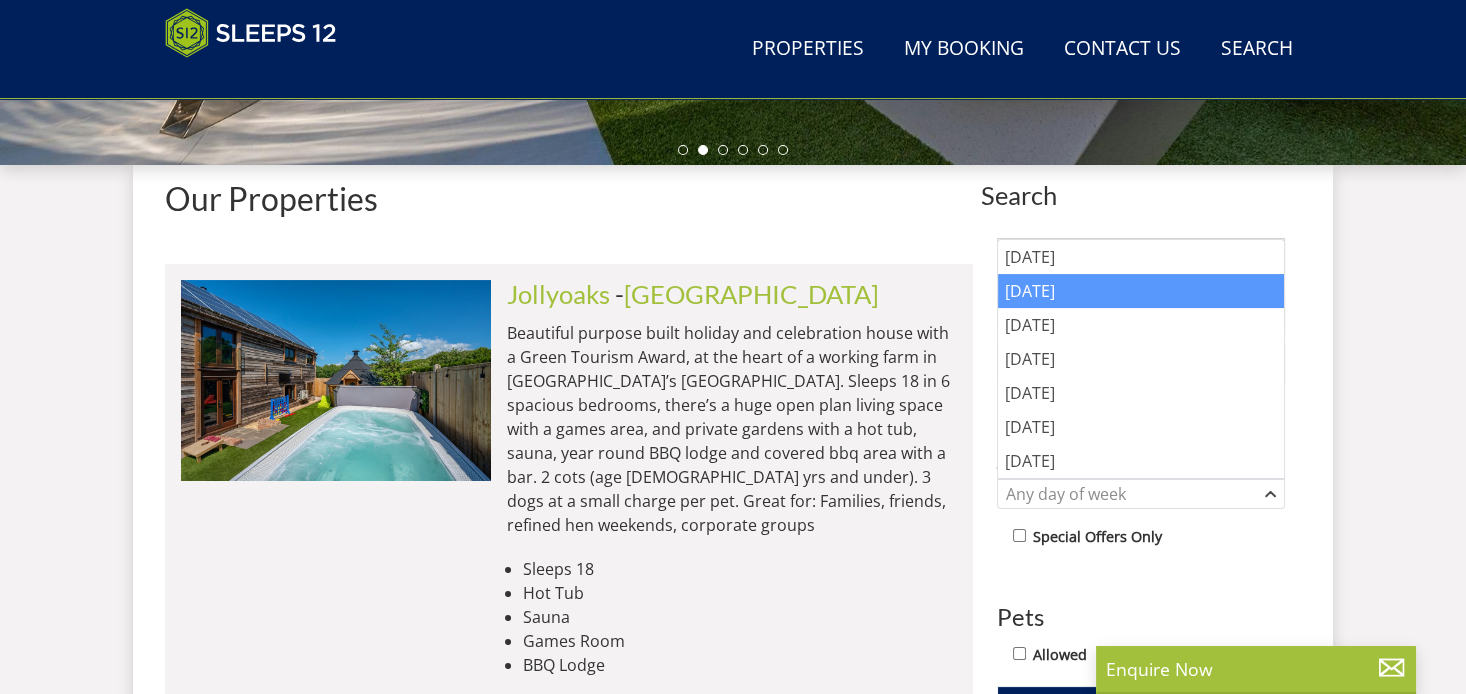 click on "Tuesday" at bounding box center (1141, 291) 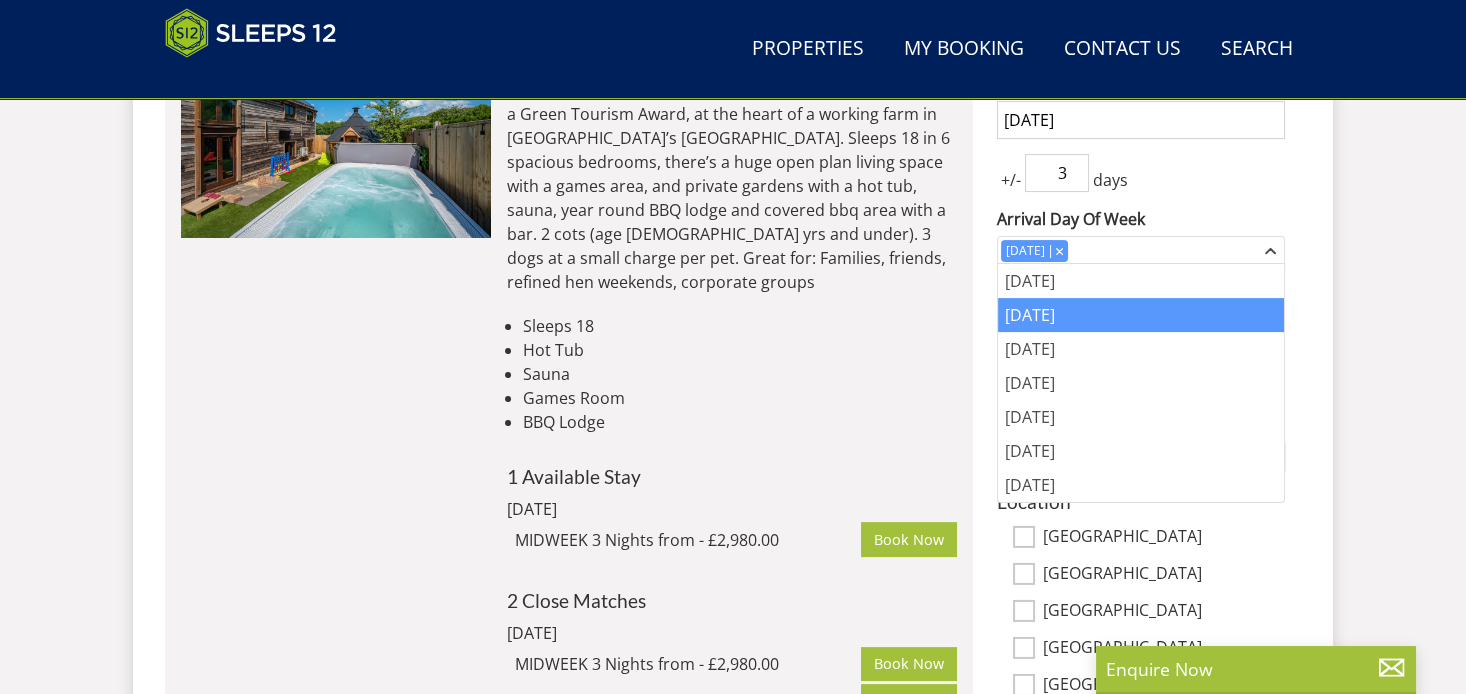 scroll, scrollTop: 968, scrollLeft: 0, axis: vertical 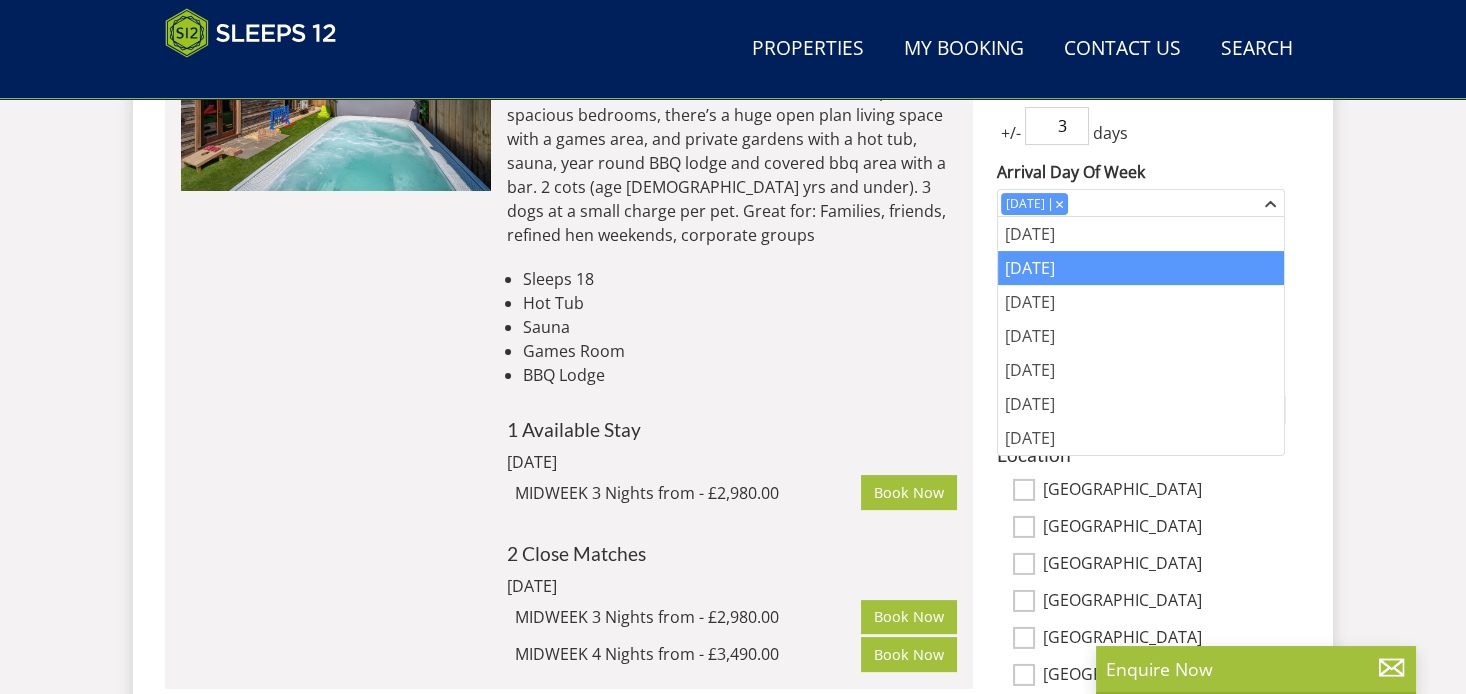 click on "Wiltshire" at bounding box center [1024, 564] 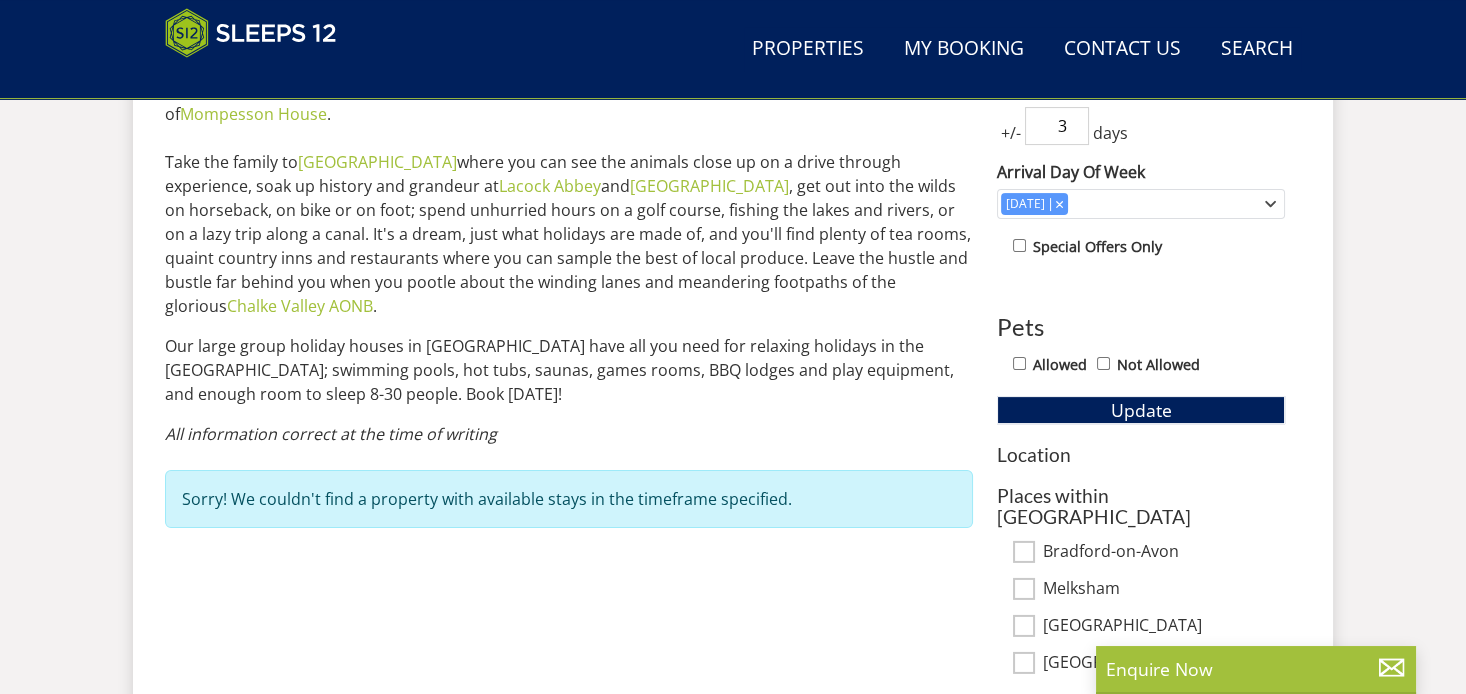 click on "Allowed" at bounding box center [1019, 363] 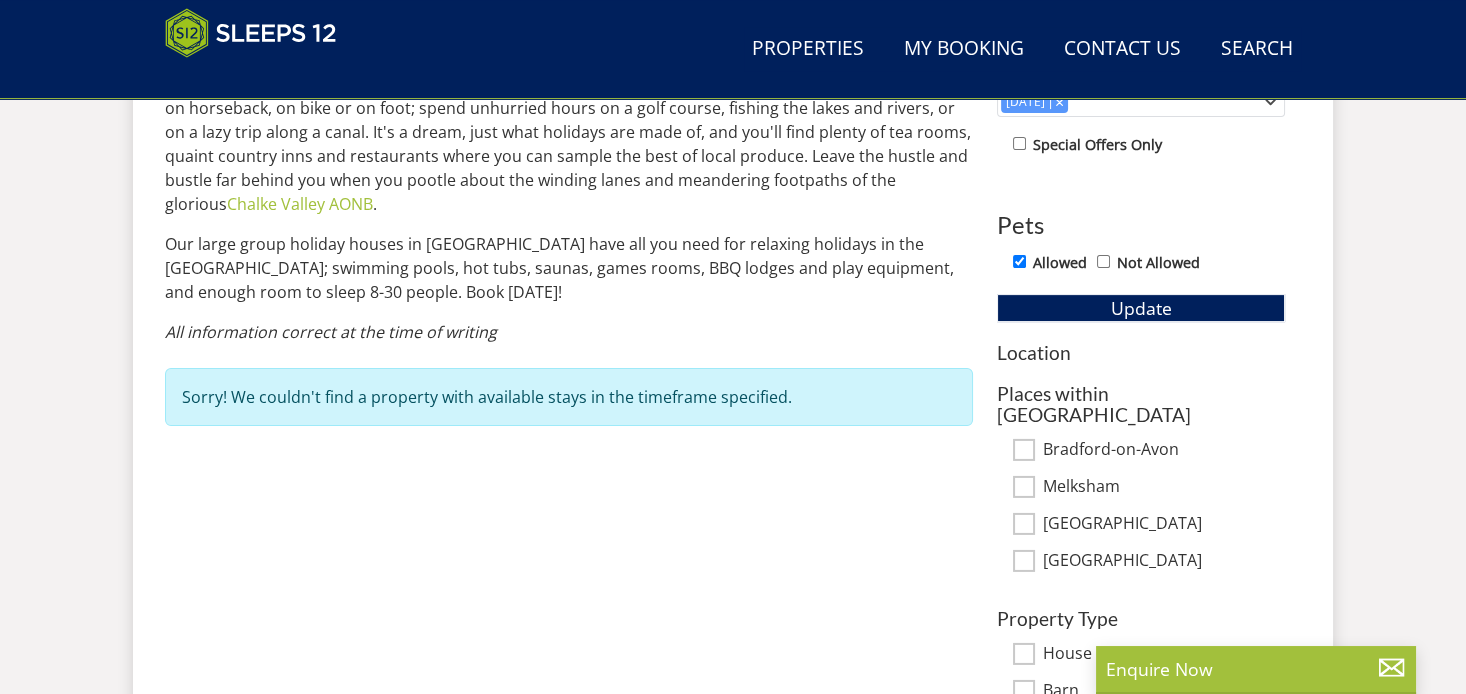 scroll, scrollTop: 1162, scrollLeft: 0, axis: vertical 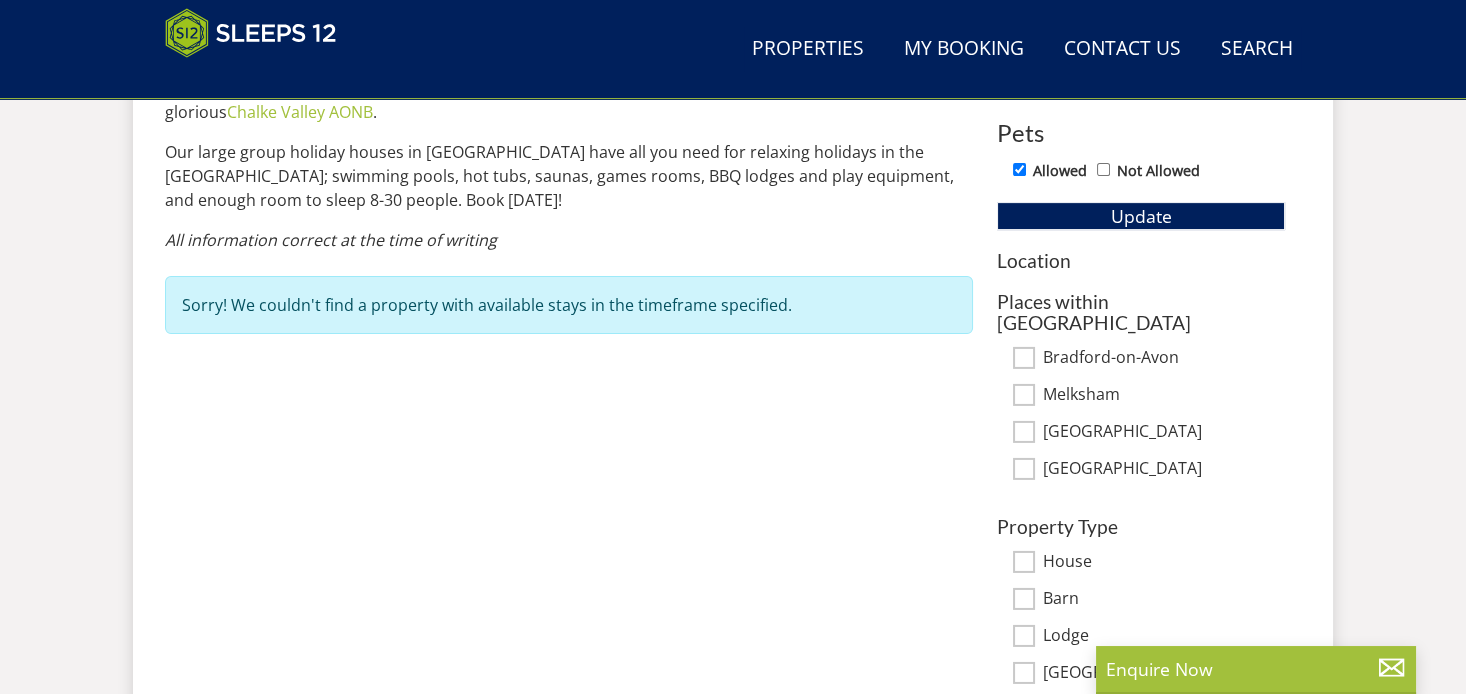 click on "Melksham" at bounding box center [1024, 395] 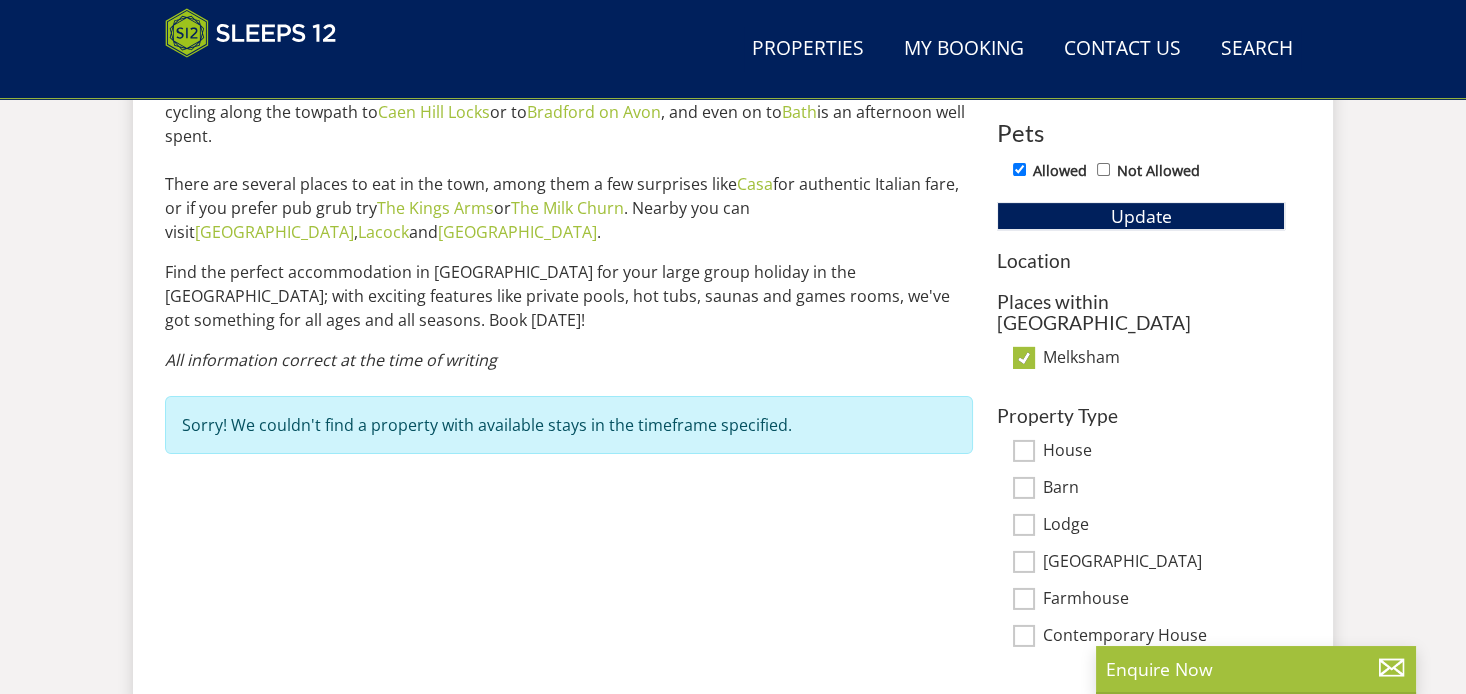 click on "House" at bounding box center (1024, 451) 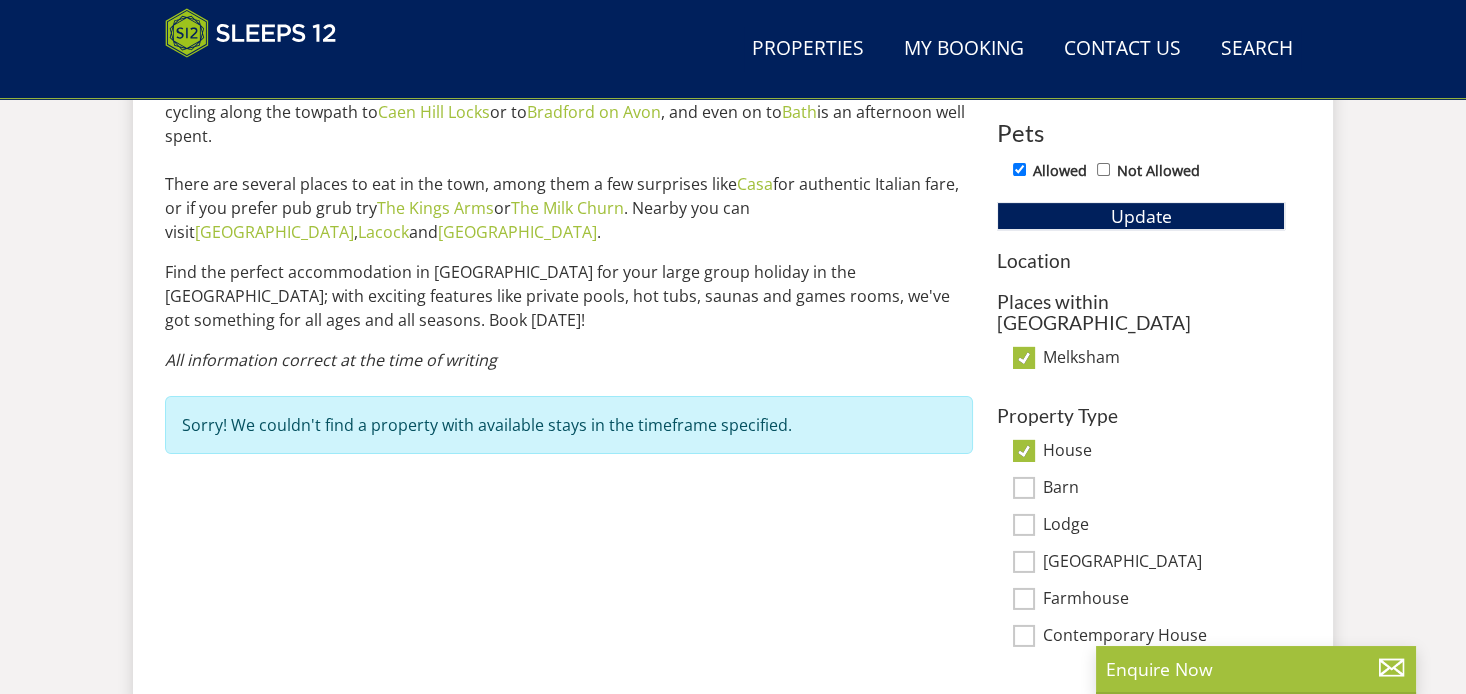 click on "Barn" at bounding box center [1024, 488] 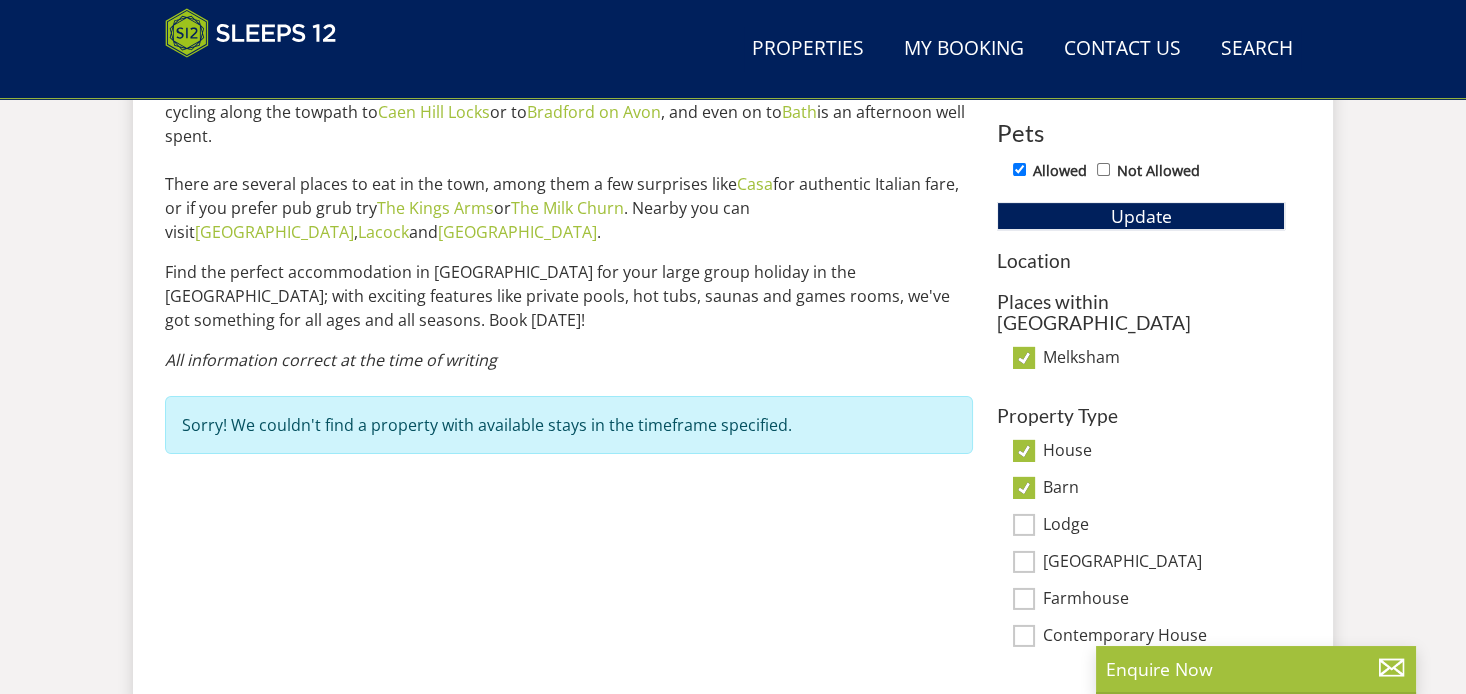 click on "Manor House" at bounding box center [1024, 562] 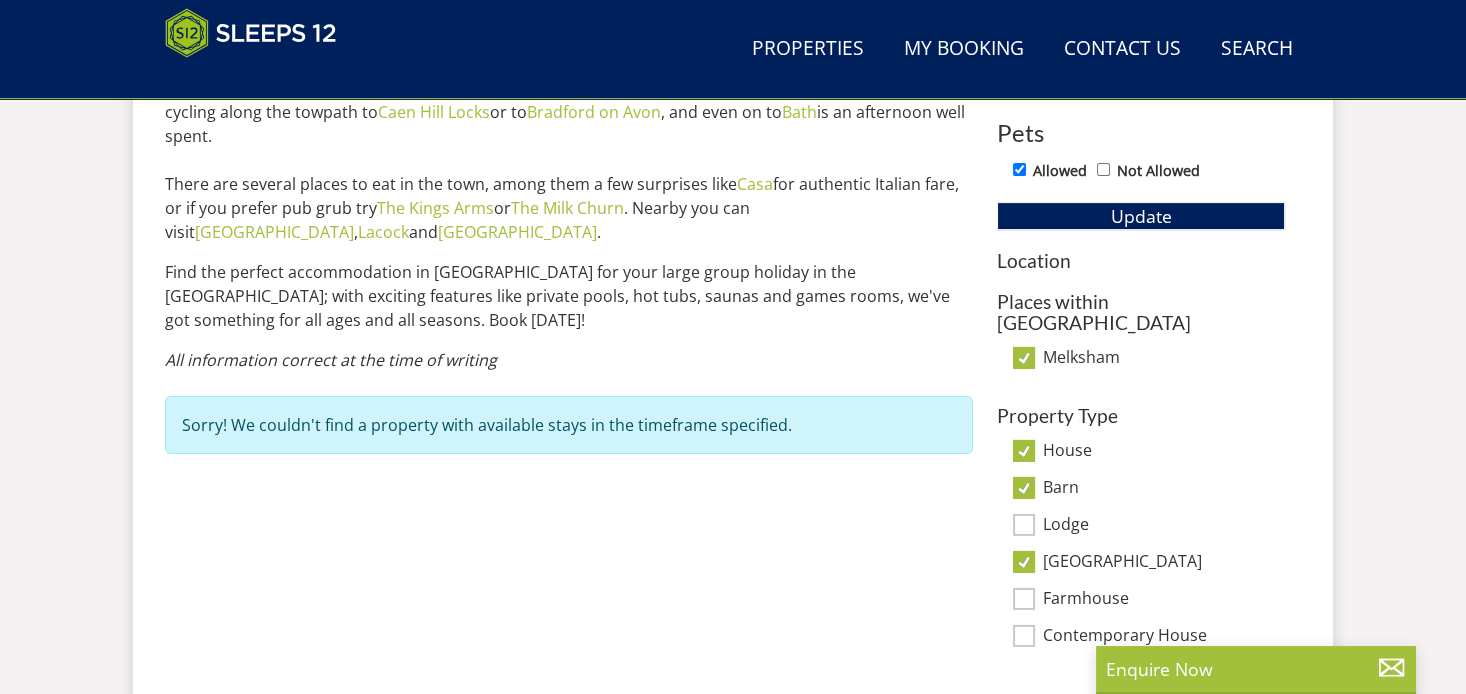 click on "Farmhouse" at bounding box center (1024, 599) 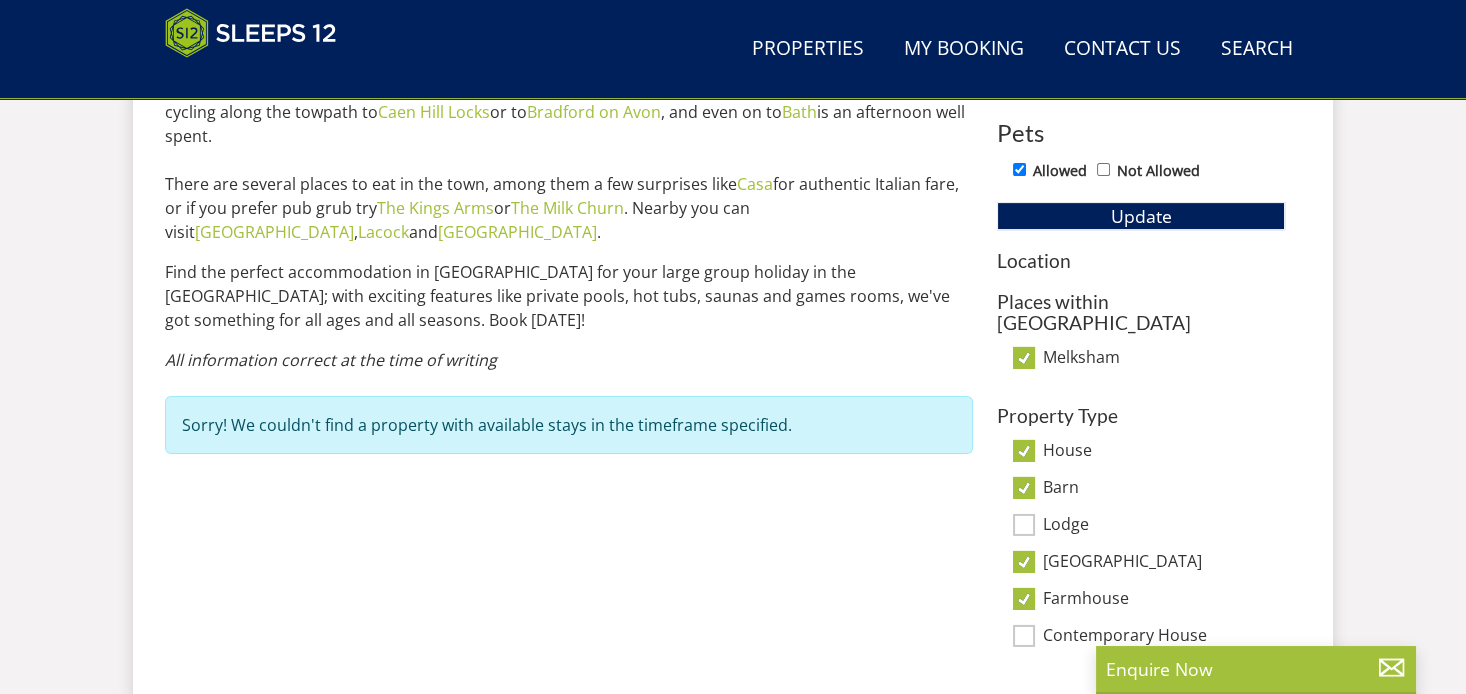 click on "Contemporary House" at bounding box center (1024, 636) 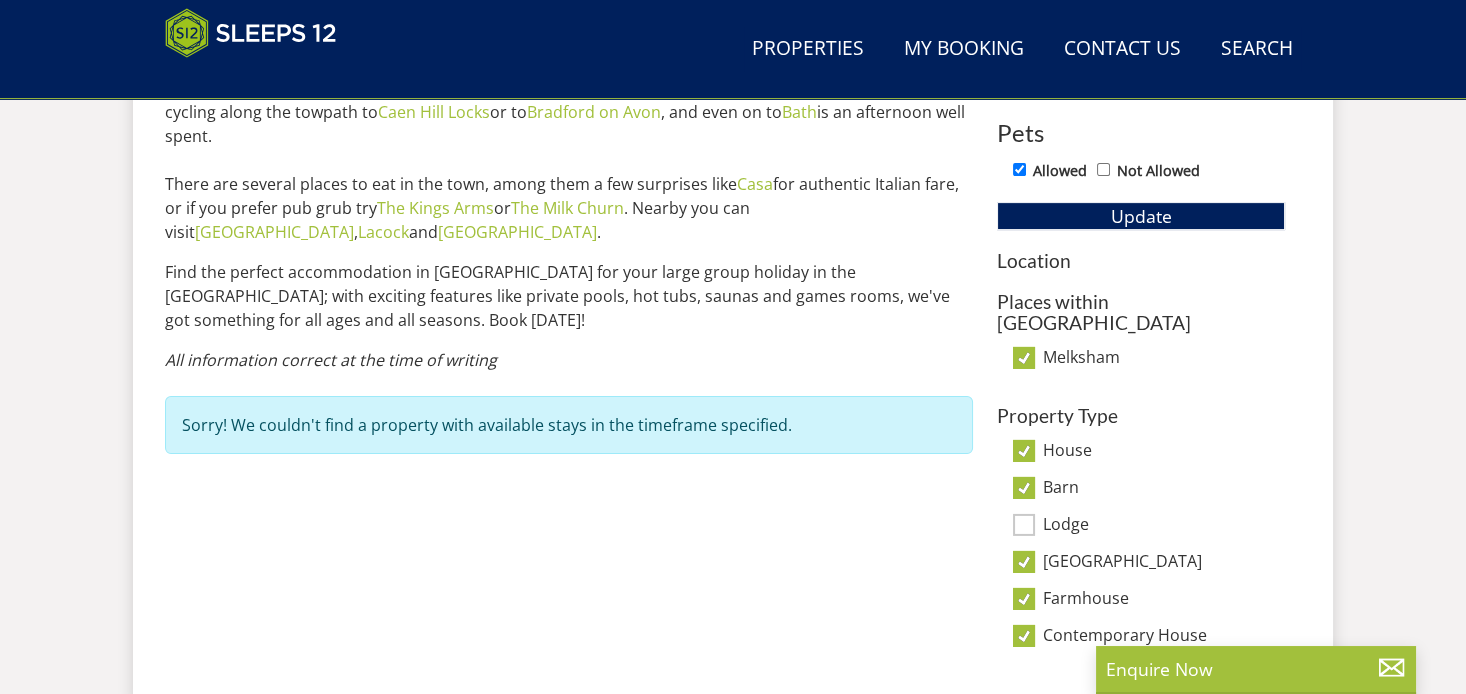 click on "Lodge" at bounding box center [1024, 525] 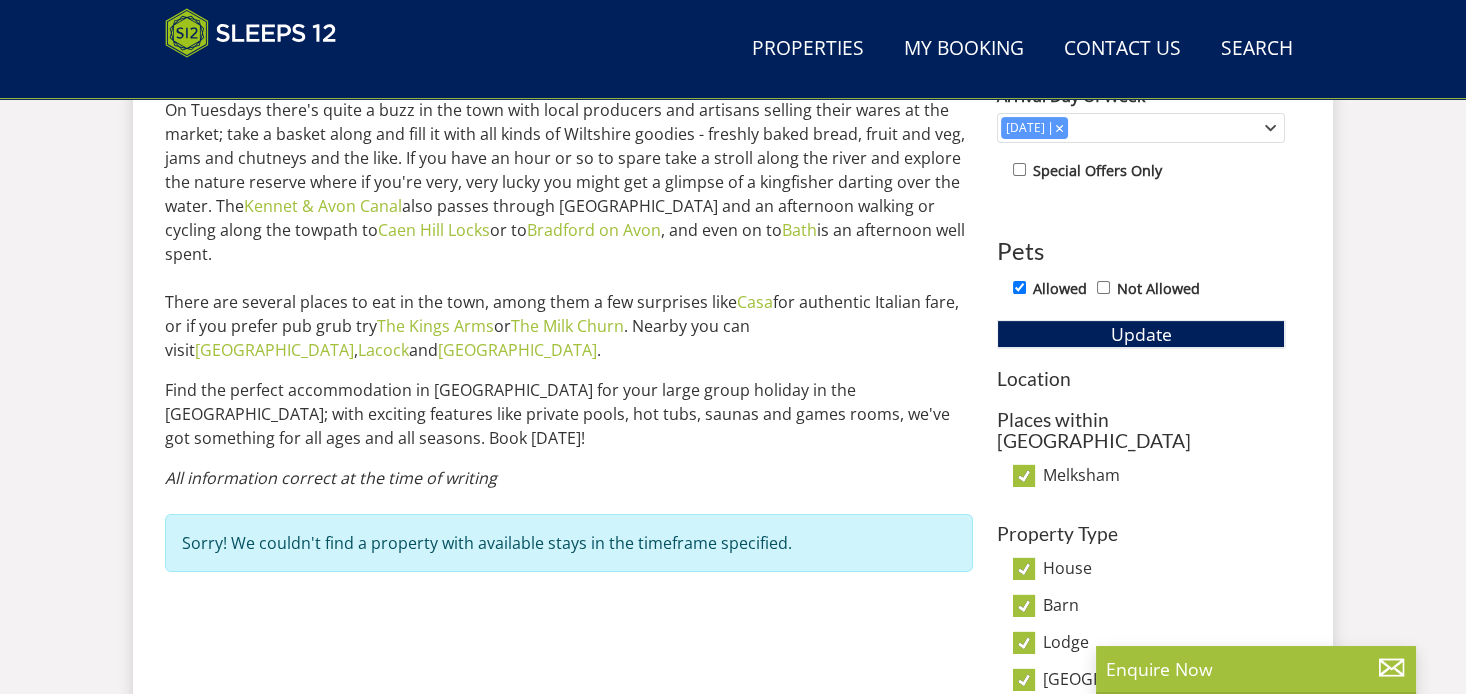 scroll, scrollTop: 968, scrollLeft: 0, axis: vertical 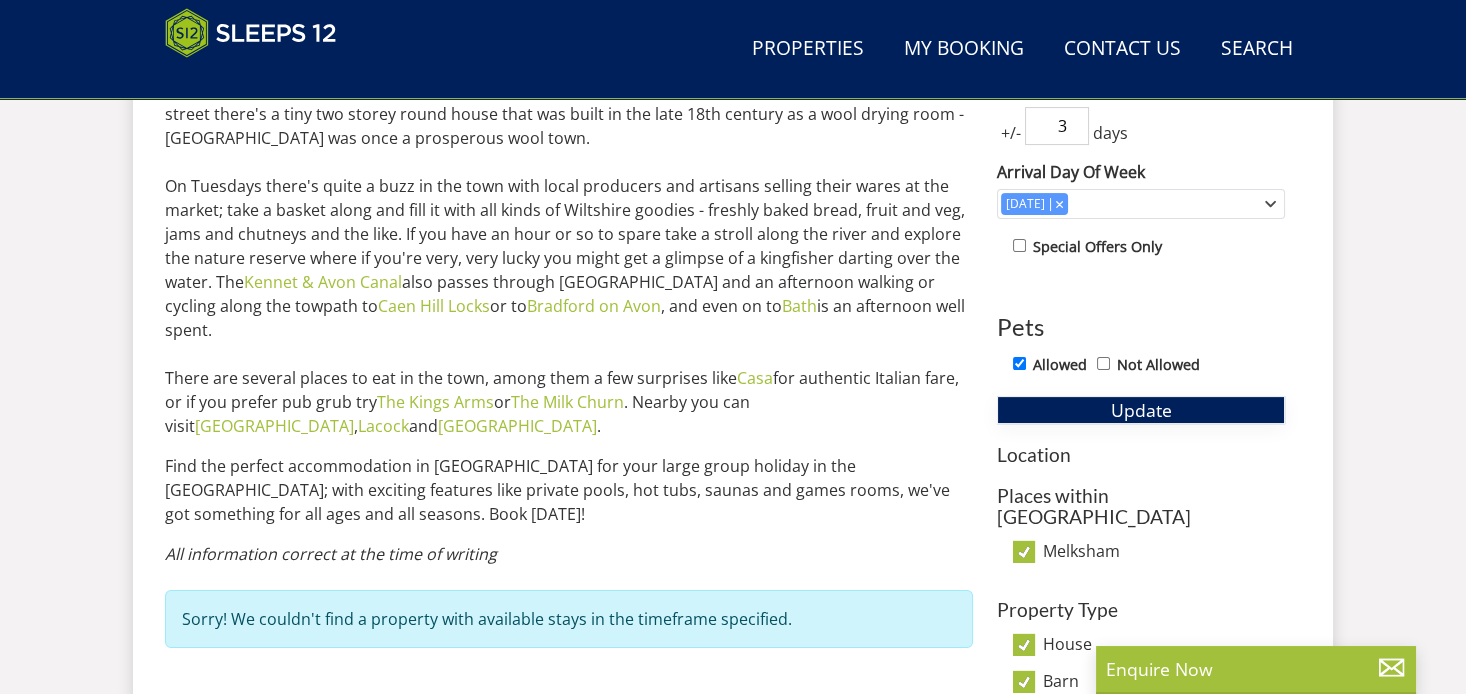 click on "Update" at bounding box center [1141, 410] 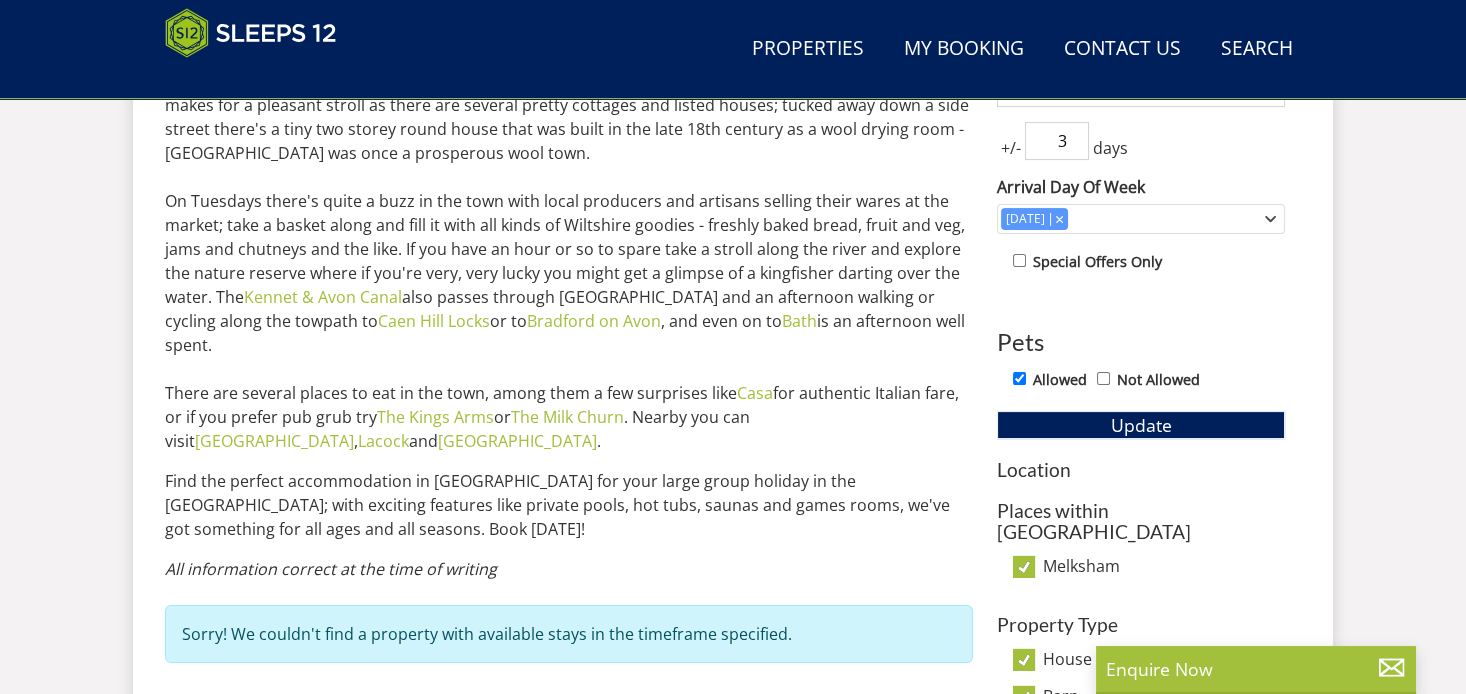 scroll, scrollTop: 678, scrollLeft: 0, axis: vertical 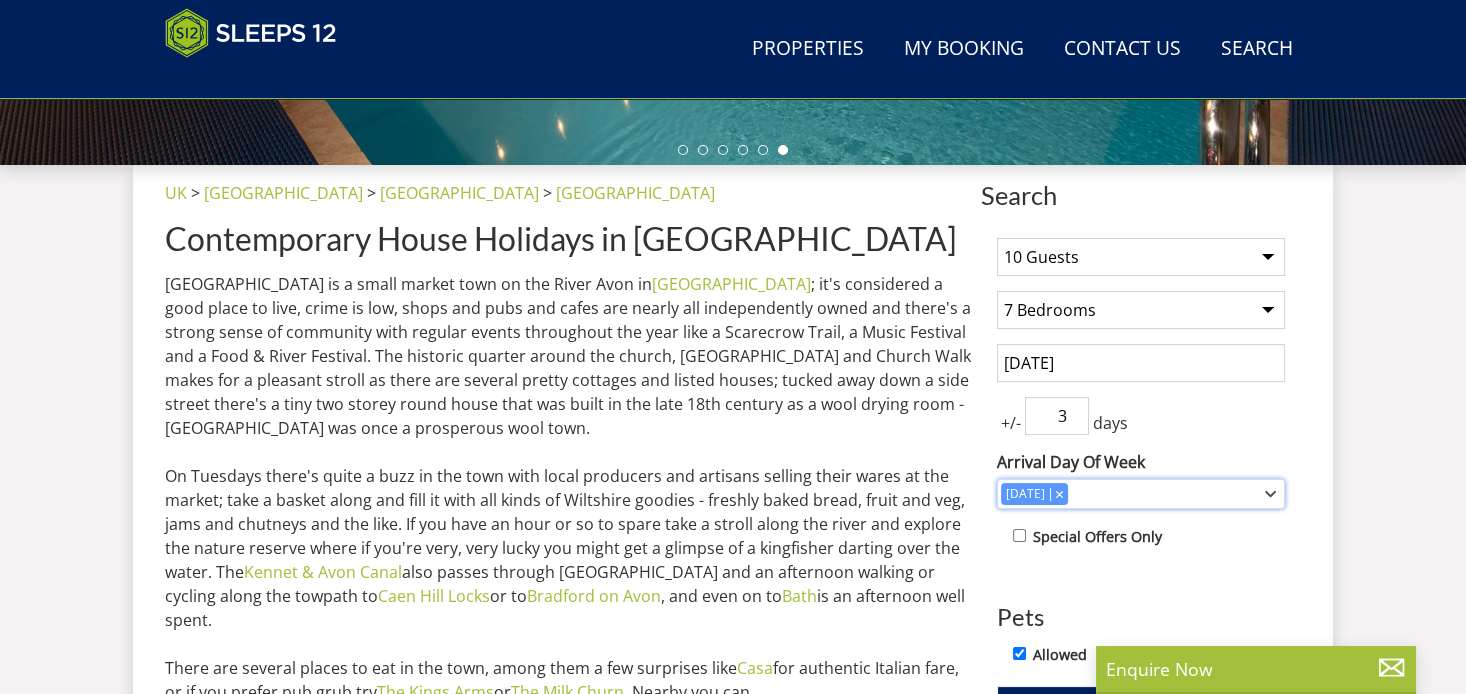 click 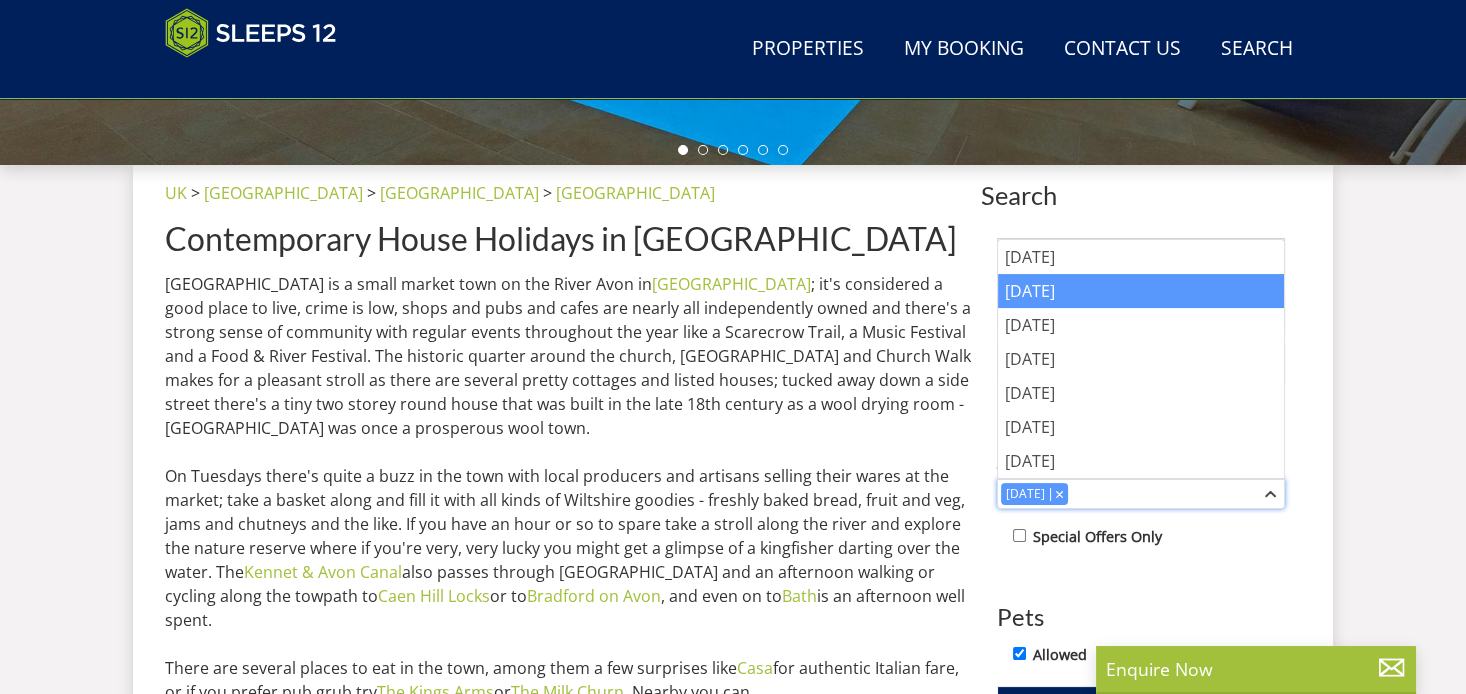 click 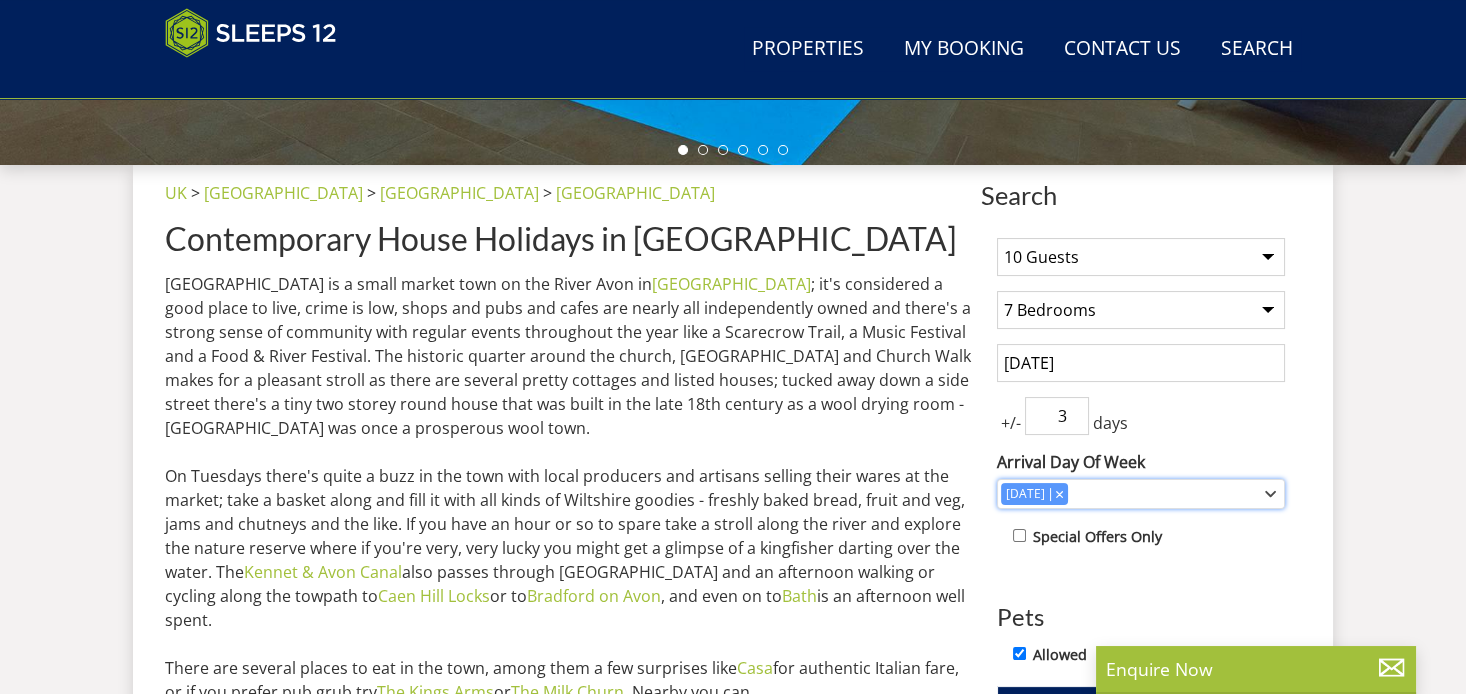 click on "Tuesday" at bounding box center (1130, 494) 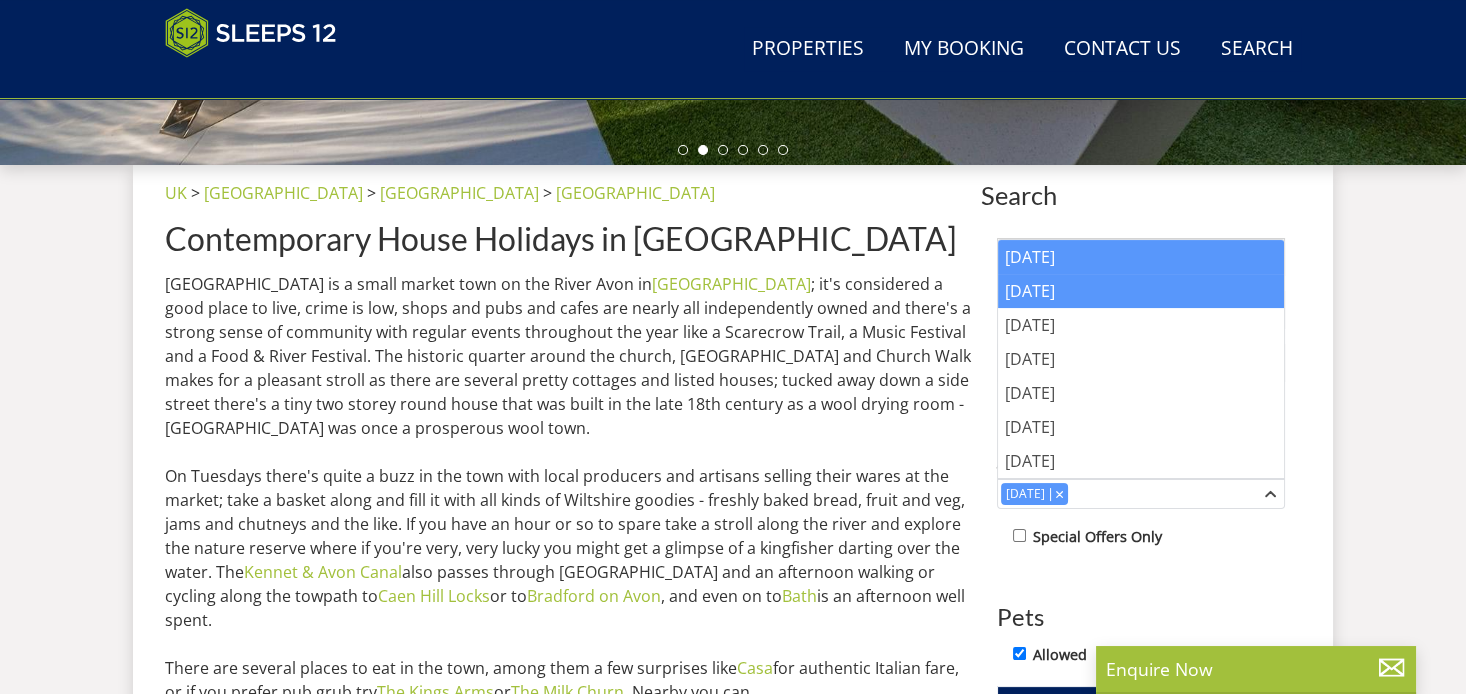 click on "Monday" at bounding box center (1141, 257) 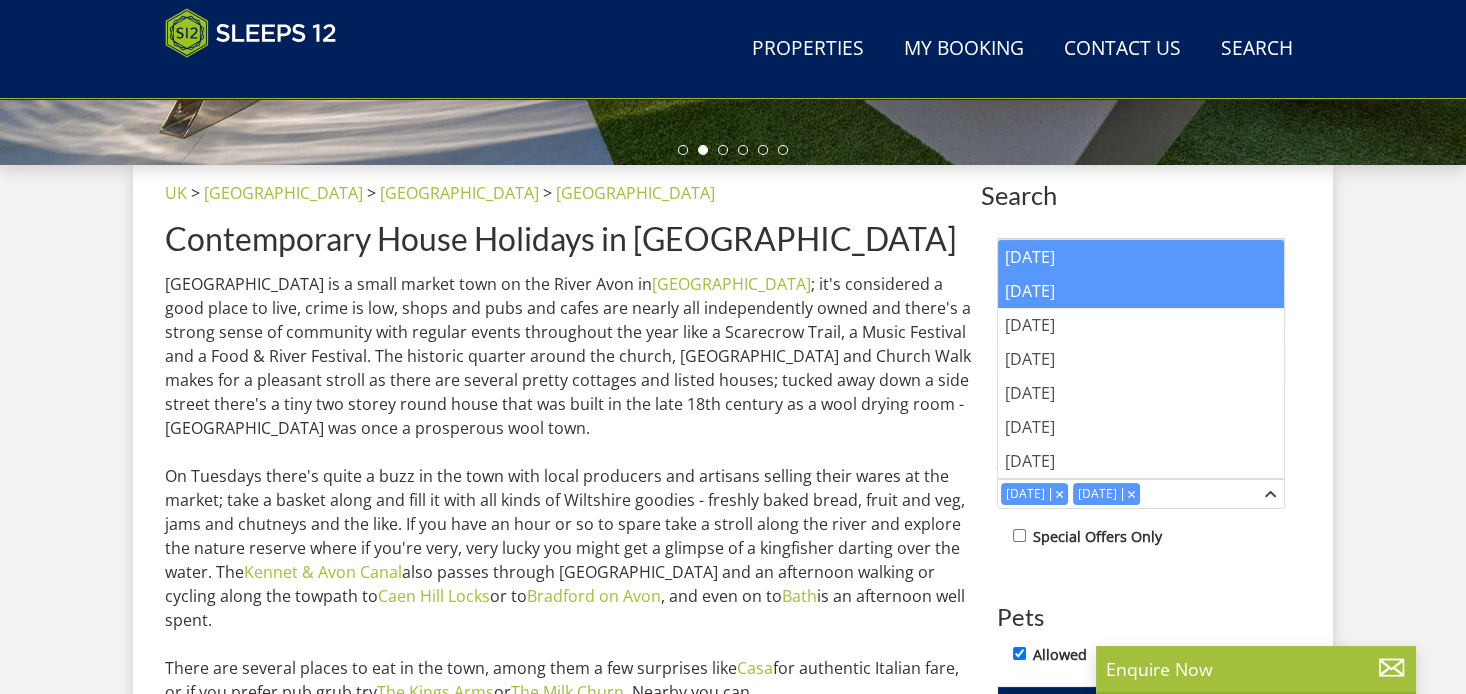 click on "Search
Menu
Properties
My Booking
Contact Us  01823 665500
Search  Check Availability
Guests
1
2
3
4
5
6
7
8
9
10
11
12
13
14
15
16
17
18
19
20
21
22
23
24
25
26
27
28
29
30
31
32
Date
16/09/2025
Search
Search
Search" at bounding box center [733, 275] 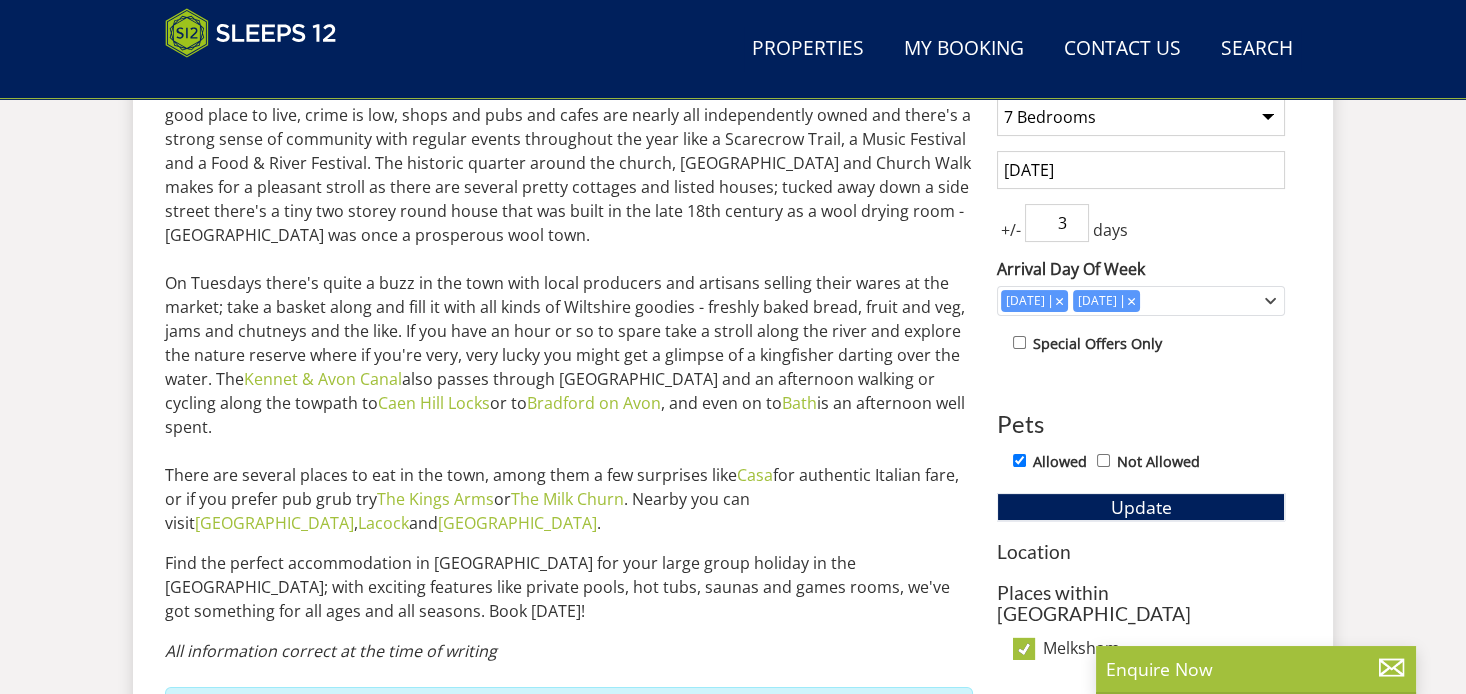 scroll, scrollTop: 872, scrollLeft: 0, axis: vertical 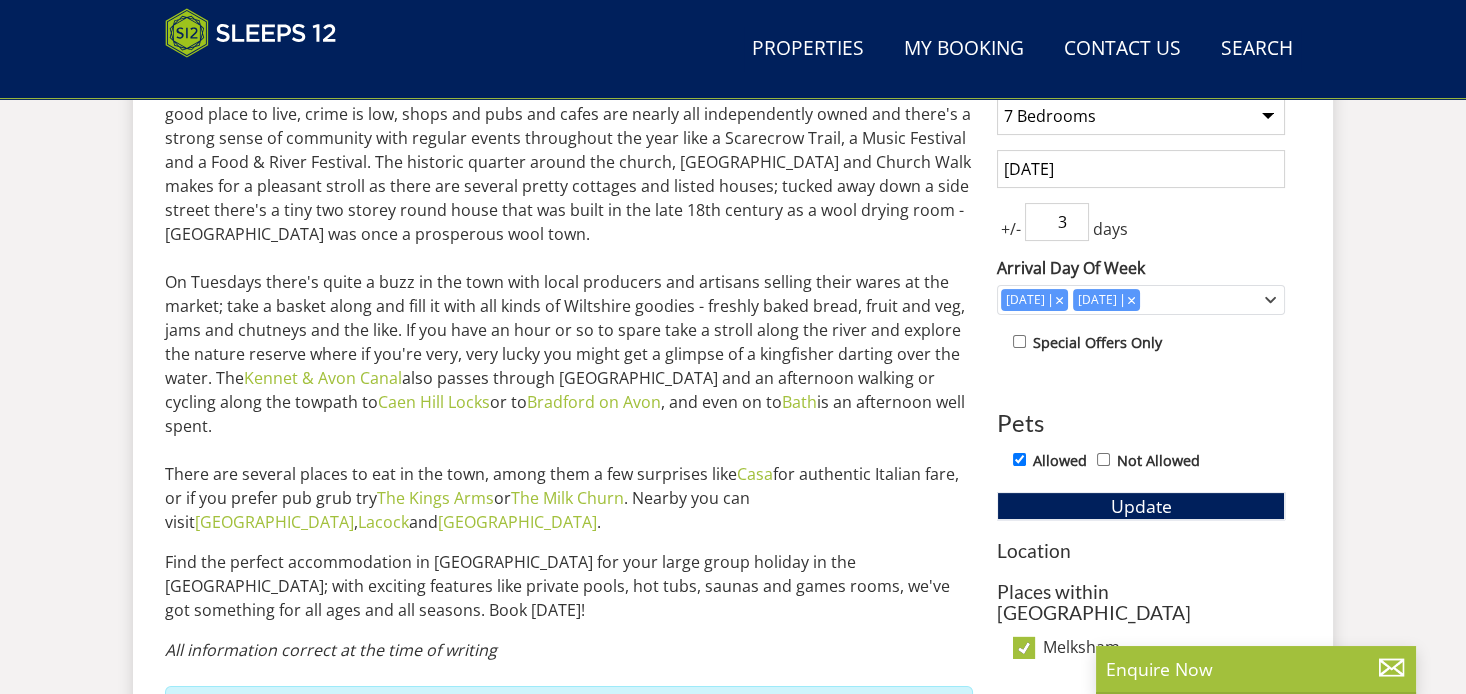 click on "Location" at bounding box center [1141, 550] 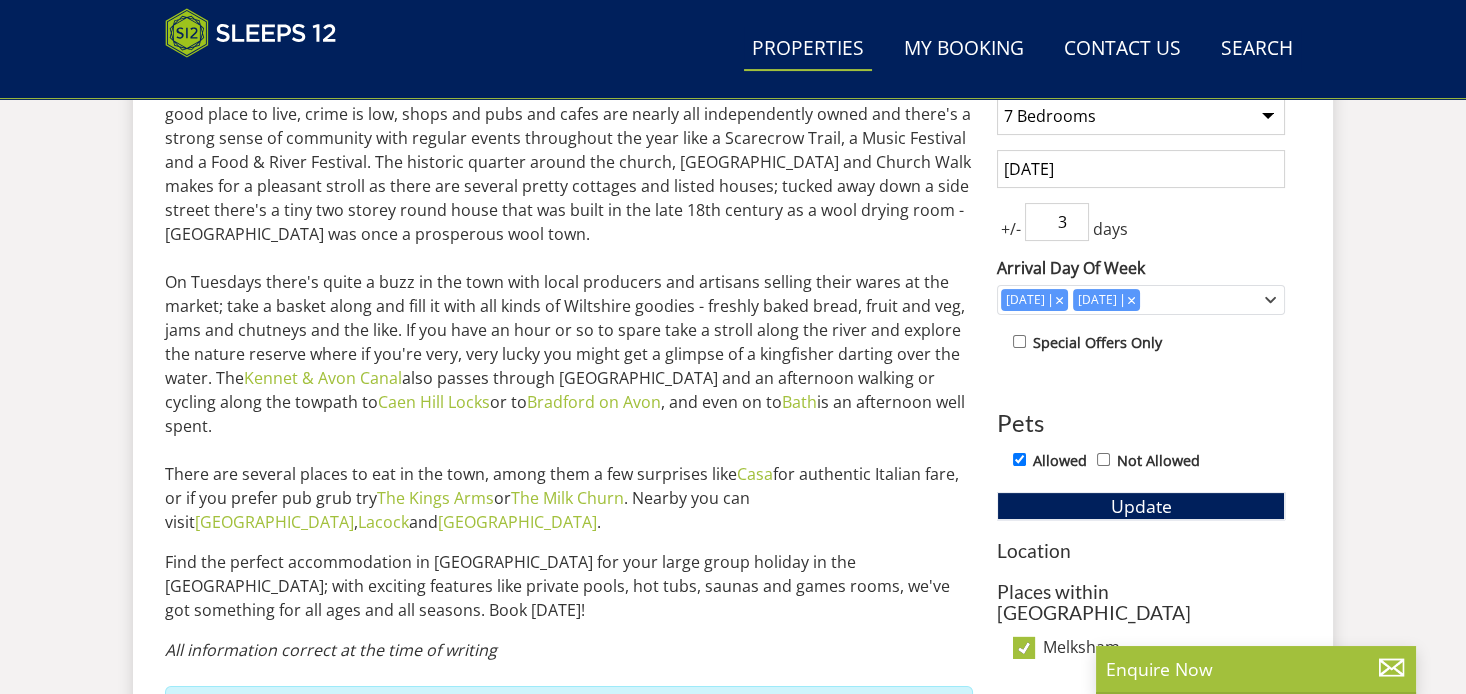 click on "Properties" at bounding box center [808, 49] 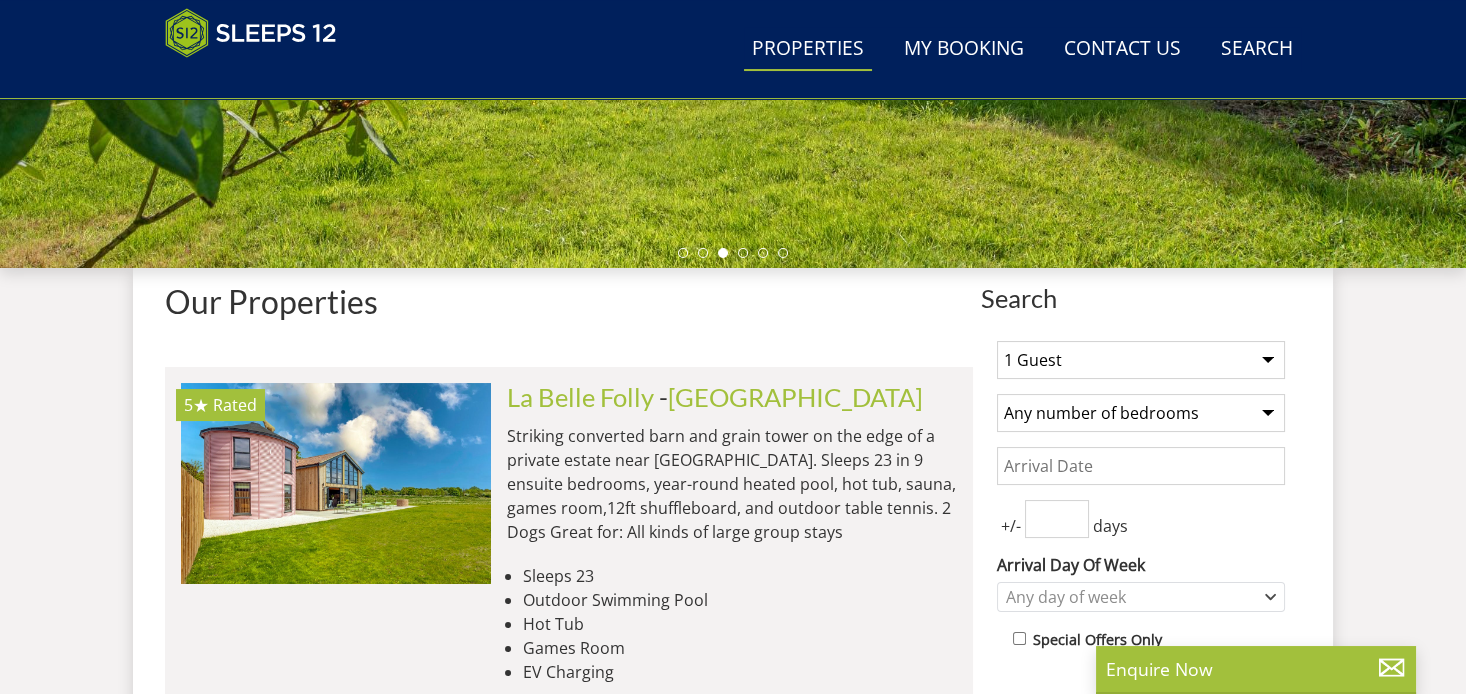 scroll, scrollTop: 678, scrollLeft: 0, axis: vertical 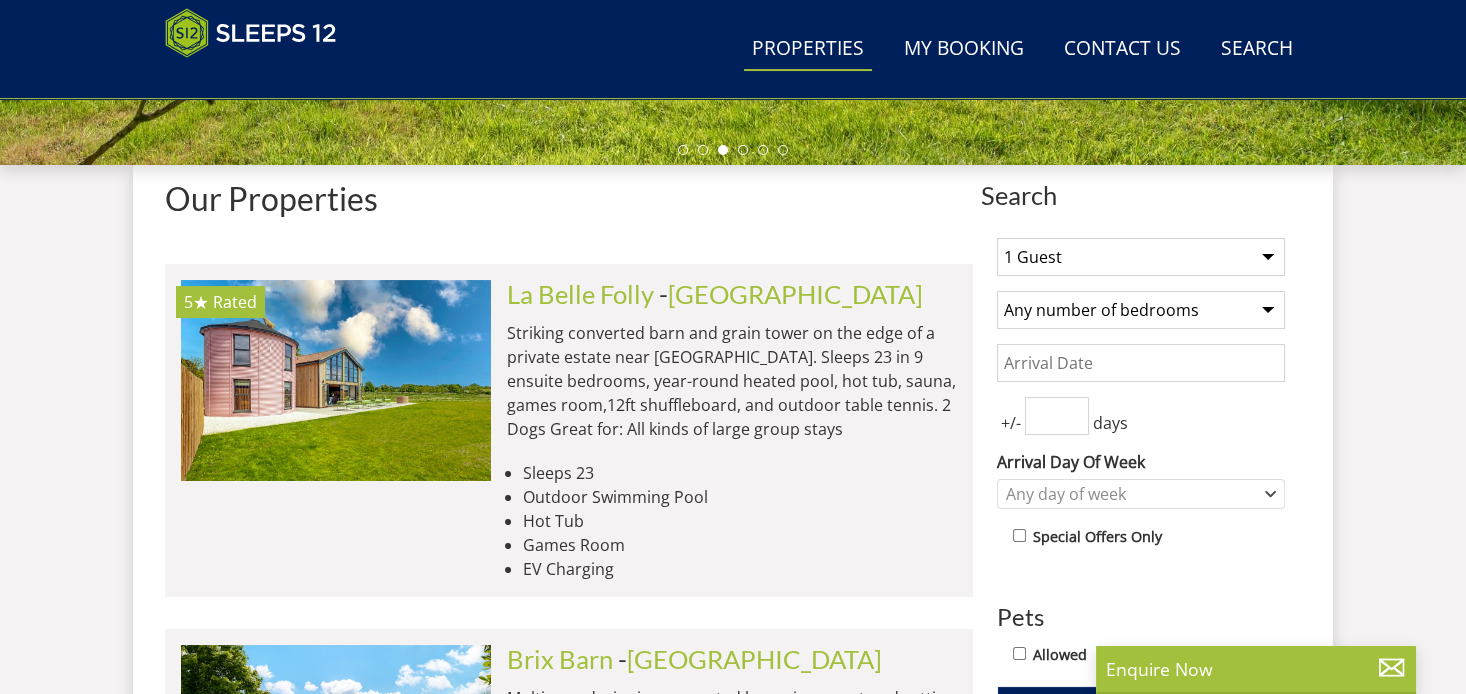 click on "1 Guest
2 Guests
3 Guests
4 Guests
5 Guests
6 Guests
7 Guests
8 Guests
9 Guests
10 Guests
11 Guests
12 Guests
13 Guests
14 Guests
15 Guests
16 Guests
17 Guests
18 Guests
19 Guests
20 Guests
21 Guests
22 Guests
23 Guests
24 Guests
25 Guests
26 Guests
27 Guests
28 Guests
29 Guests
30 Guests
31 Guests
32 Guests" at bounding box center [1141, 257] 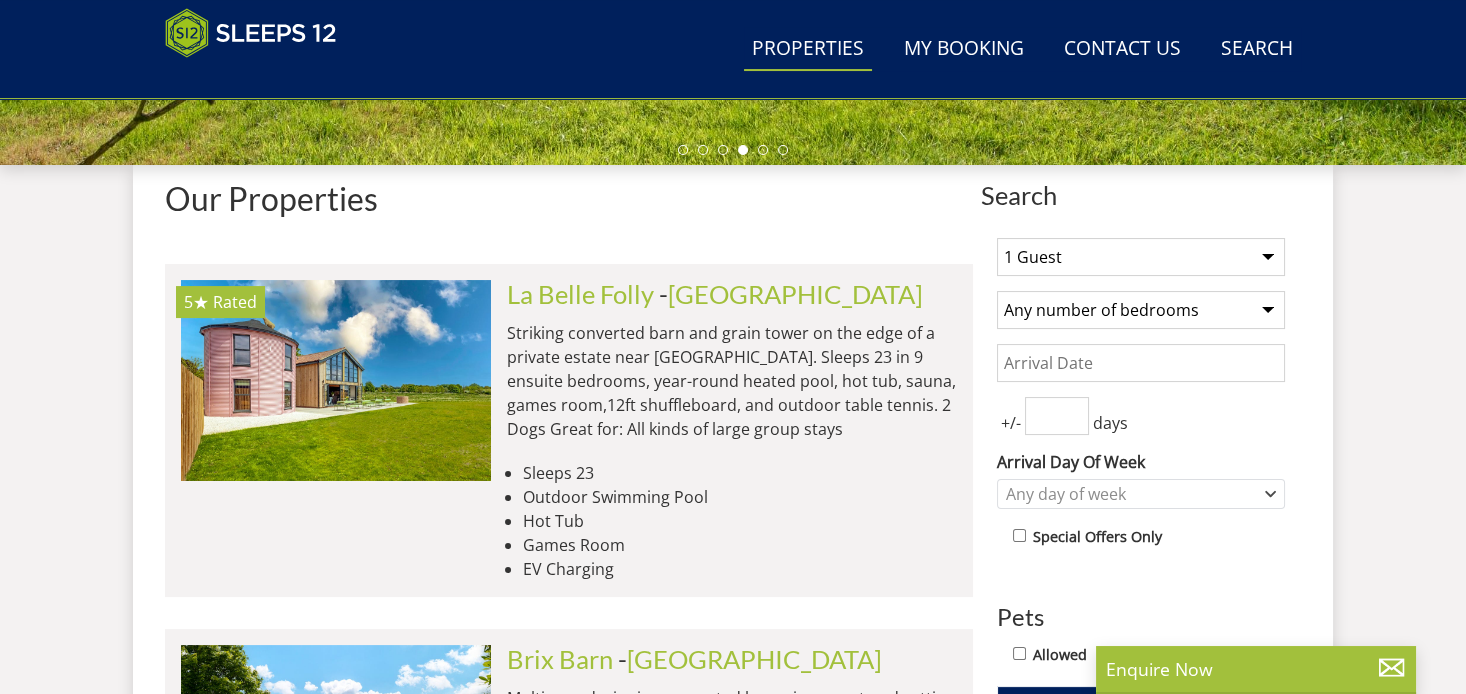 select on "10" 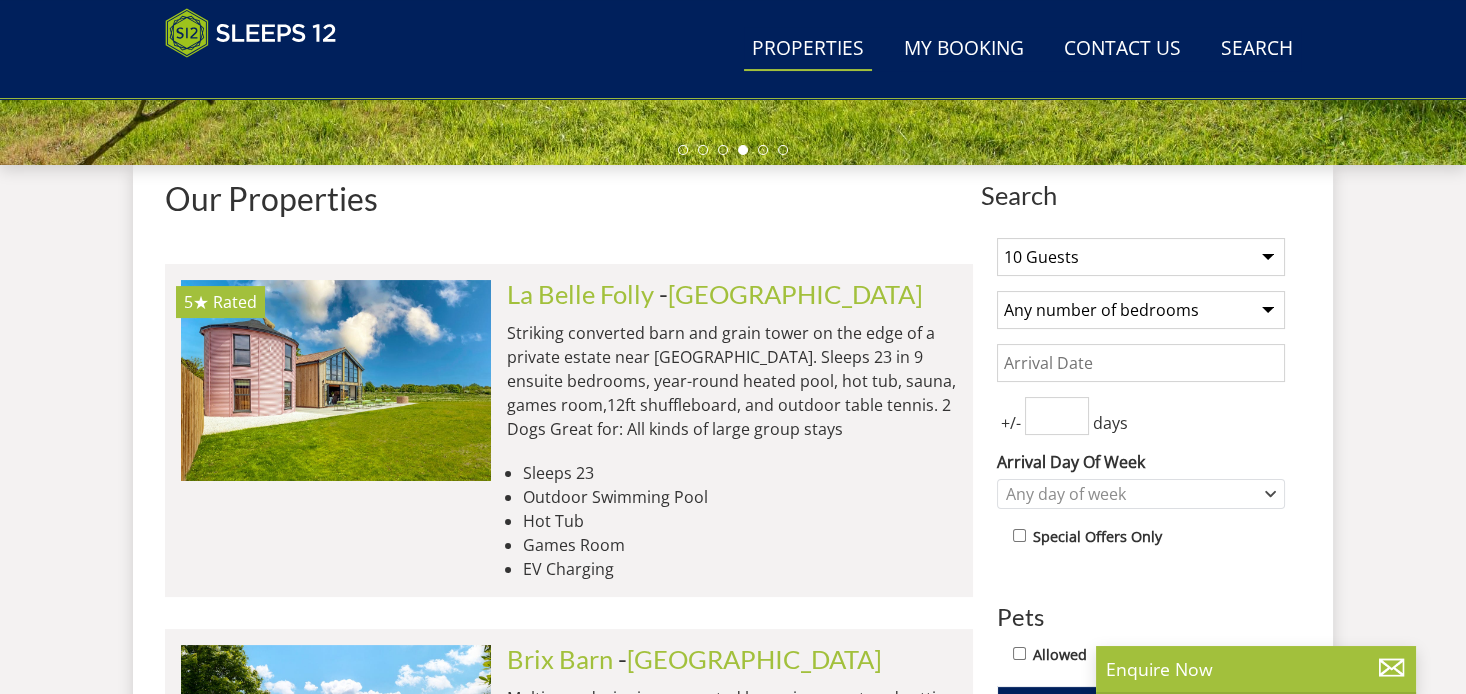 click on "1 Guest
2 Guests
3 Guests
4 Guests
5 Guests
6 Guests
7 Guests
8 Guests
9 Guests
10 Guests
11 Guests
12 Guests
13 Guests
14 Guests
15 Guests
16 Guests
17 Guests
18 Guests
19 Guests
20 Guests
21 Guests
22 Guests
23 Guests
24 Guests
25 Guests
26 Guests
27 Guests
28 Guests
29 Guests
30 Guests
31 Guests
32 Guests" at bounding box center [1141, 257] 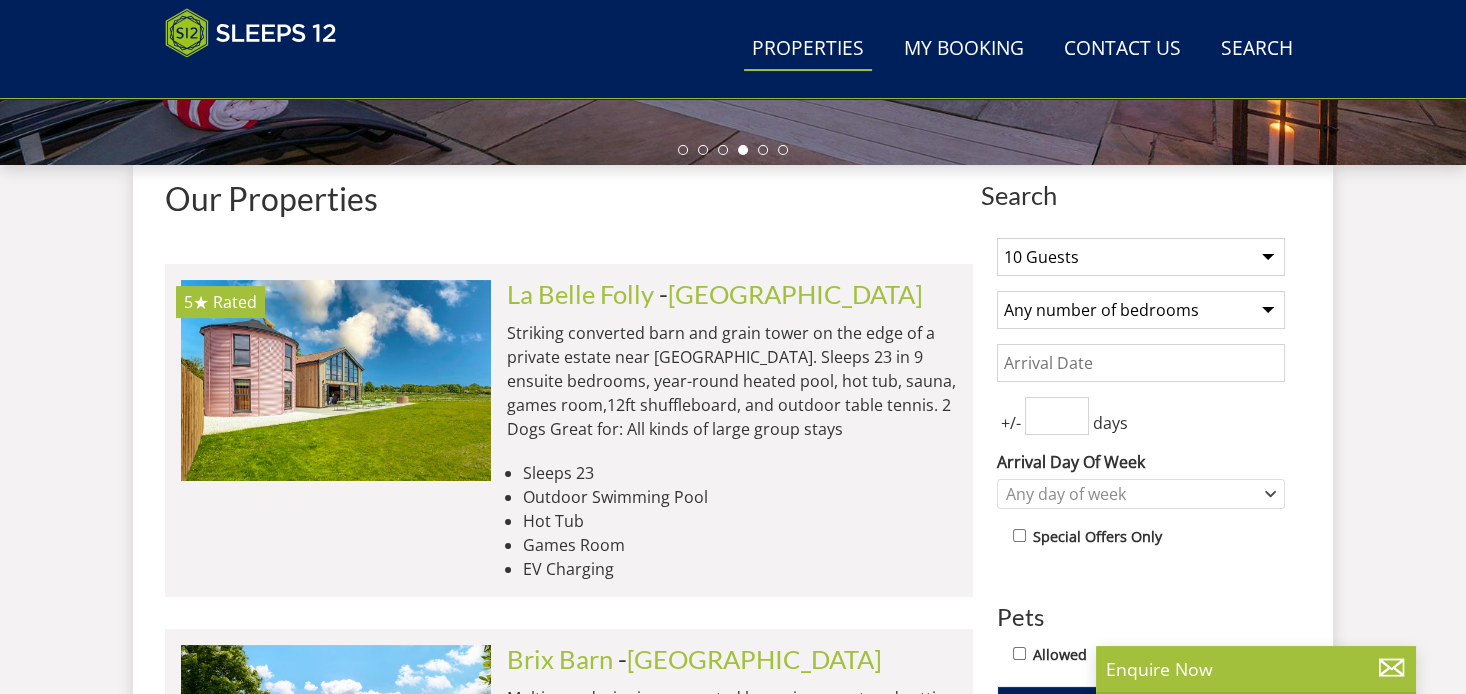click on "Any number of bedrooms
4 Bedrooms
5 Bedrooms
6 Bedrooms
7 Bedrooms
8 Bedrooms
9 Bedrooms
10 Bedrooms
11 Bedrooms
12 Bedrooms
13 Bedrooms
14 Bedrooms
15 Bedrooms
16 Bedrooms" at bounding box center [1141, 310] 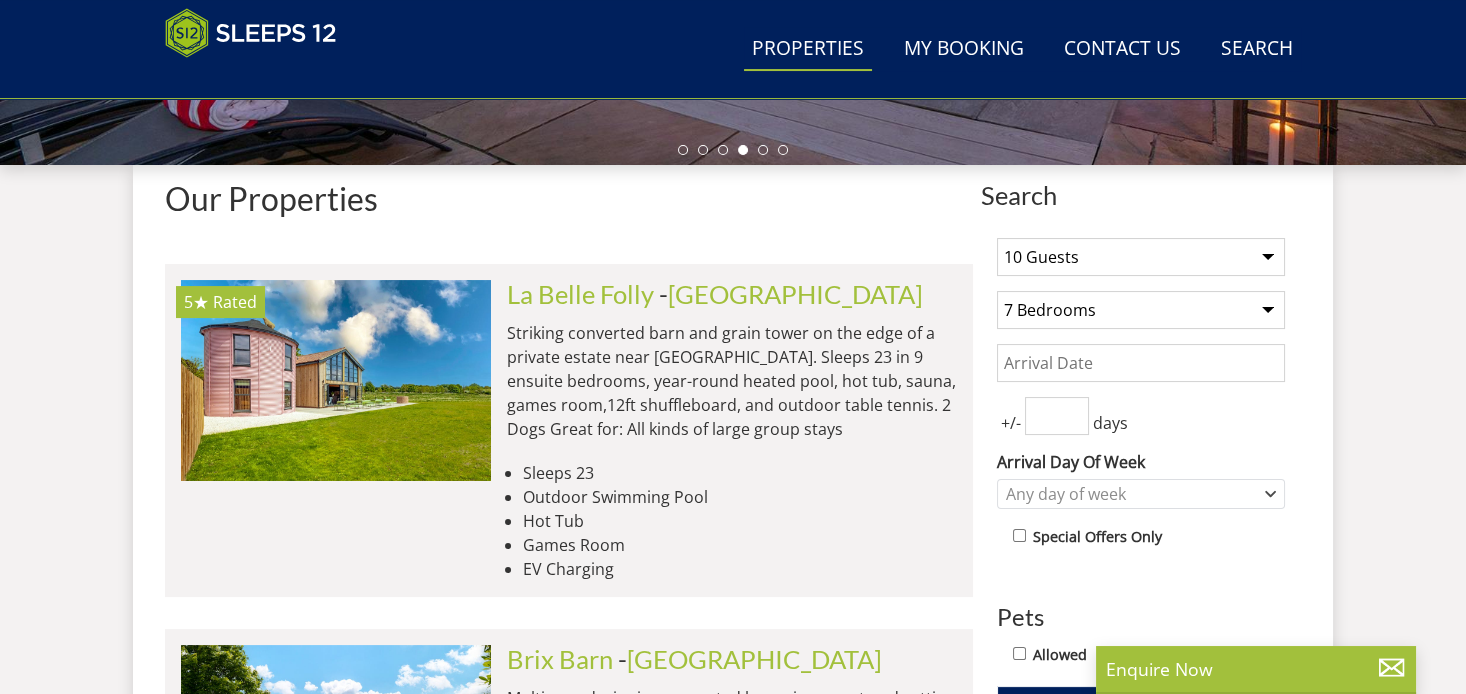 click on "Any number of bedrooms
4 Bedrooms
5 Bedrooms
6 Bedrooms
7 Bedrooms
8 Bedrooms
9 Bedrooms
10 Bedrooms
11 Bedrooms
12 Bedrooms
13 Bedrooms
14 Bedrooms
15 Bedrooms
16 Bedrooms" at bounding box center (1141, 310) 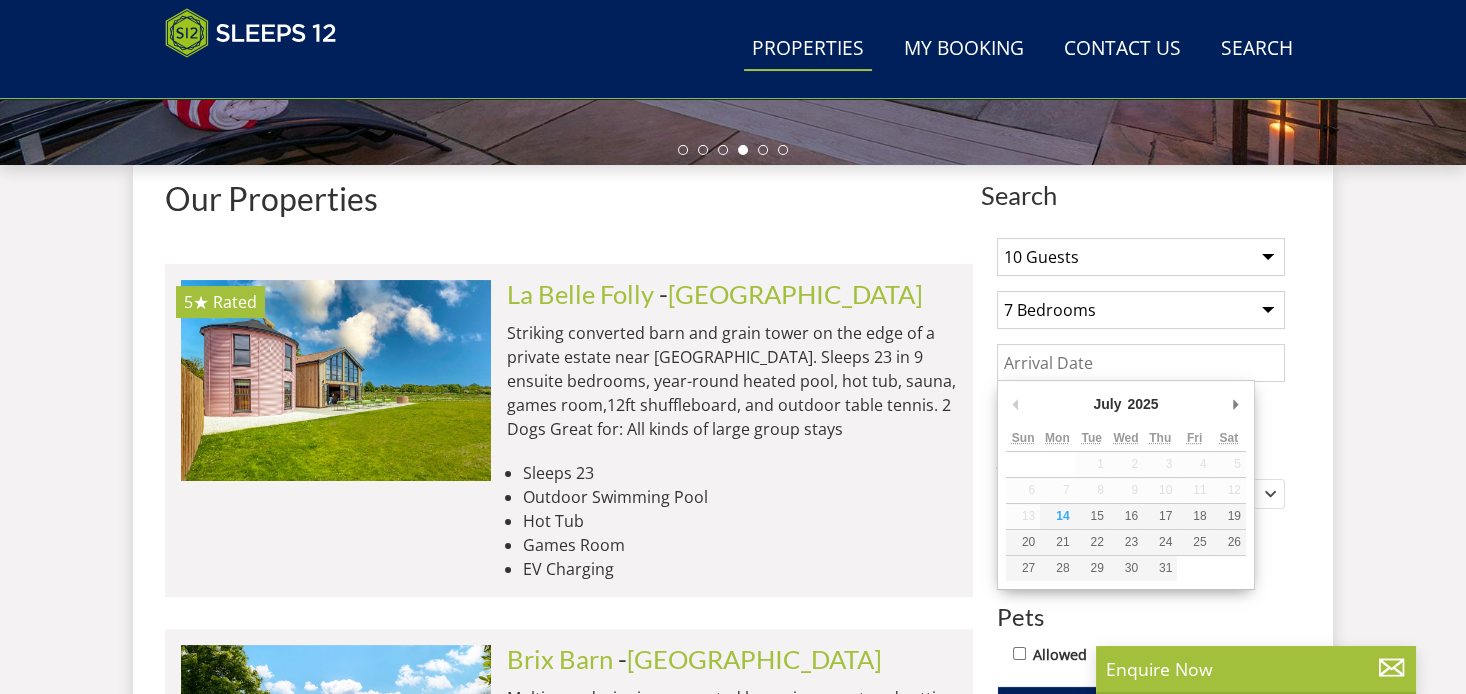 click on "Date" at bounding box center [1141, 363] 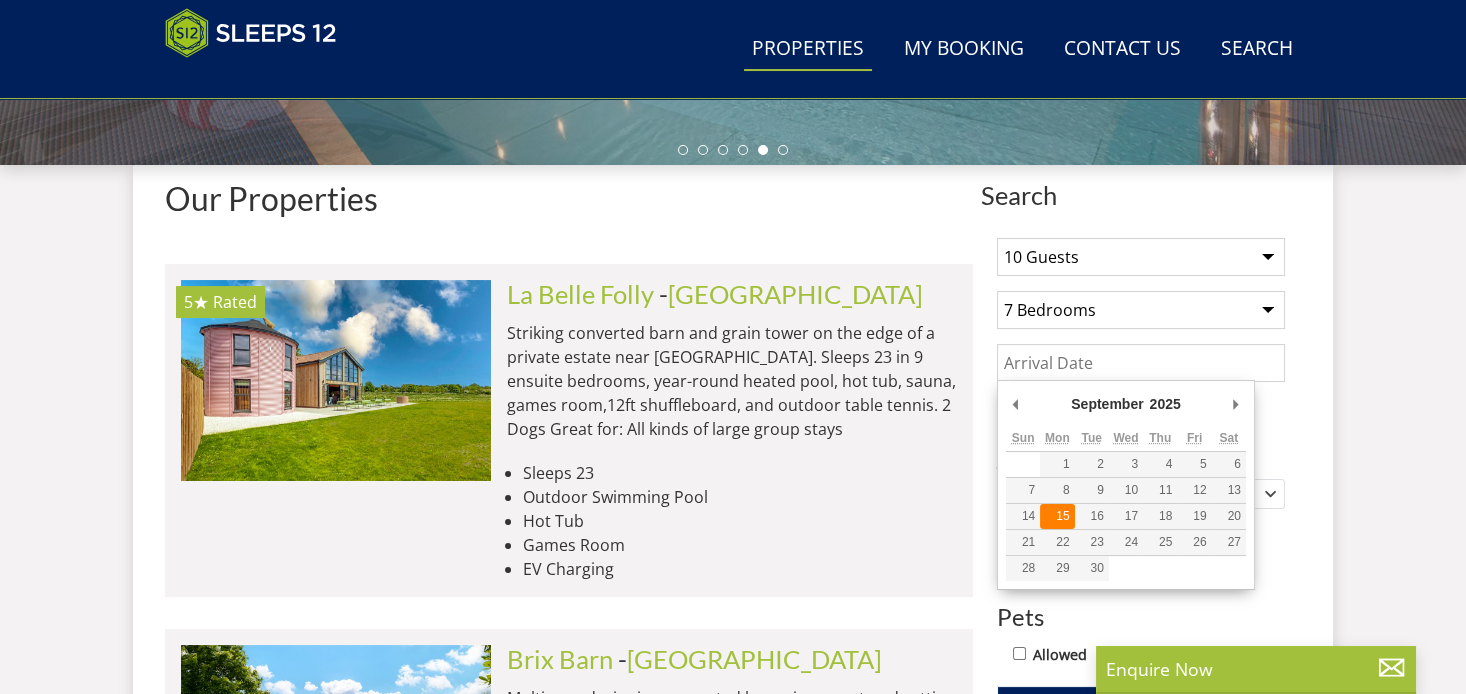 type on "15/09/2025" 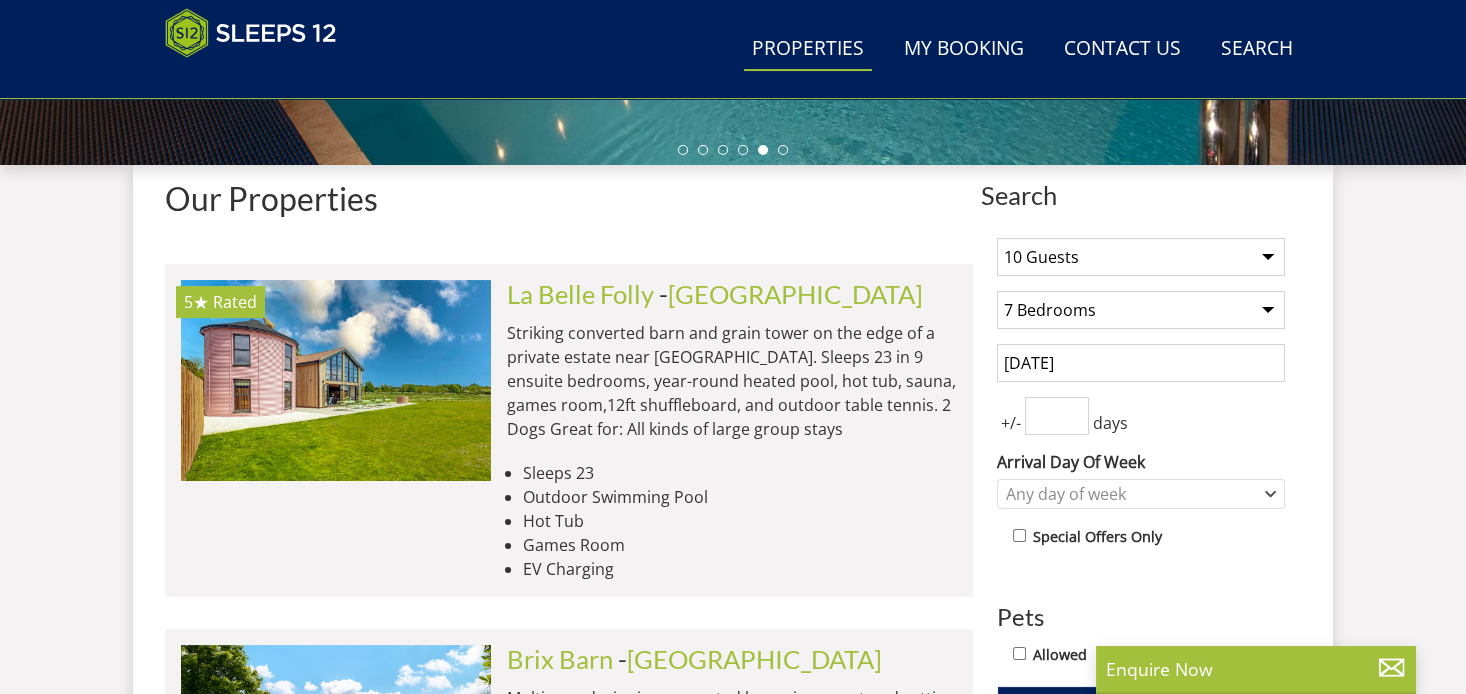 scroll, scrollTop: 775, scrollLeft: 0, axis: vertical 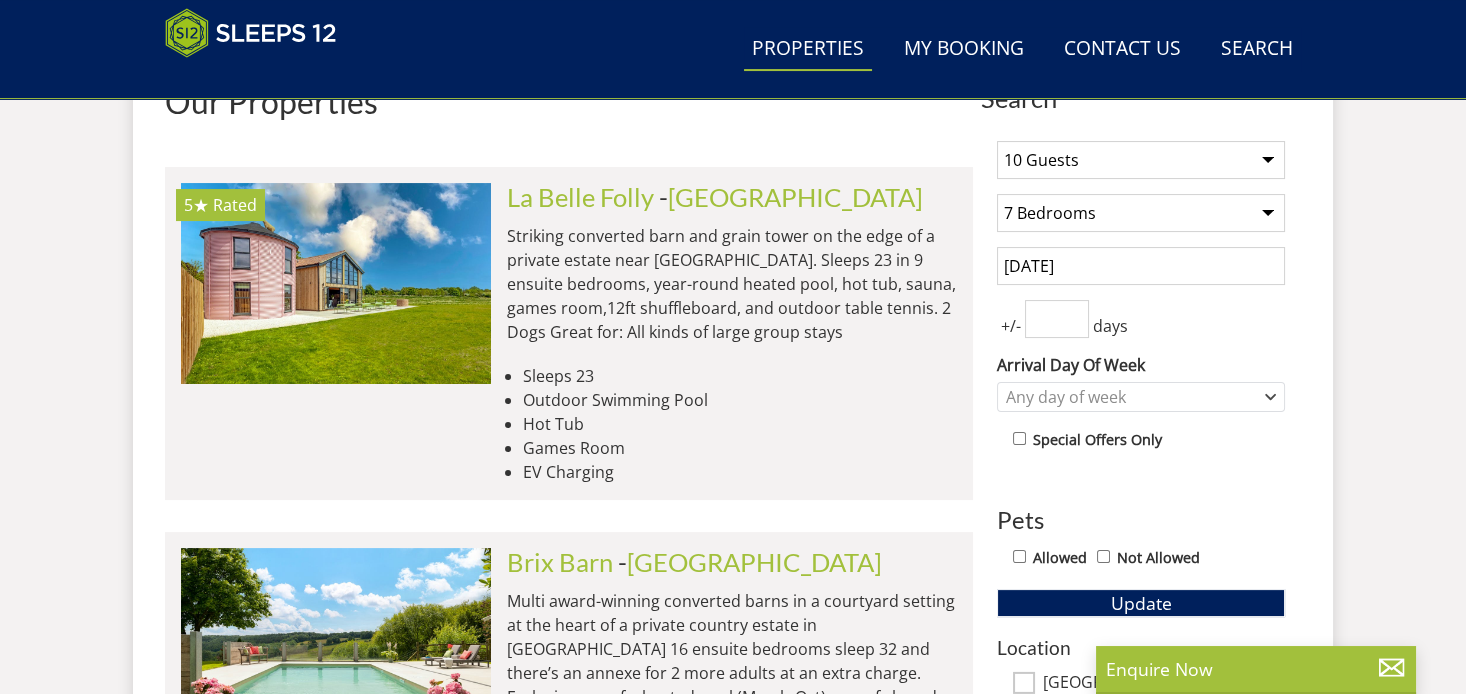click at bounding box center [1057, 319] 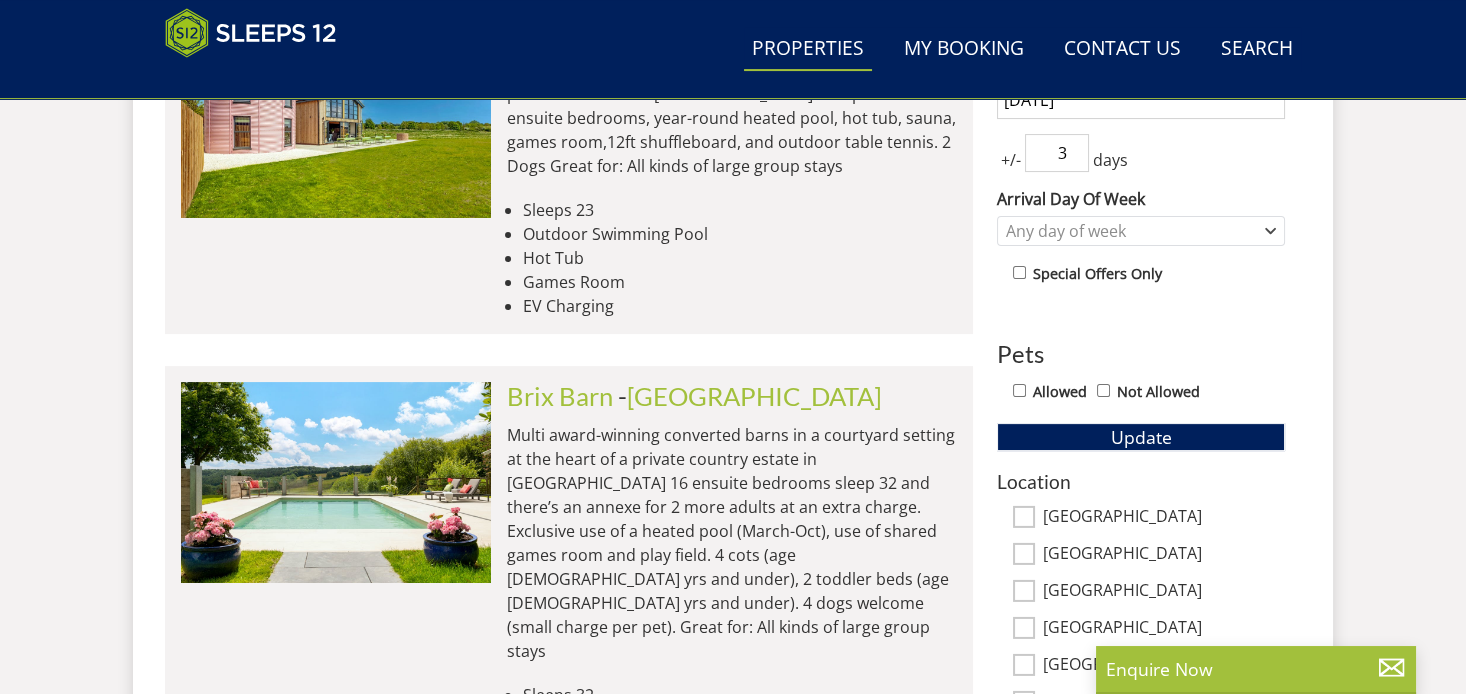 scroll, scrollTop: 968, scrollLeft: 0, axis: vertical 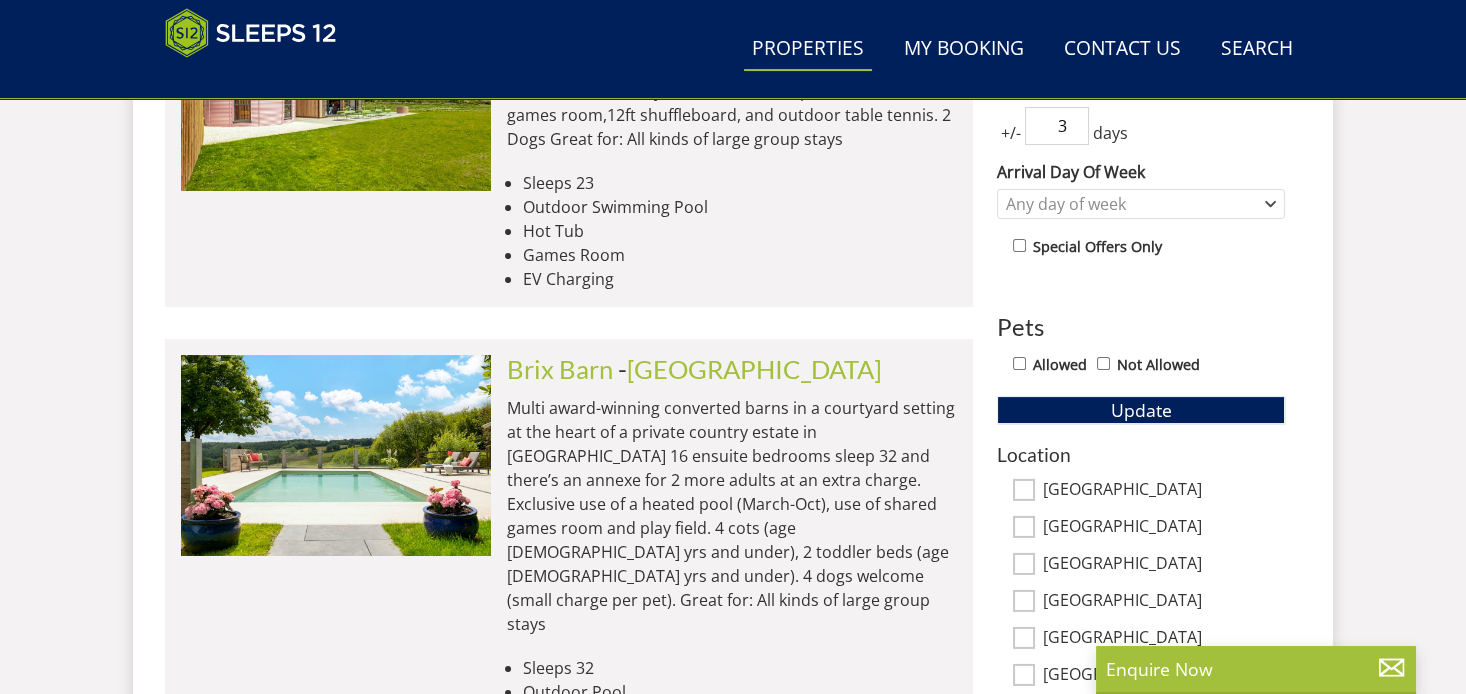 type on "3" 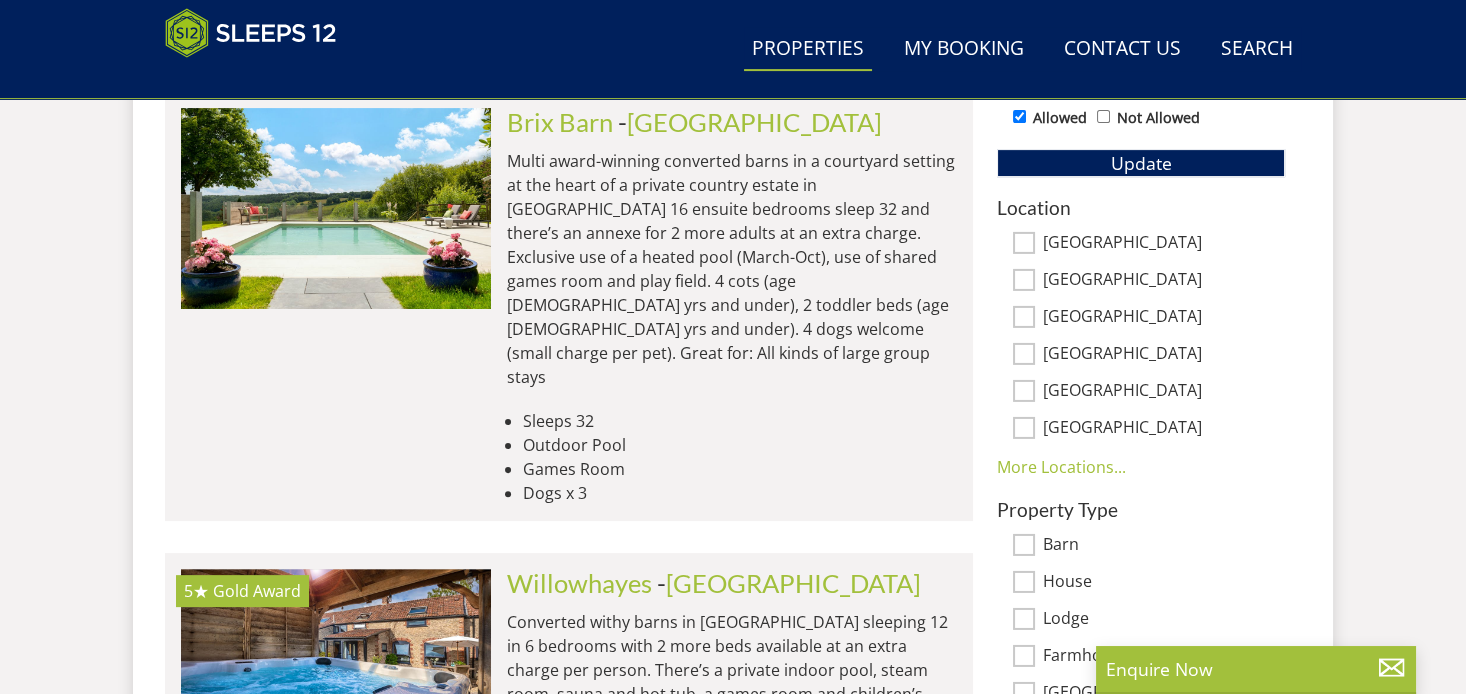 scroll, scrollTop: 1259, scrollLeft: 0, axis: vertical 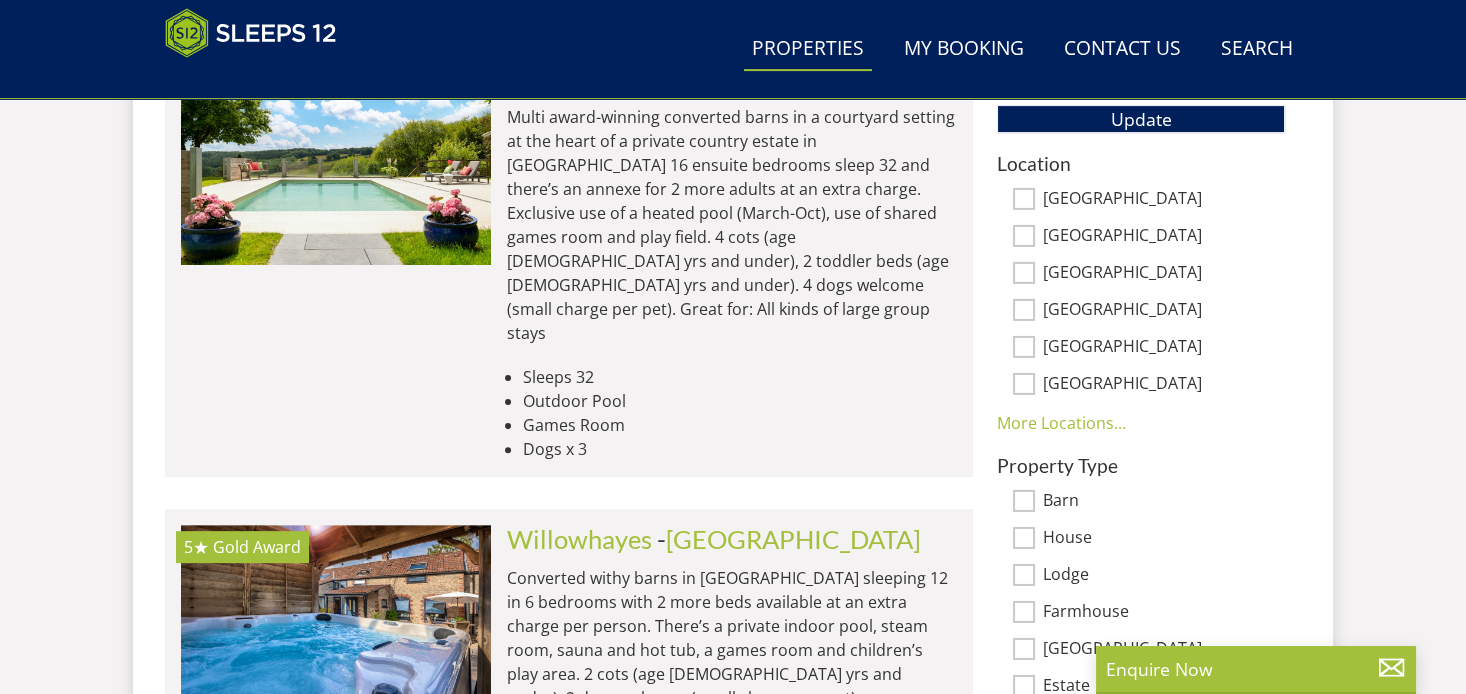 drag, startPoint x: 1024, startPoint y: 304, endPoint x: 1026, endPoint y: 282, distance: 22.090721 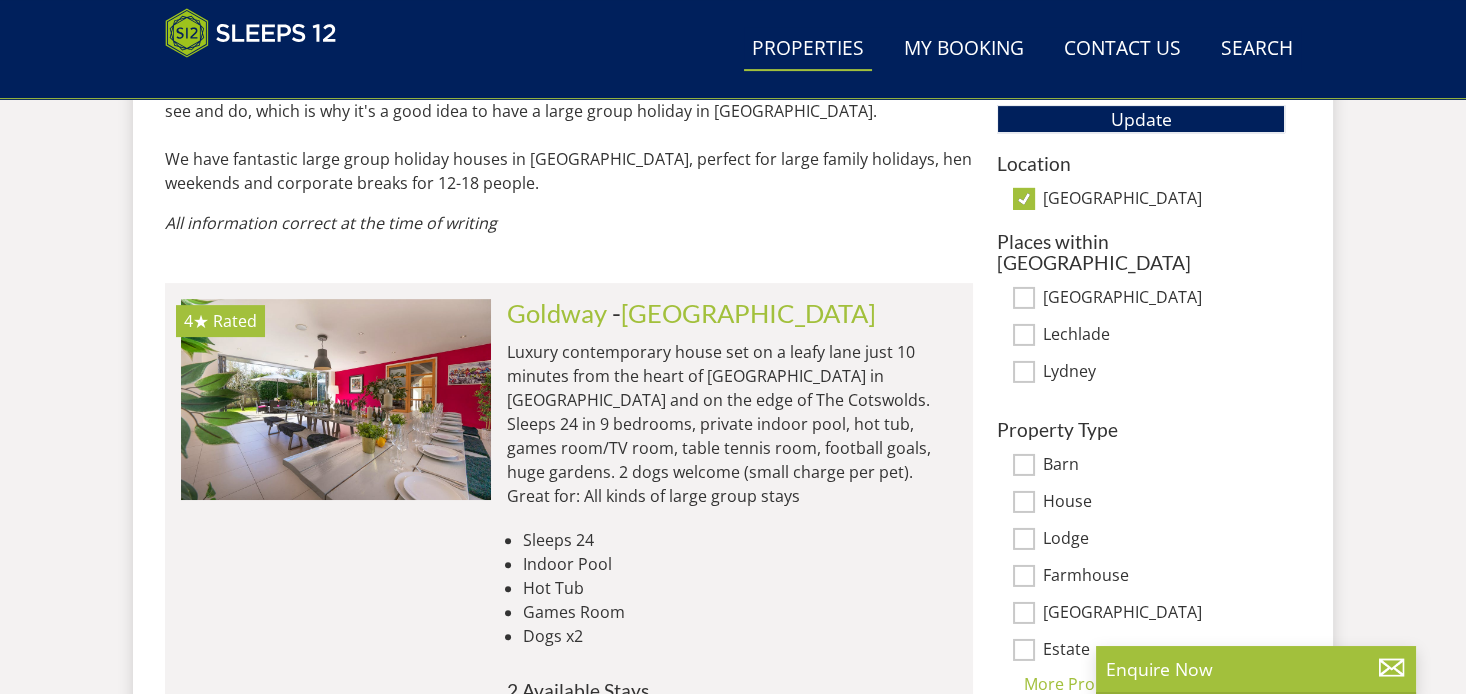 click on "[GEOGRAPHIC_DATA]" at bounding box center [1024, 199] 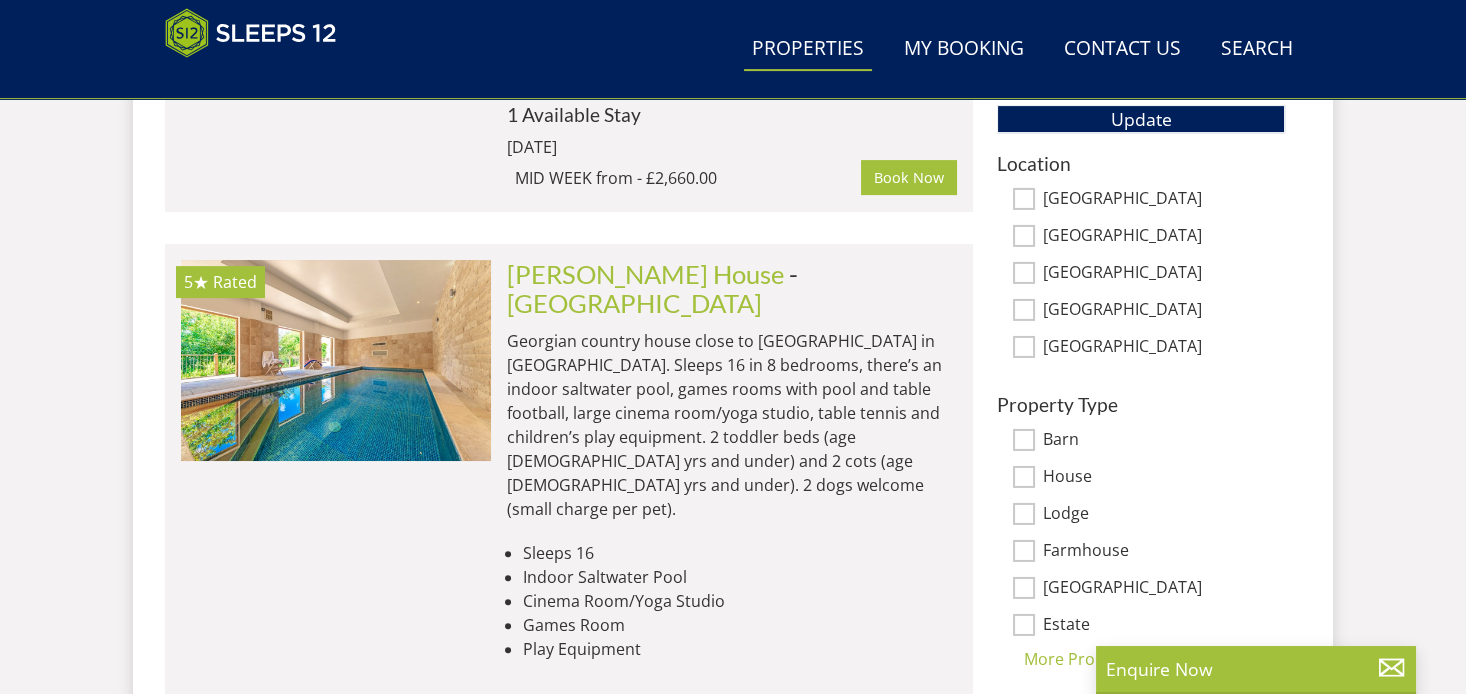 click on "[GEOGRAPHIC_DATA]" at bounding box center (1024, 310) 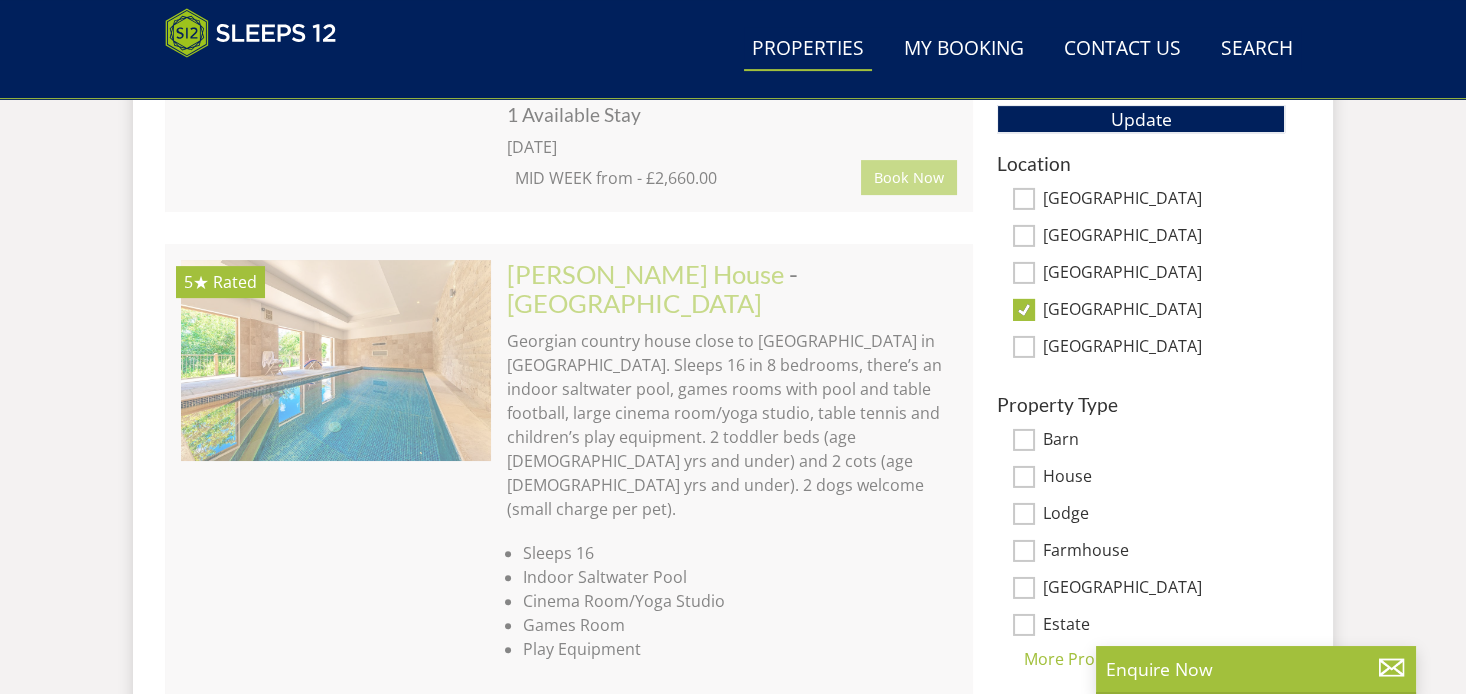 click on "Wiltshire" at bounding box center (1024, 273) 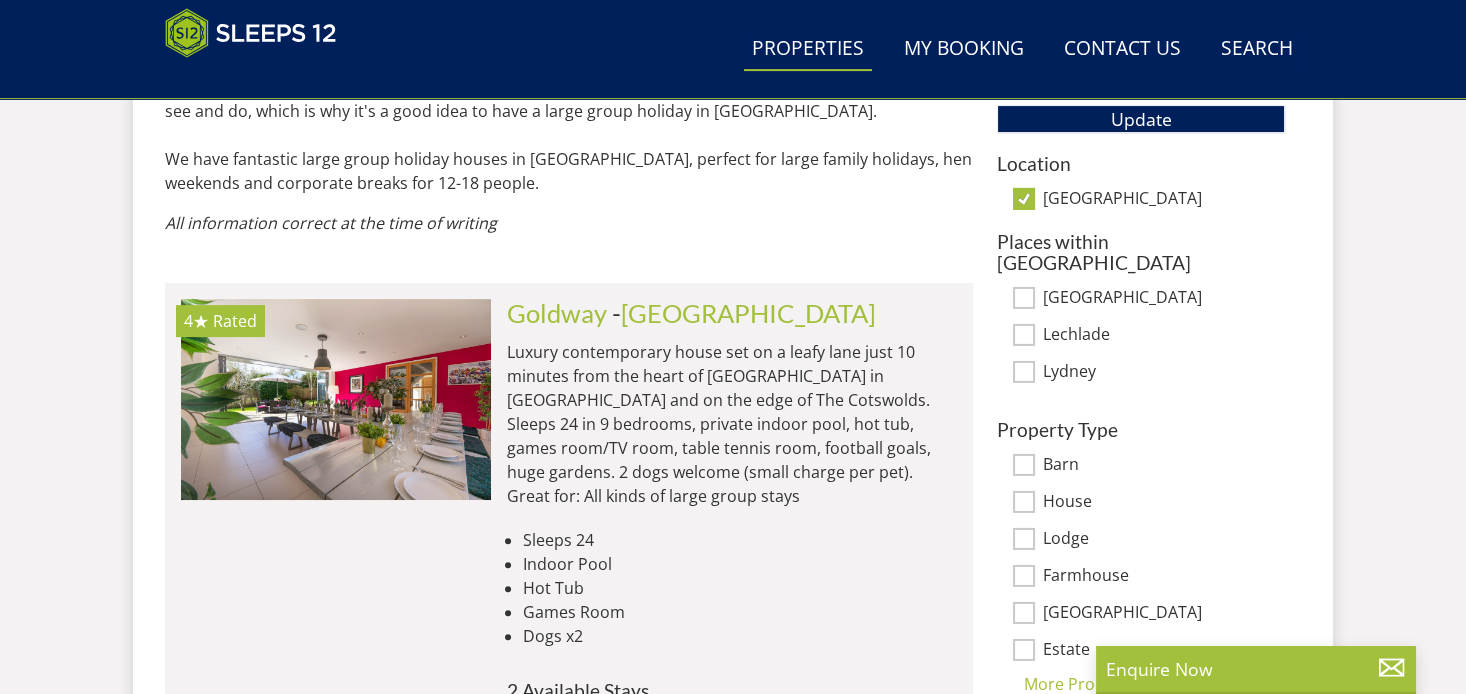 click on "[GEOGRAPHIC_DATA]" at bounding box center (1024, 298) 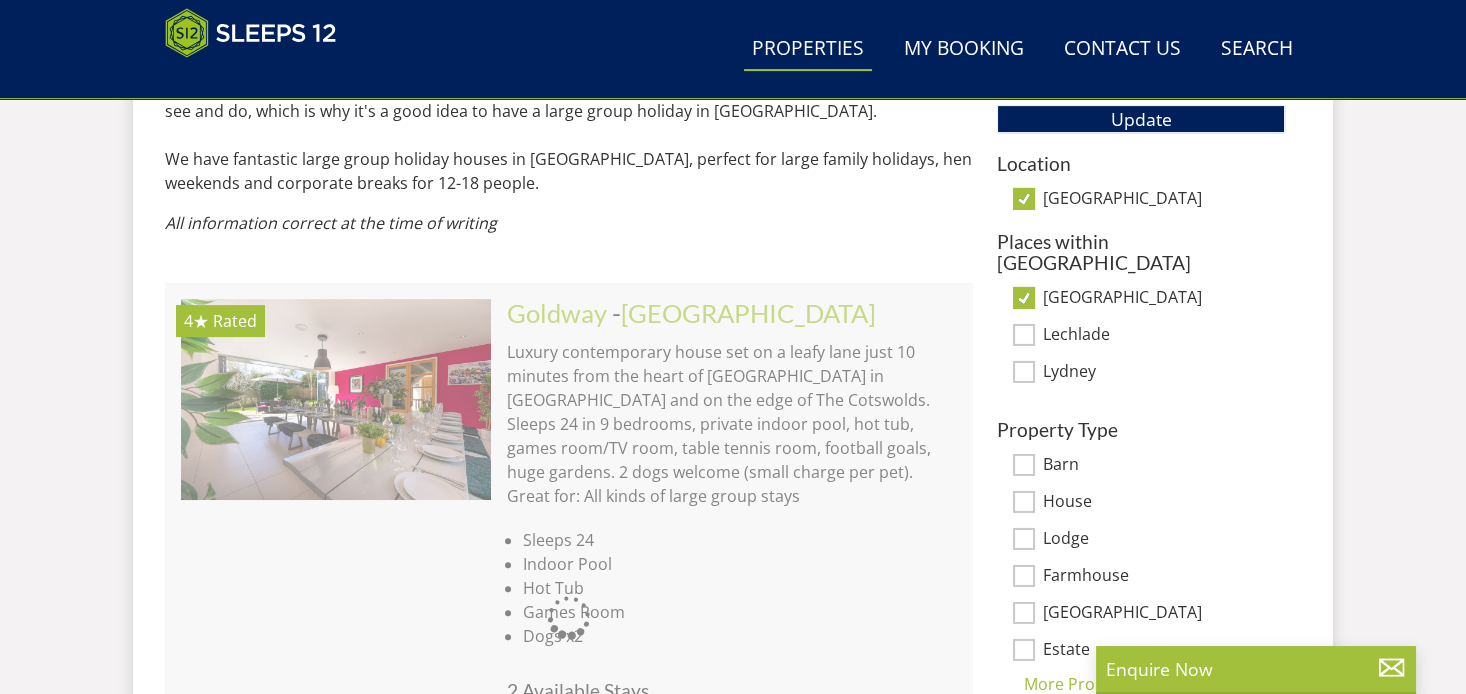 click on "Lechlade" at bounding box center (1024, 335) 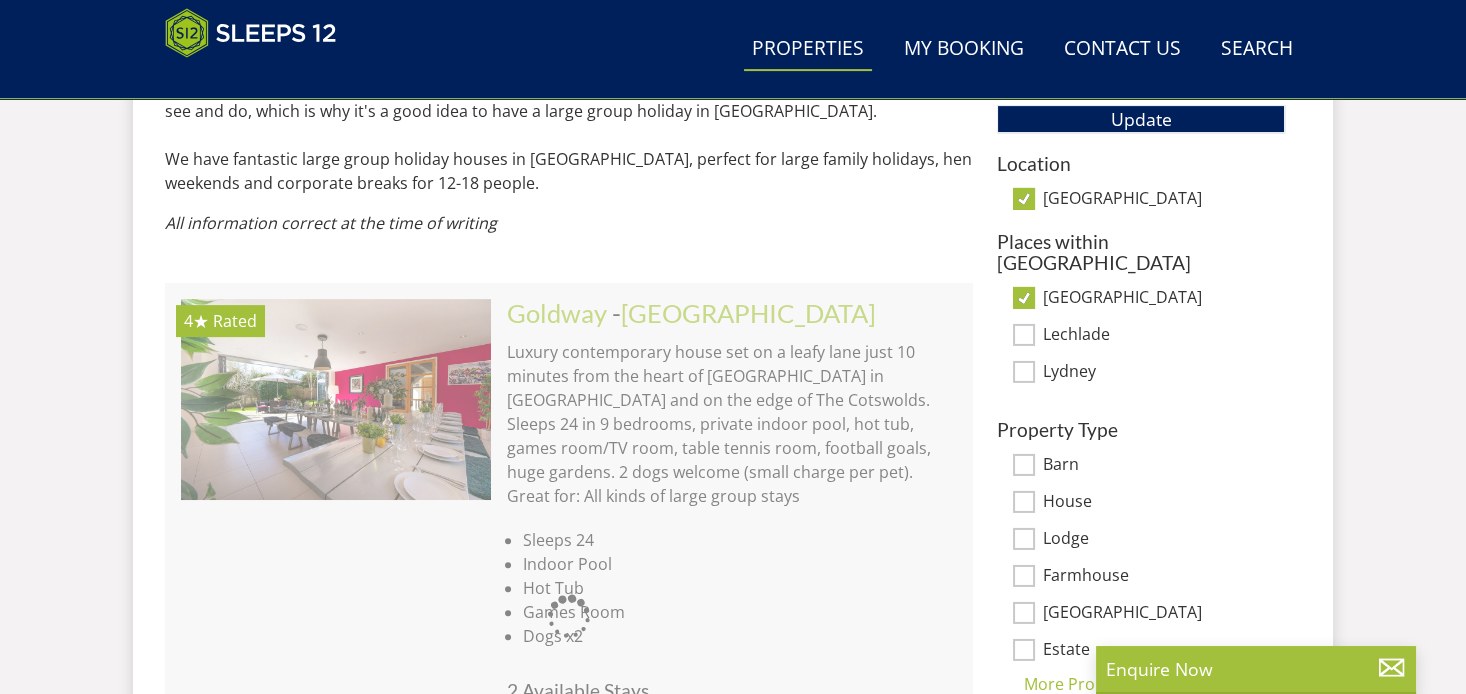 checkbox on "true" 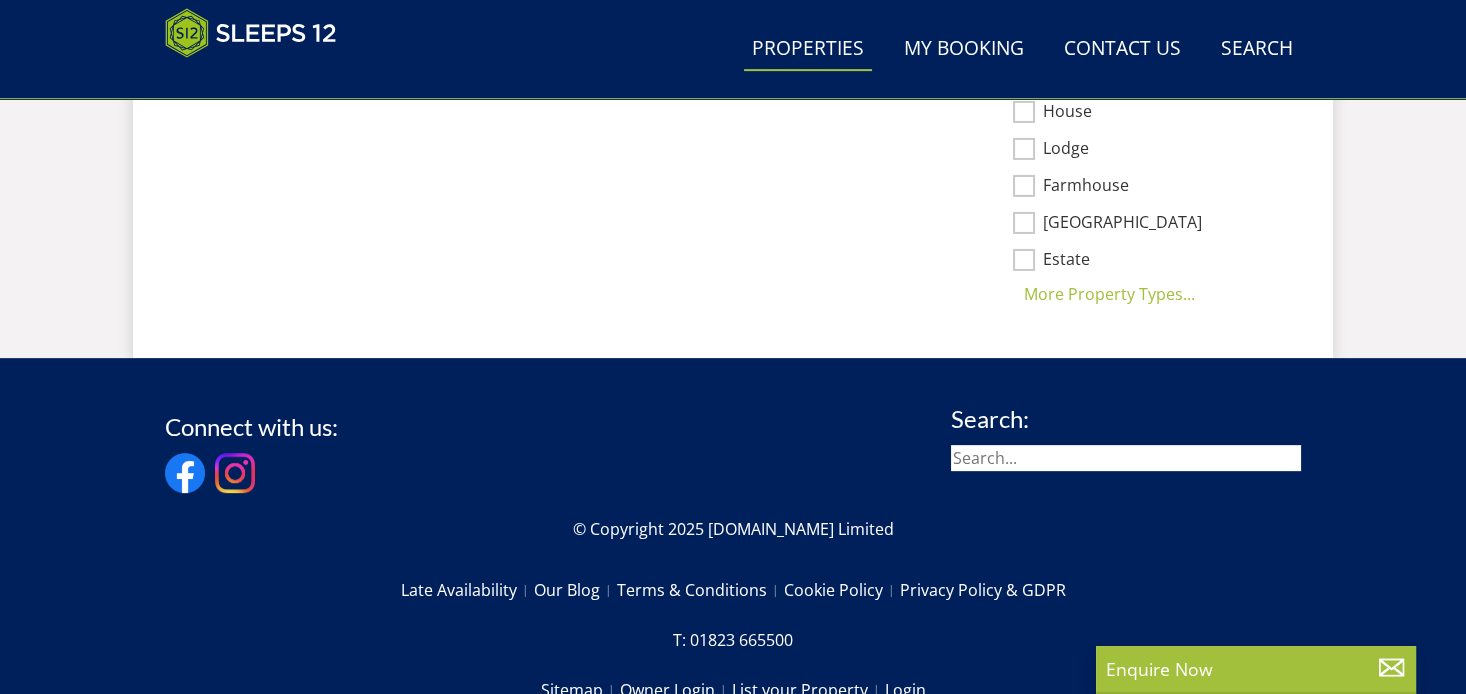 scroll, scrollTop: 1550, scrollLeft: 0, axis: vertical 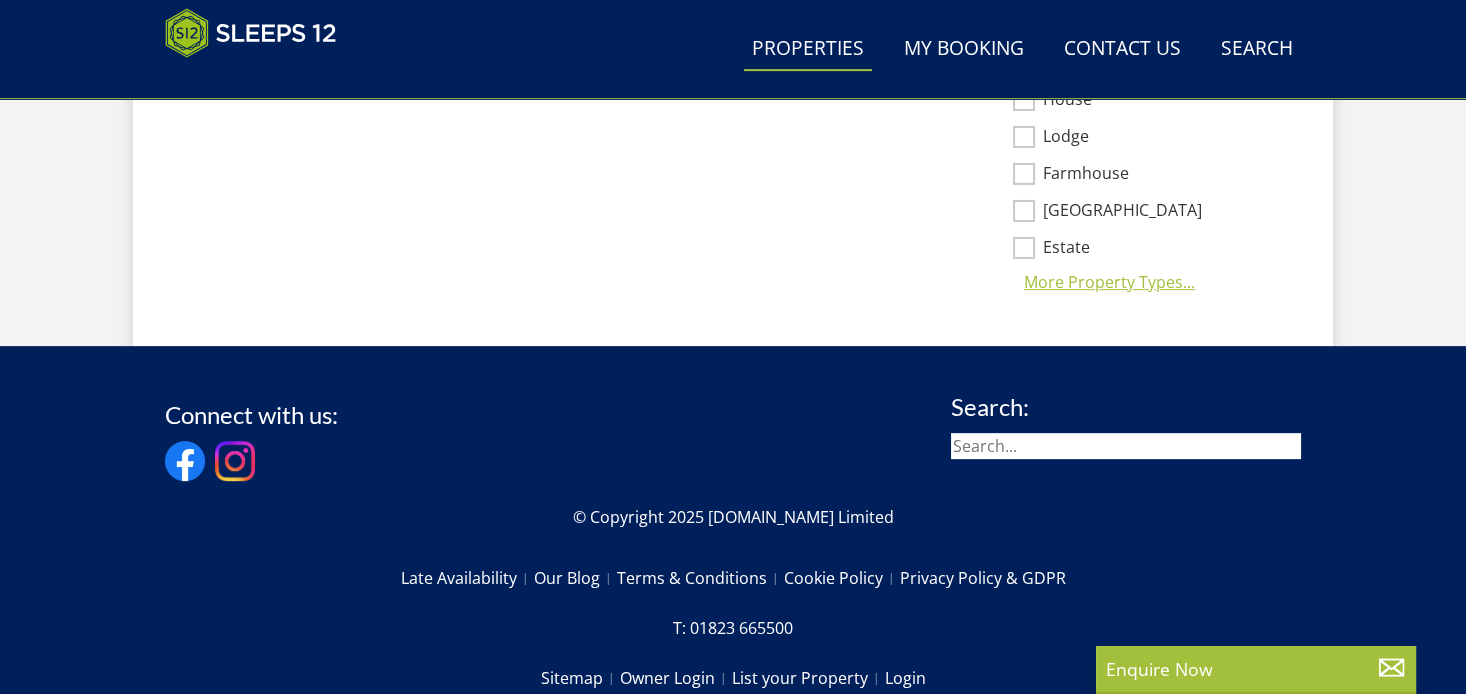 click on "More Property Types..." at bounding box center [1141, 282] 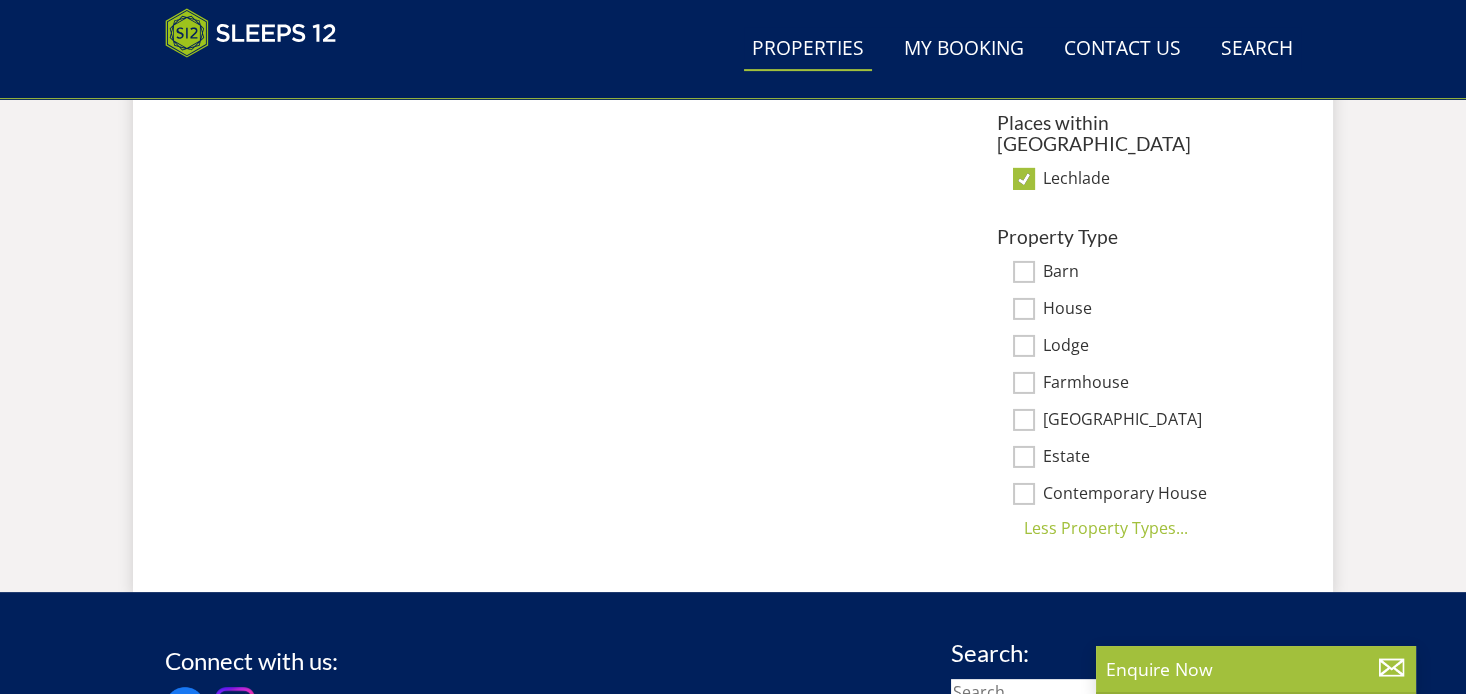 scroll, scrollTop: 1259, scrollLeft: 0, axis: vertical 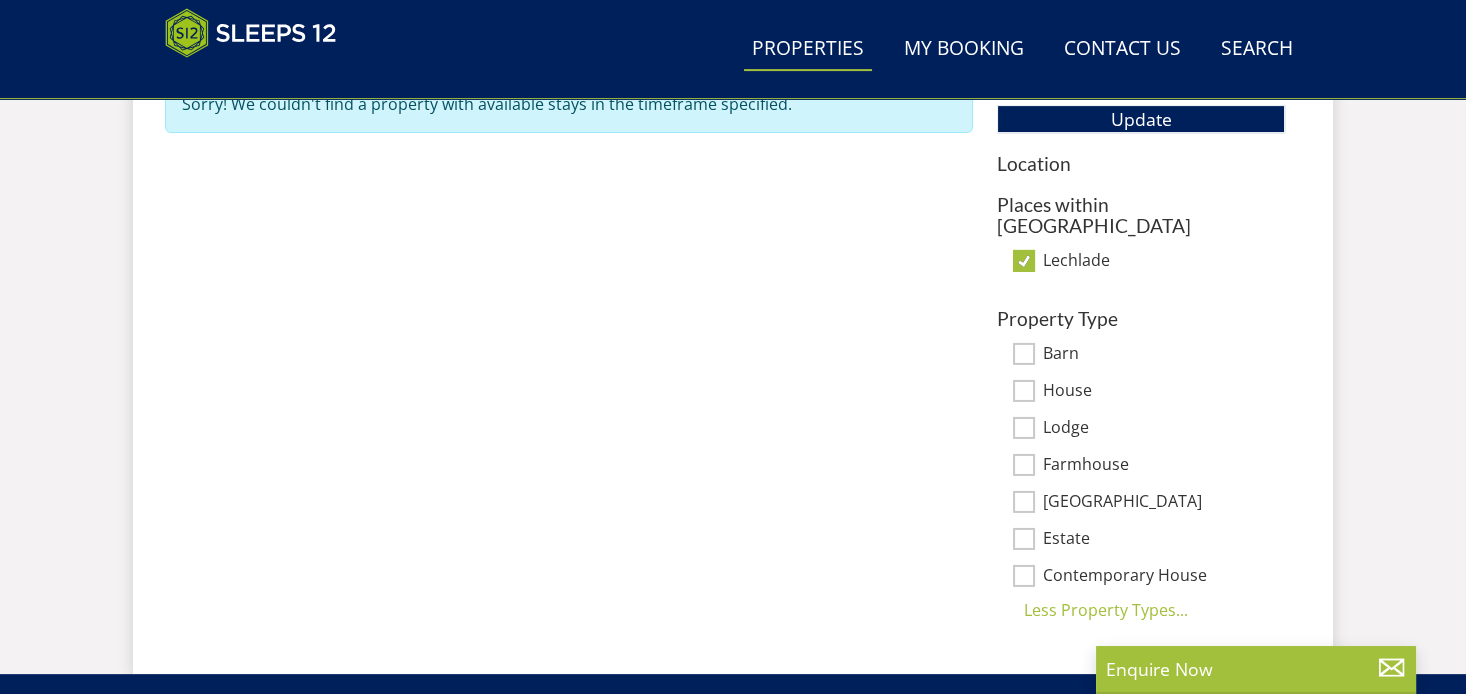 click on "Barn" at bounding box center (1024, 354) 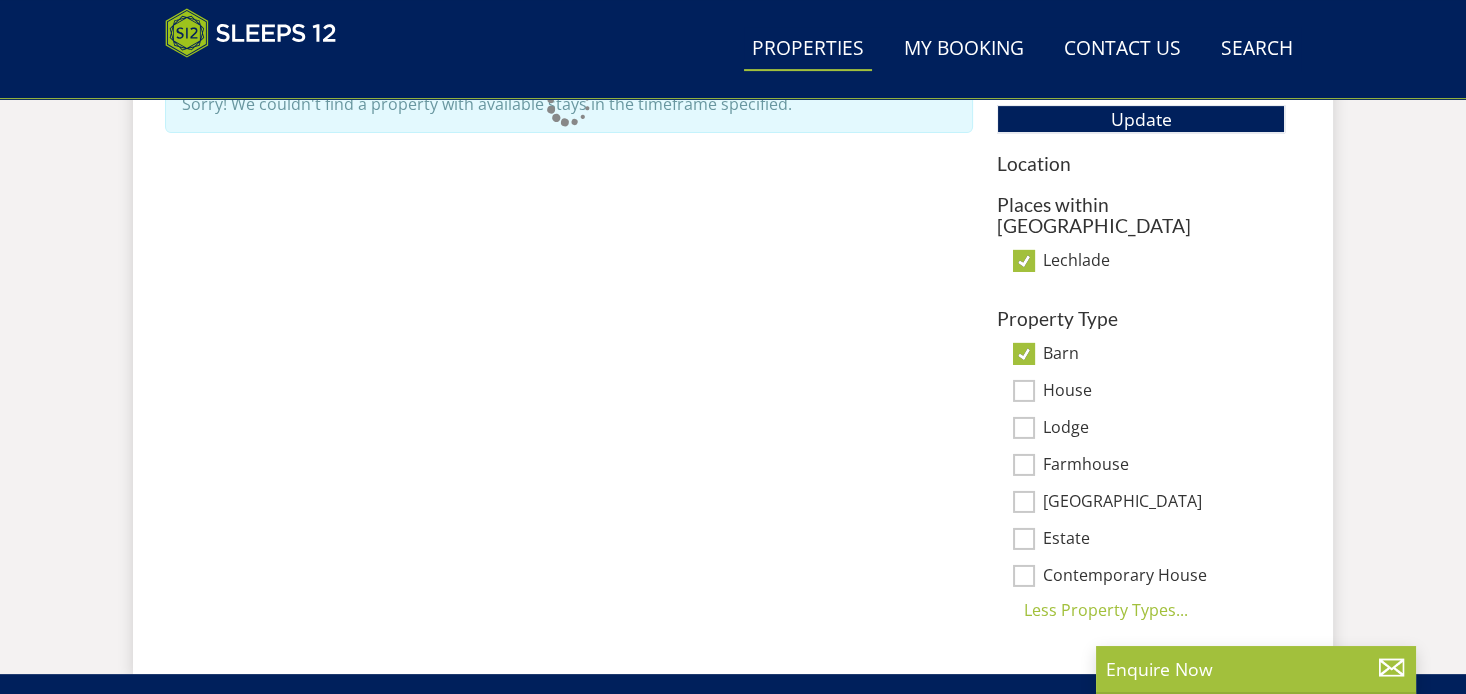 click on "Property Type
Barn
House
Lodge
Farmhouse
Manor House
Estate
Contemporary House
Less Property Types..." at bounding box center [1141, 465] 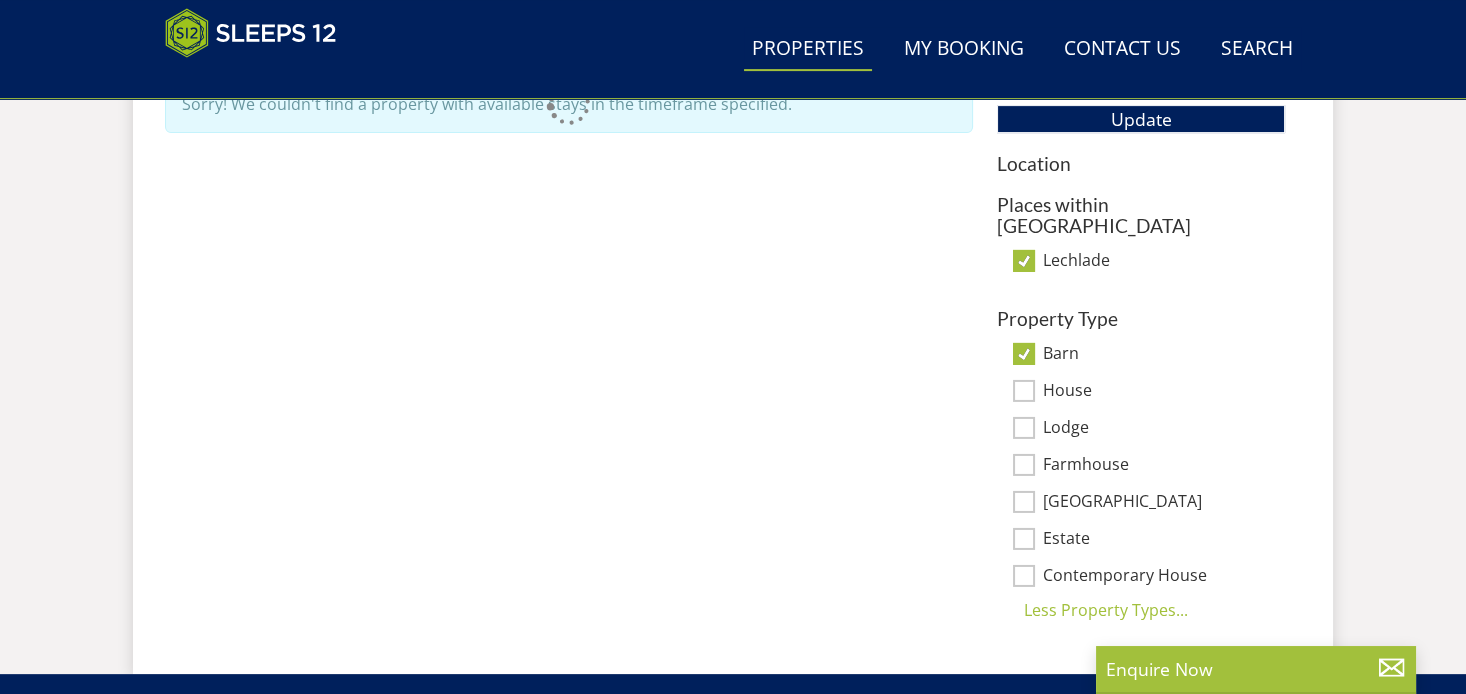 click on "House" at bounding box center [1024, 391] 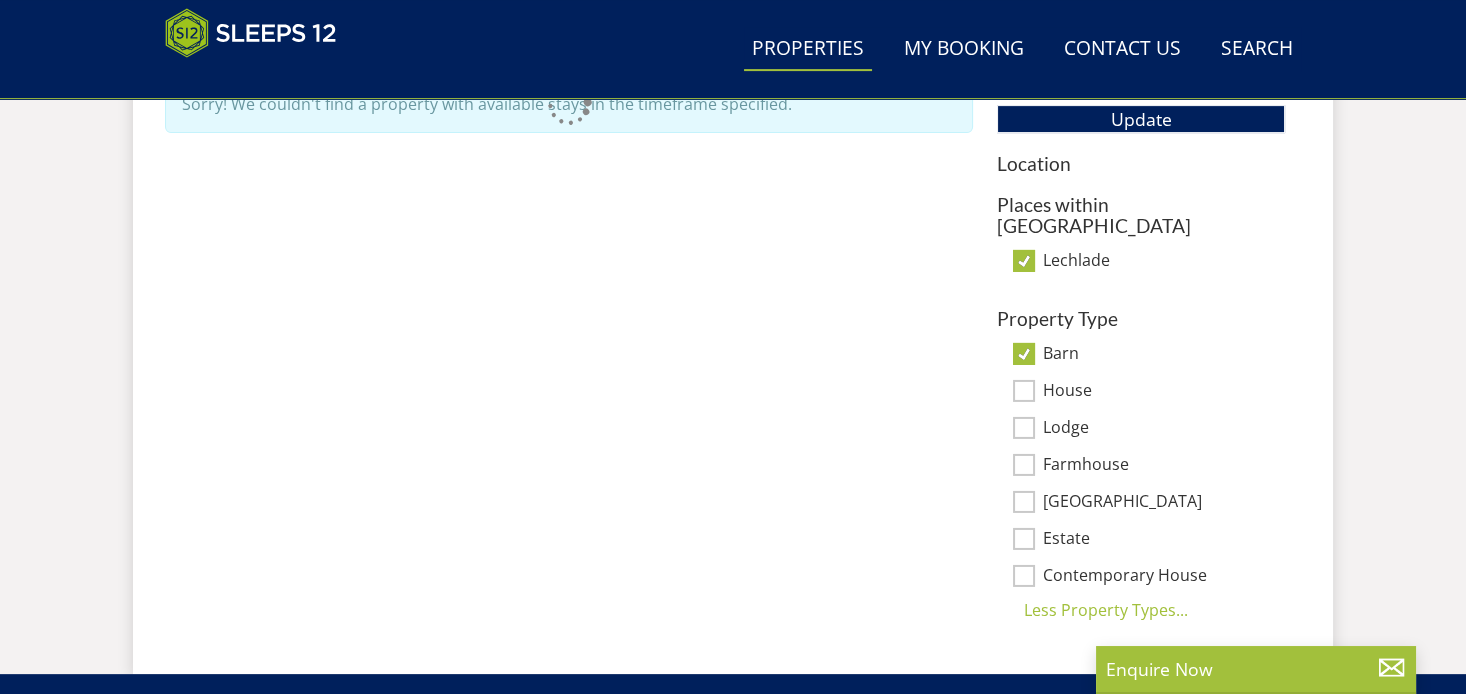 checkbox on "true" 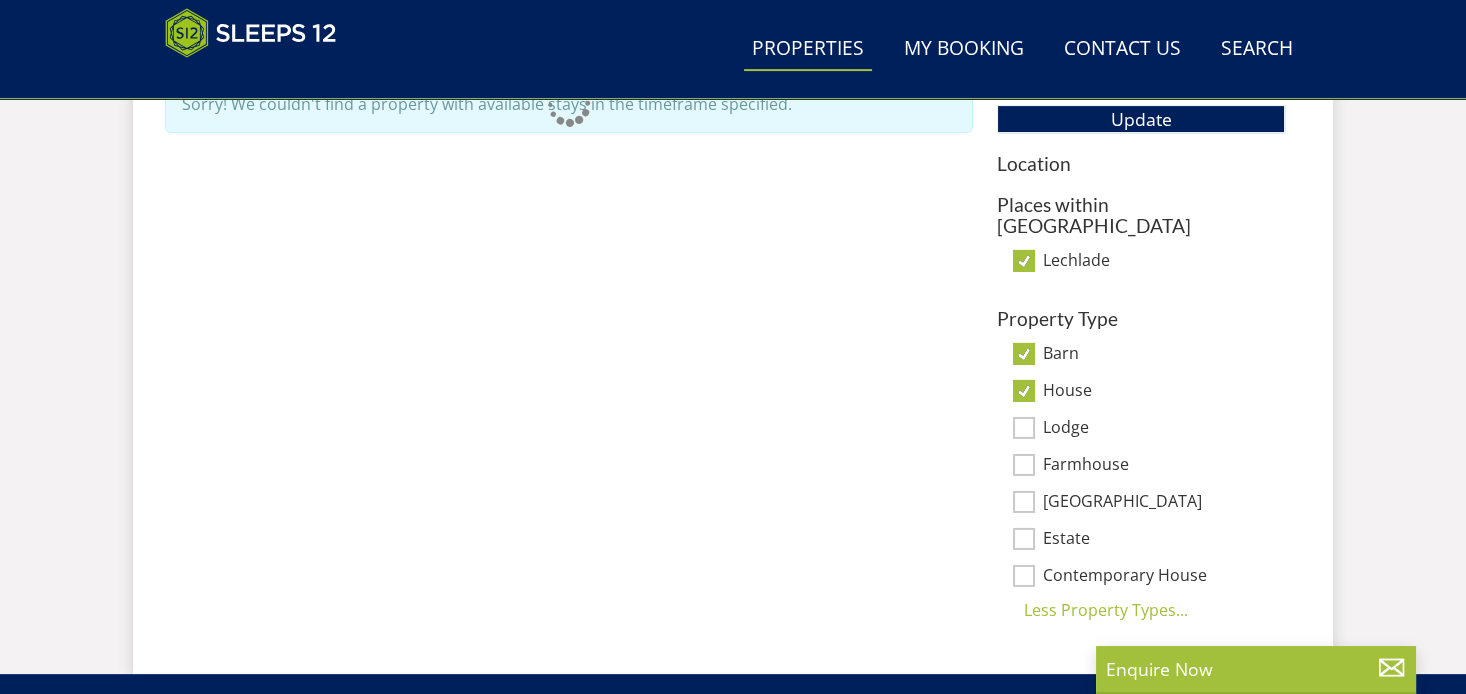 click on "Lodge" at bounding box center (1024, 428) 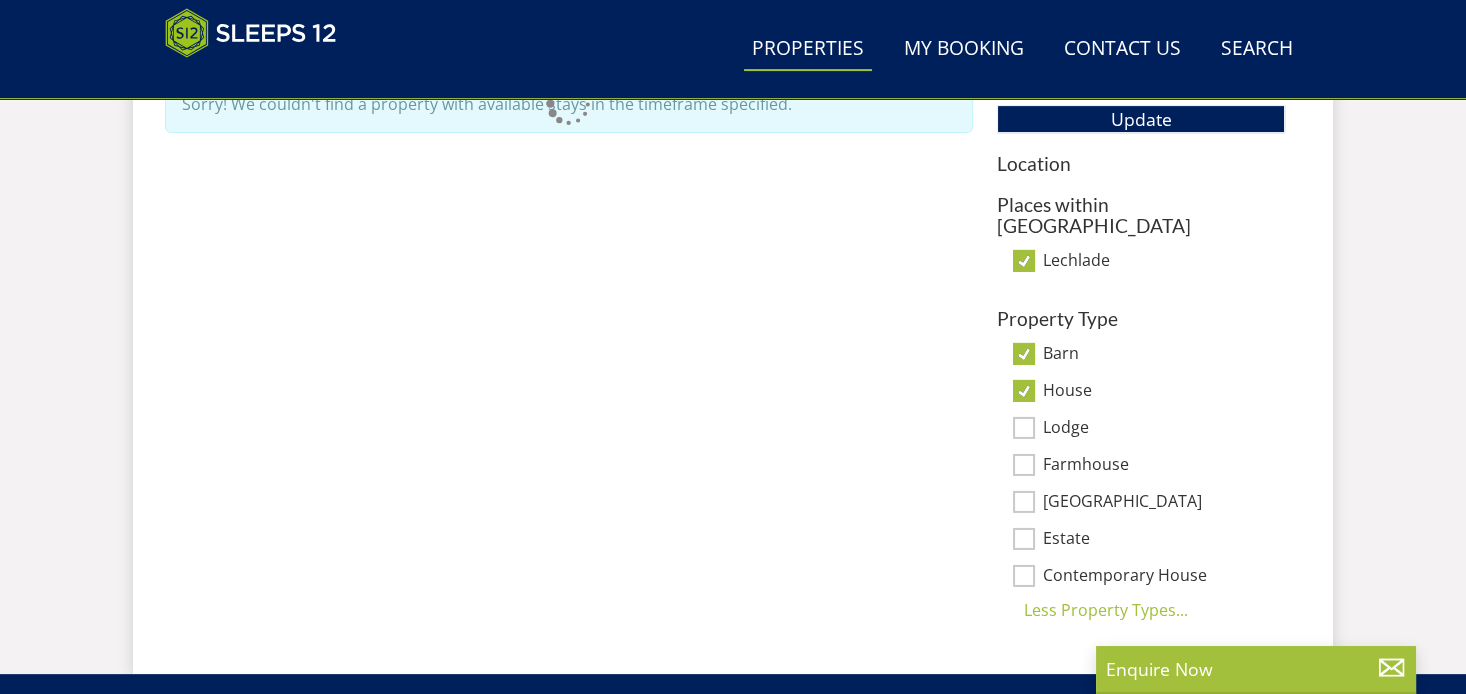 checkbox on "true" 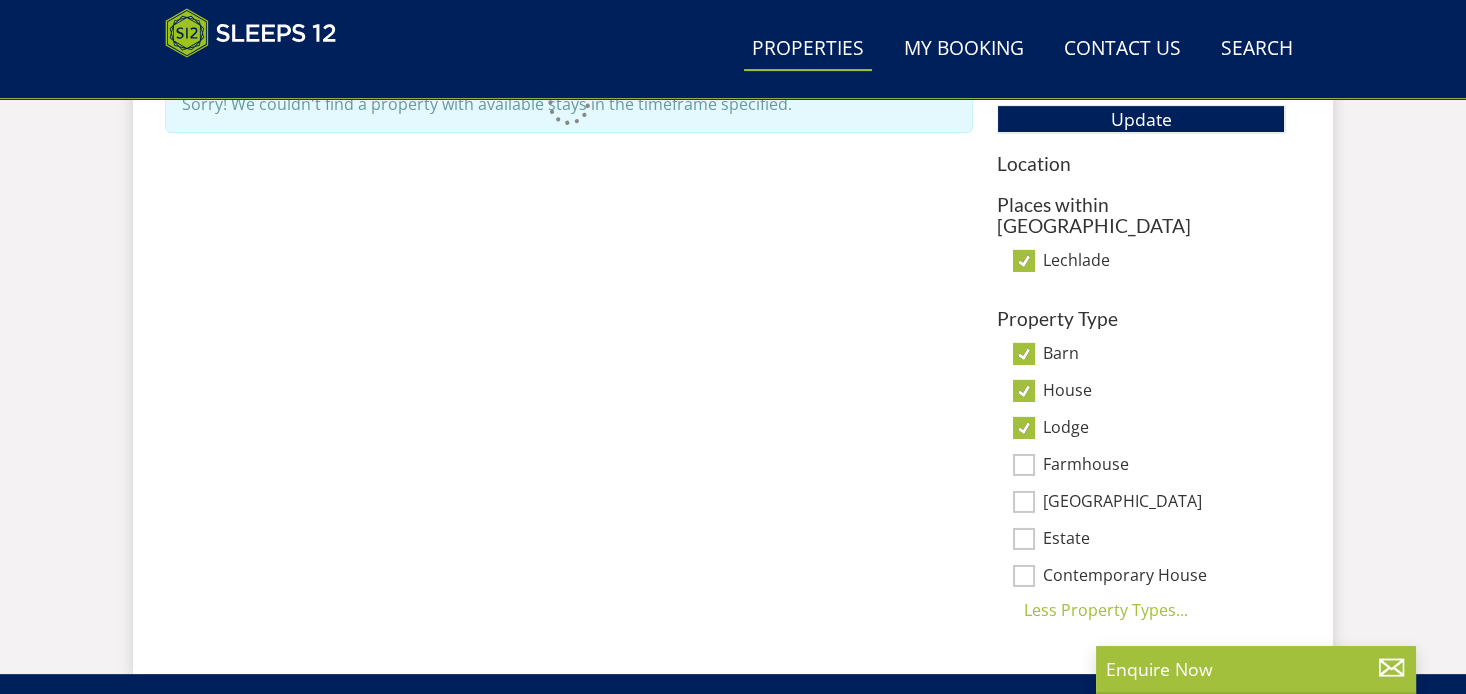 click on "Farmhouse" at bounding box center [1024, 465] 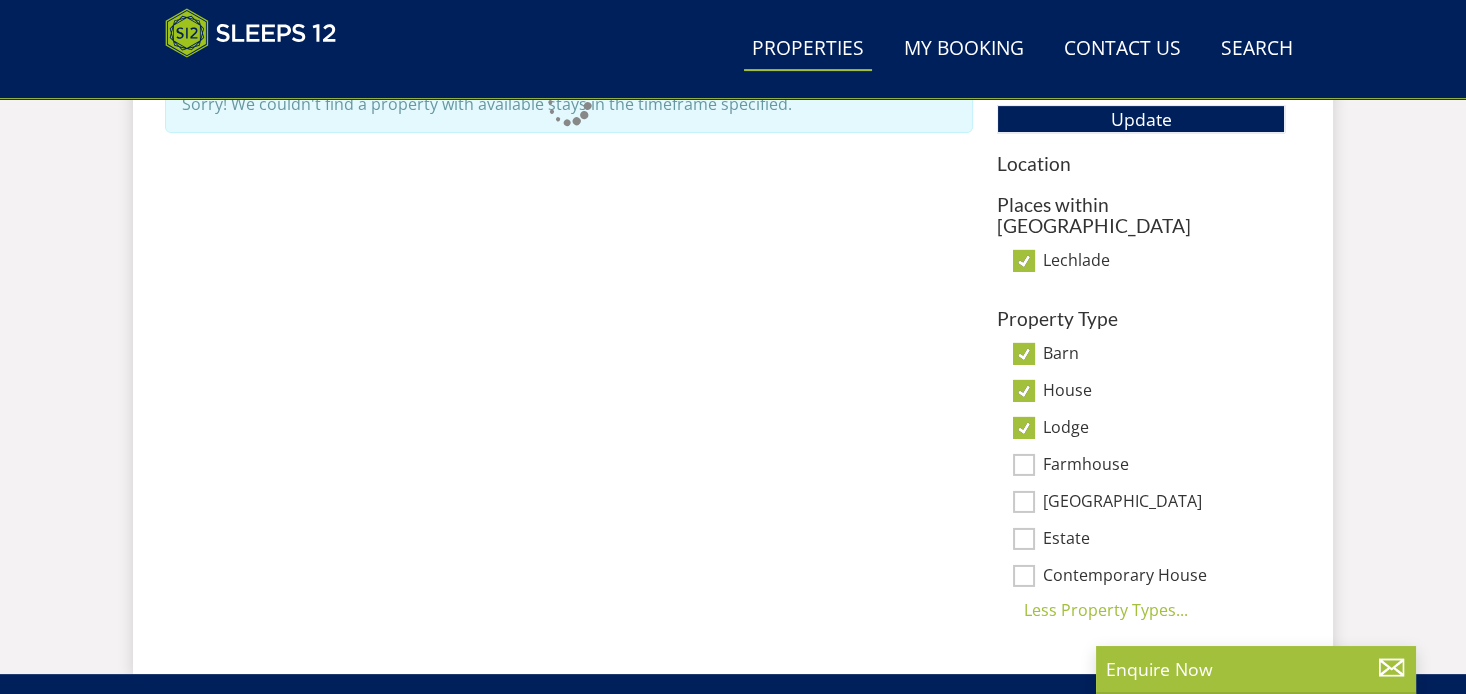 checkbox on "true" 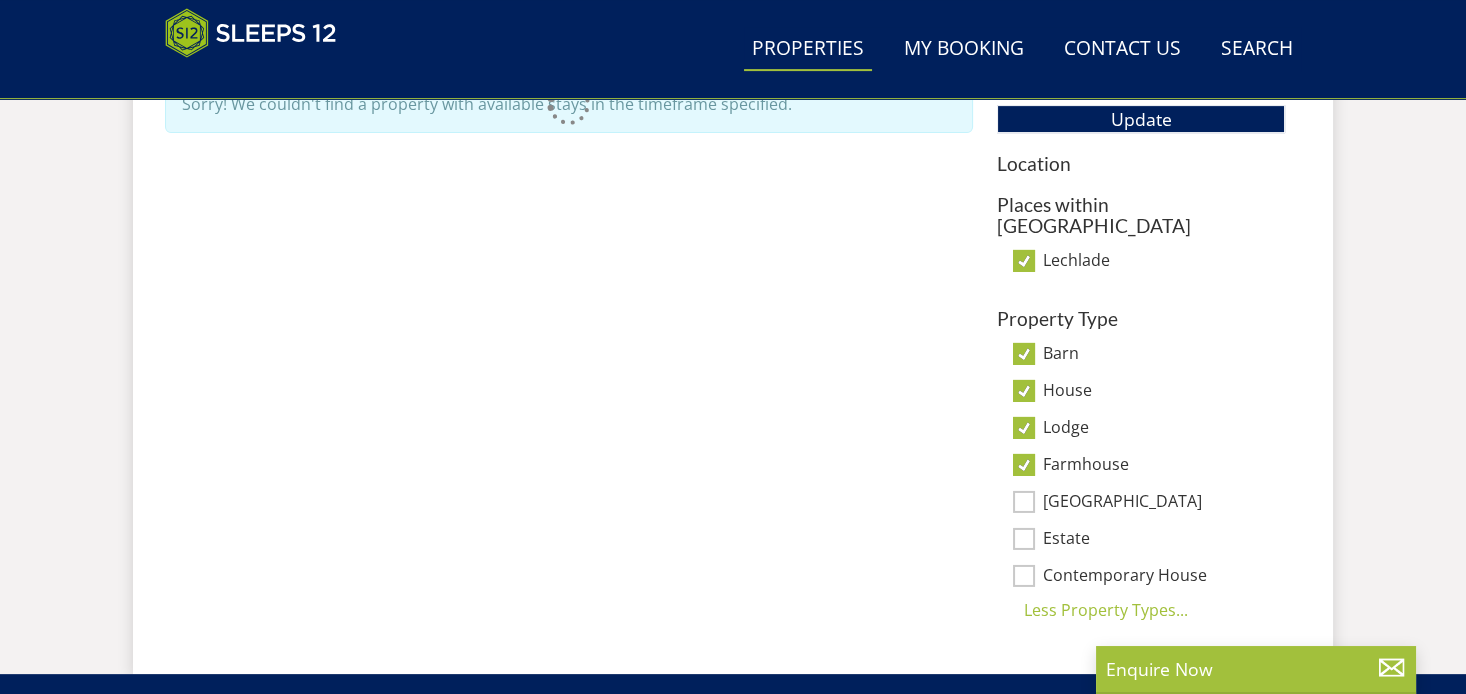 click on "Manor House" at bounding box center [1024, 502] 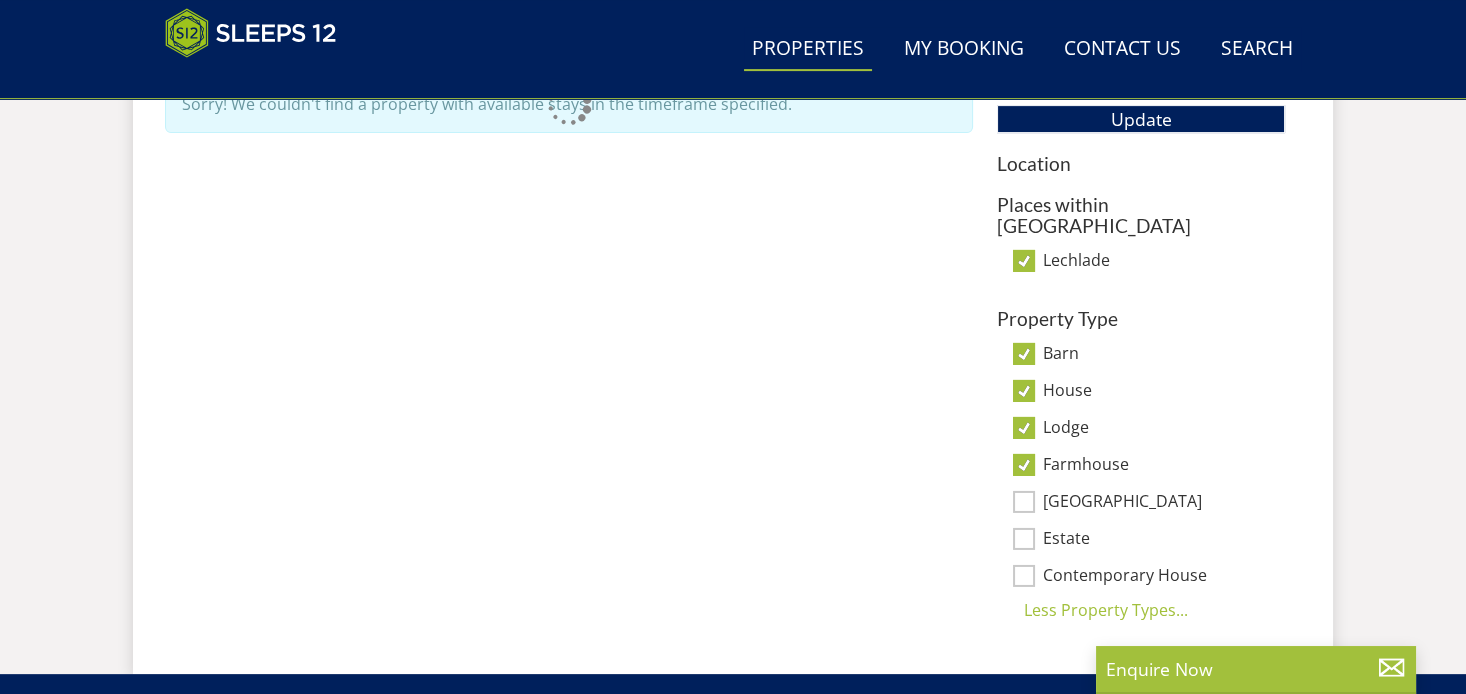 checkbox on "true" 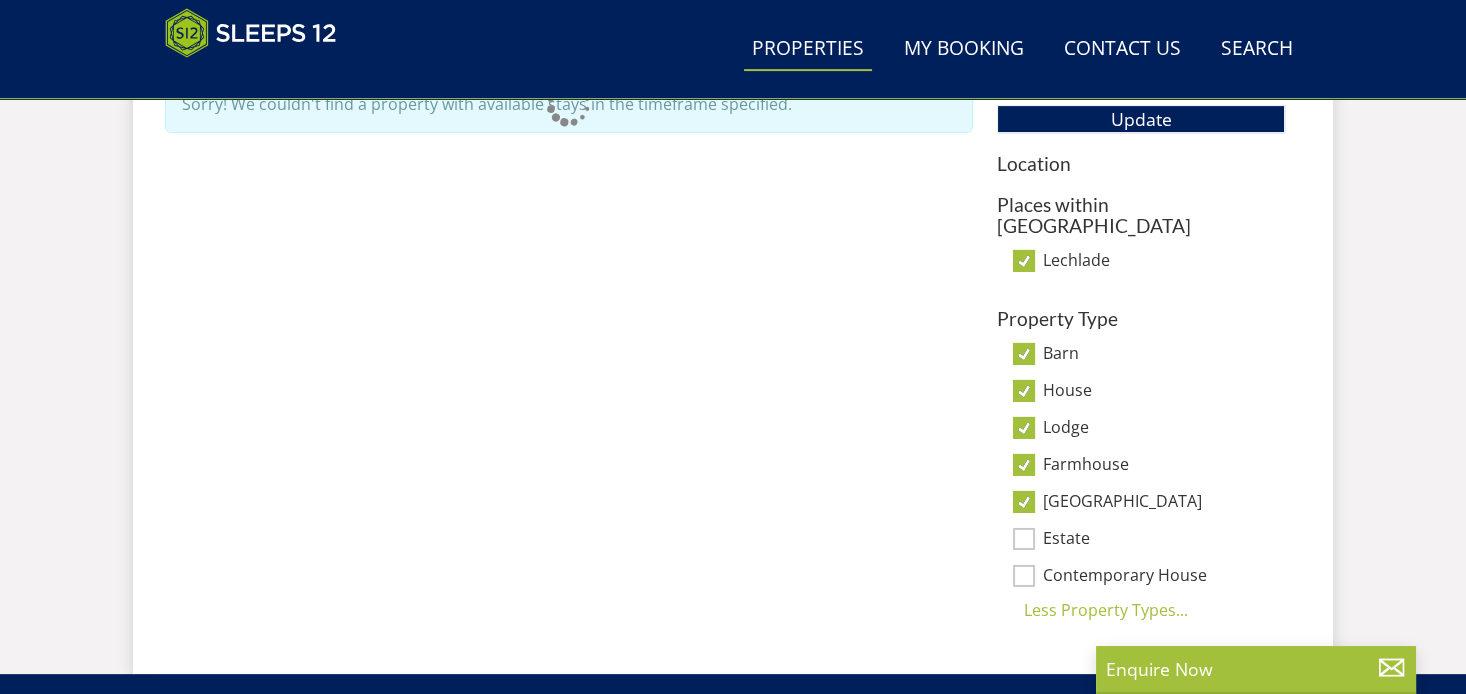click on "Estate" at bounding box center [1024, 539] 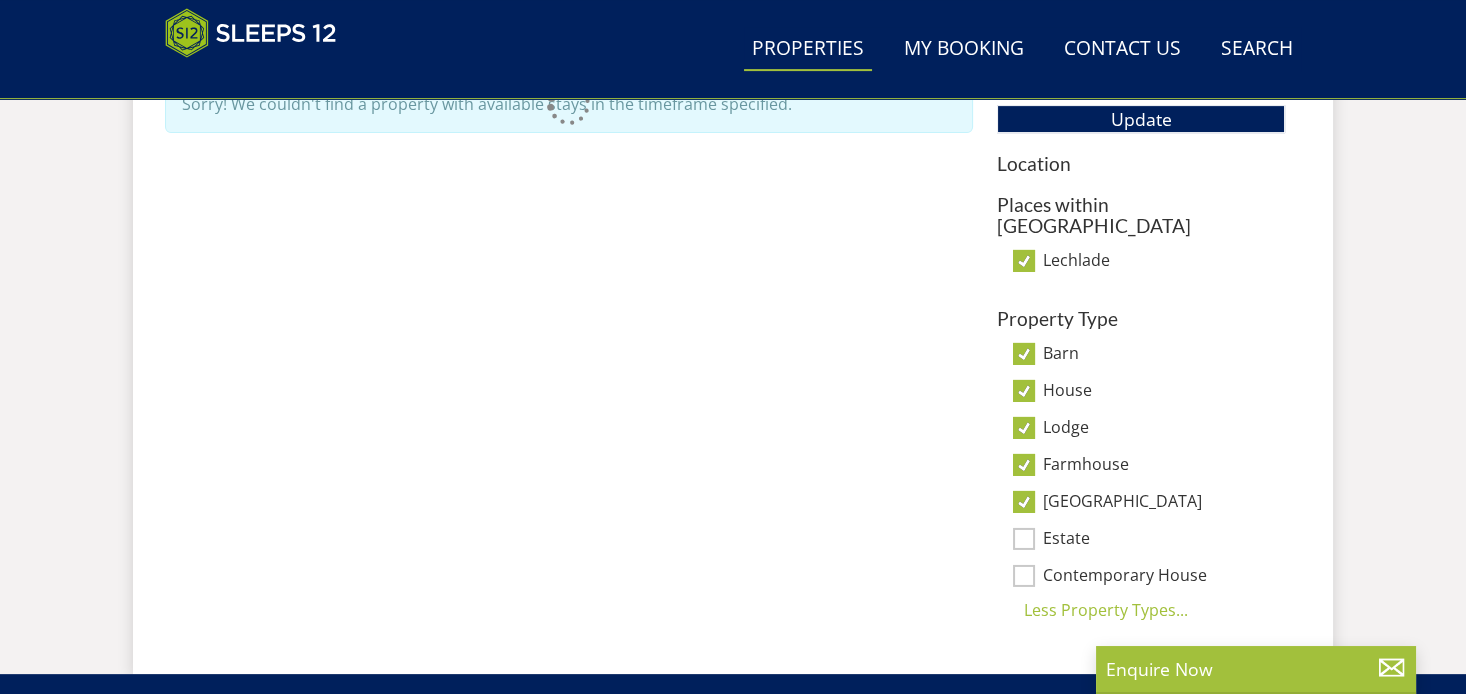 checkbox on "true" 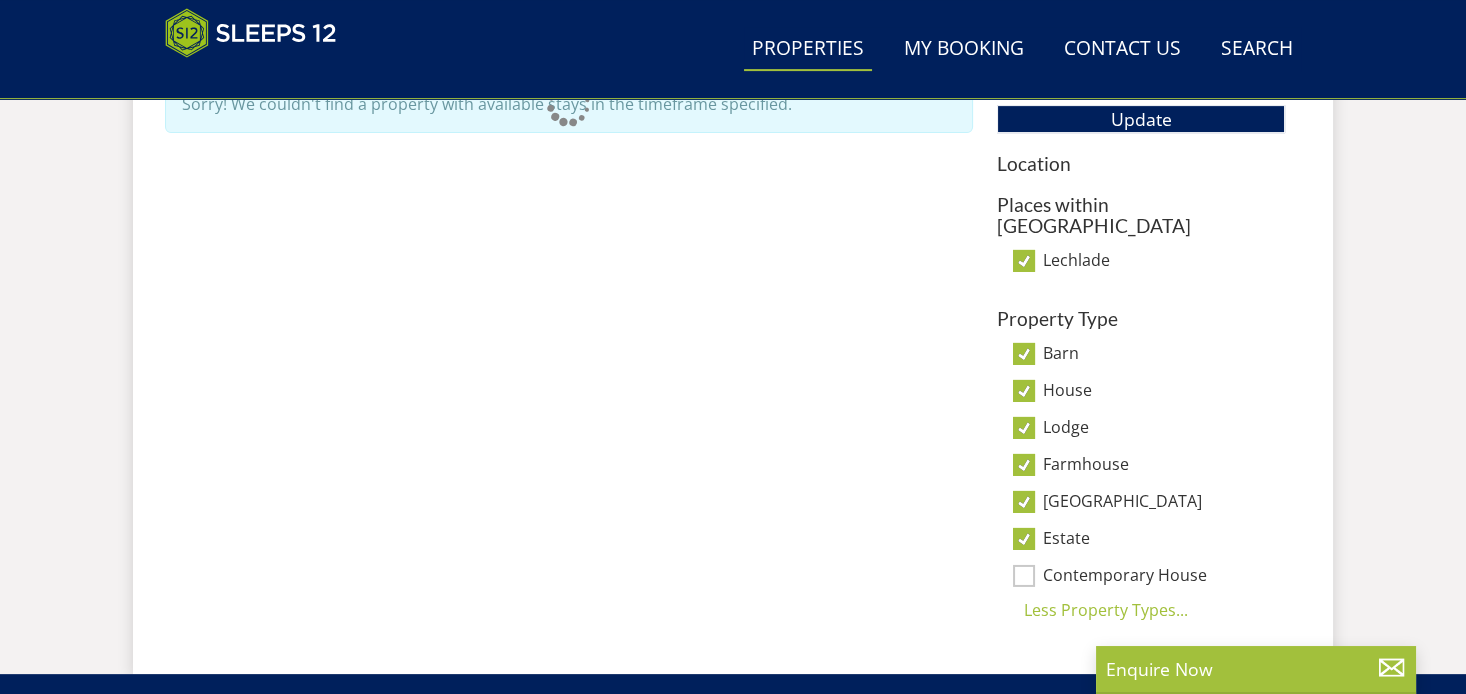 click on "Contemporary House" at bounding box center (1024, 576) 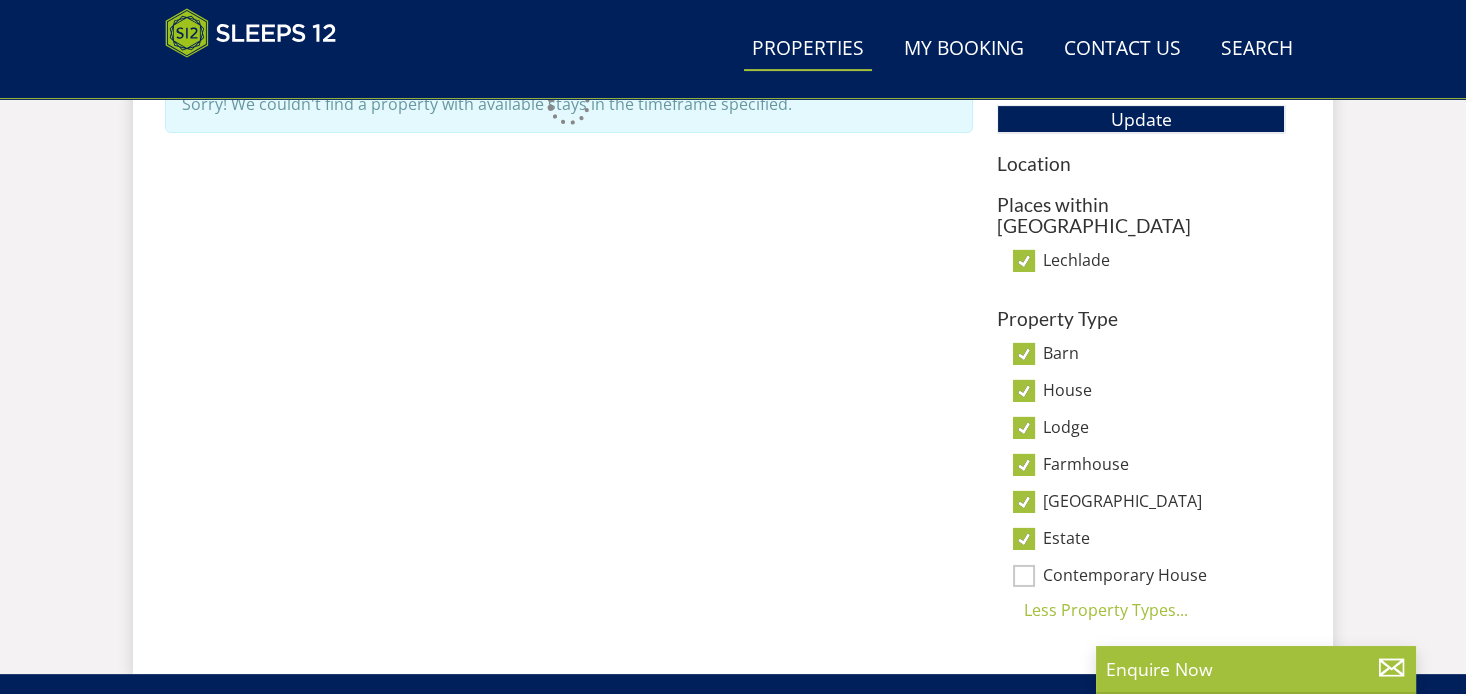 checkbox on "true" 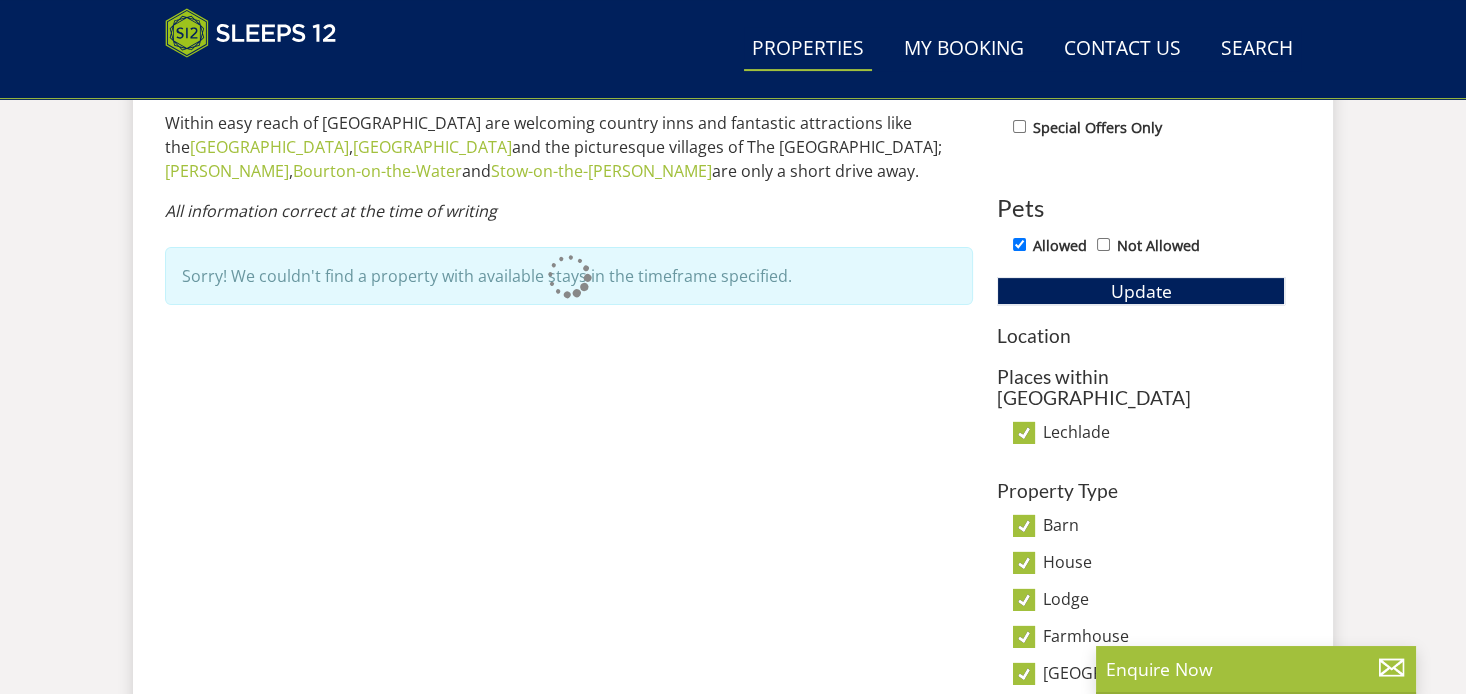 scroll, scrollTop: 1065, scrollLeft: 0, axis: vertical 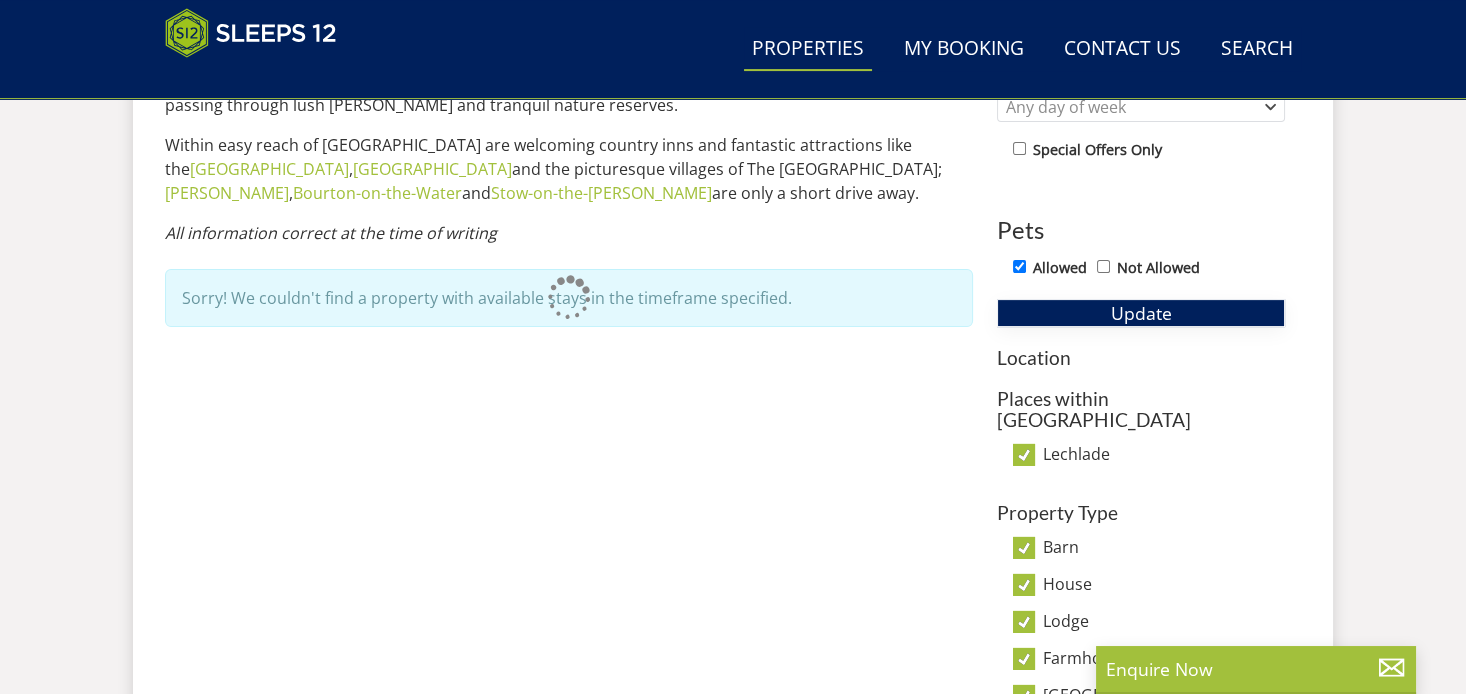 click on "Update" at bounding box center (1141, 313) 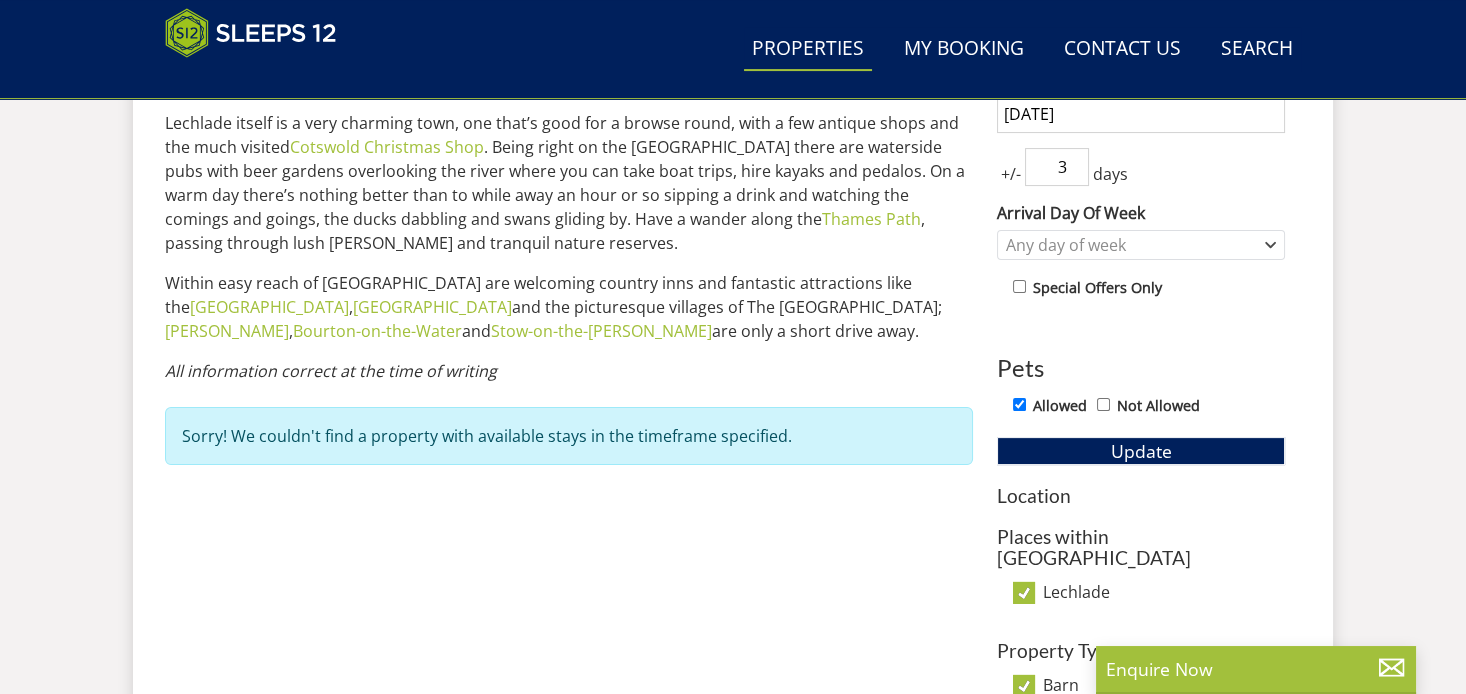 scroll, scrollTop: 968, scrollLeft: 0, axis: vertical 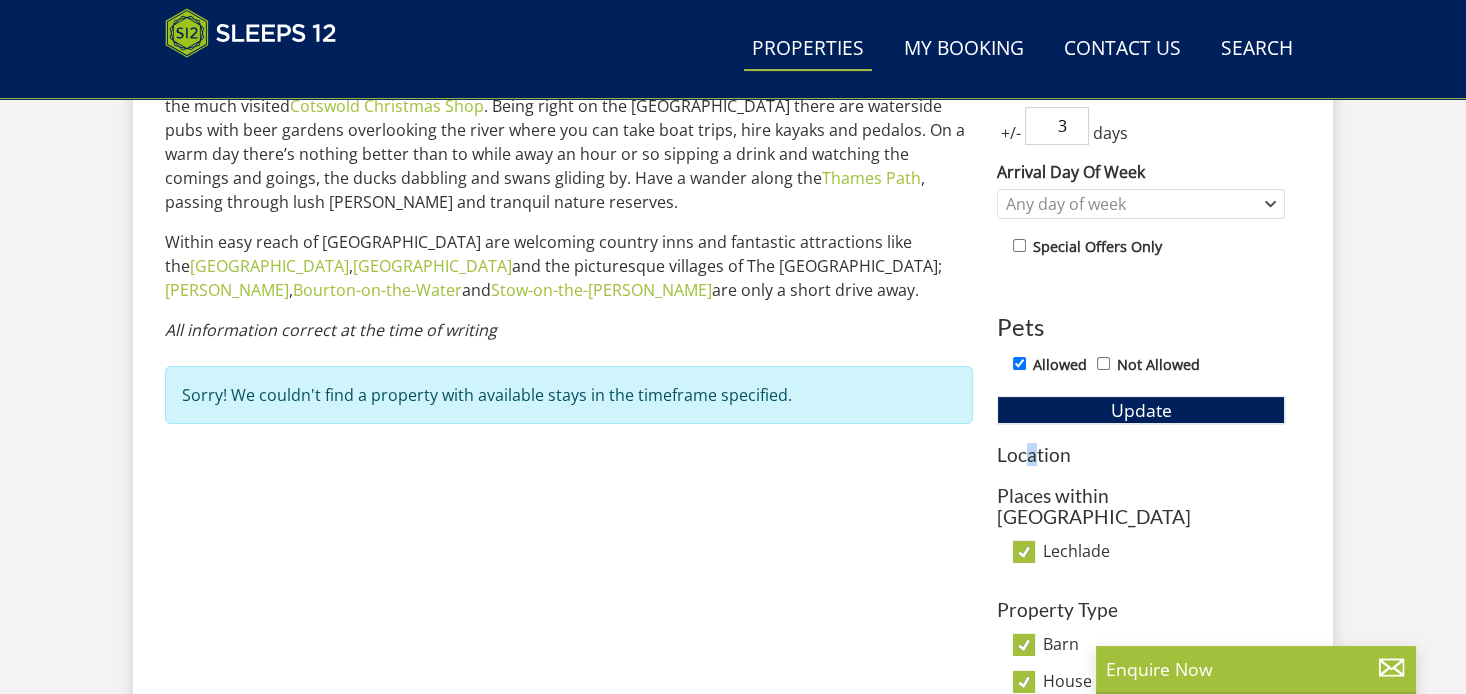 click on "Location" at bounding box center [1141, 454] 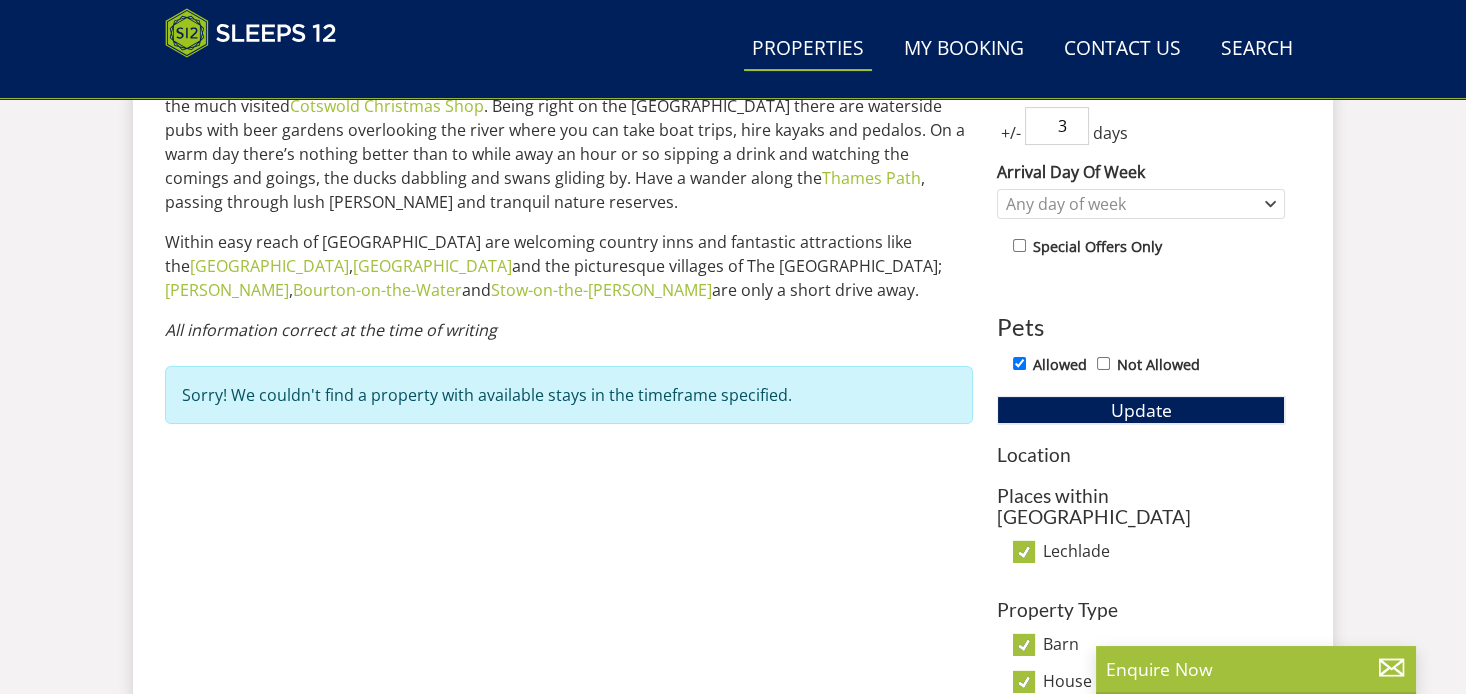 drag, startPoint x: 1385, startPoint y: 437, endPoint x: 1366, endPoint y: 435, distance: 19.104973 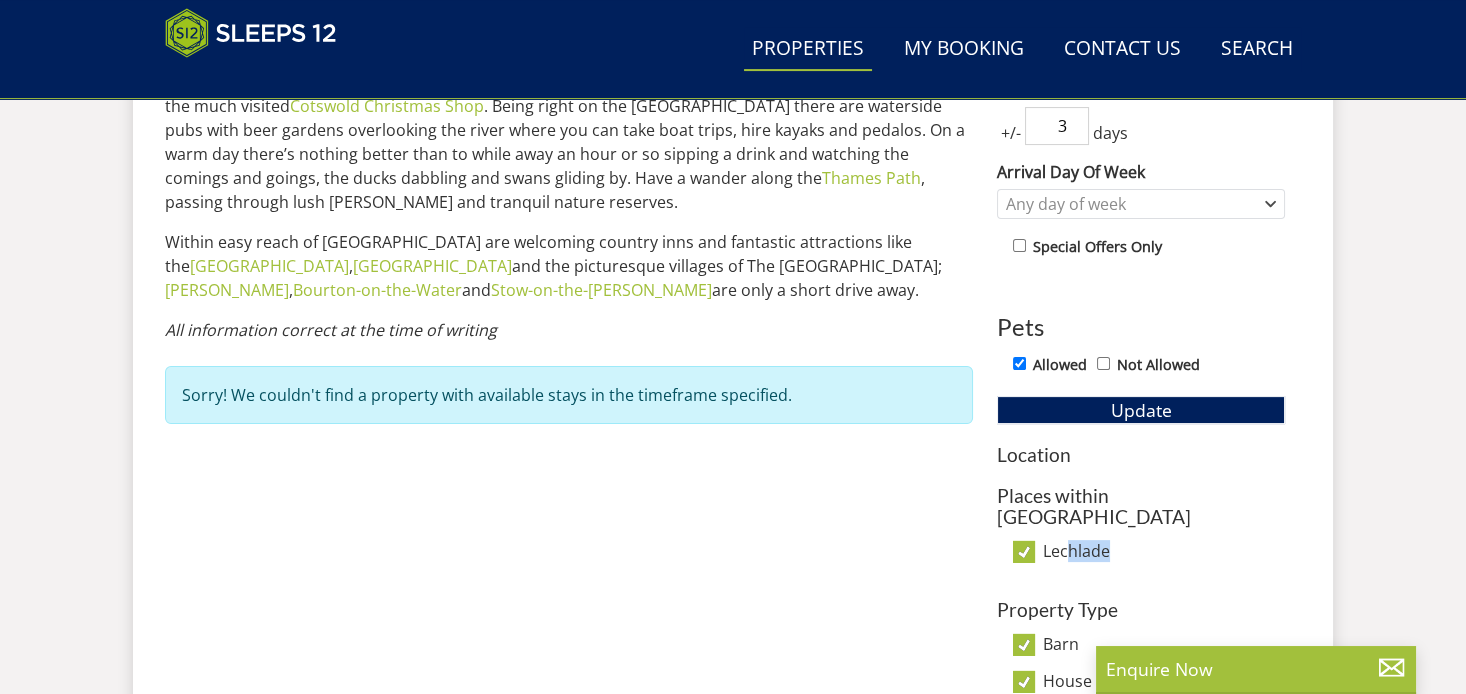 drag, startPoint x: 1131, startPoint y: 517, endPoint x: 1064, endPoint y: 523, distance: 67.26812 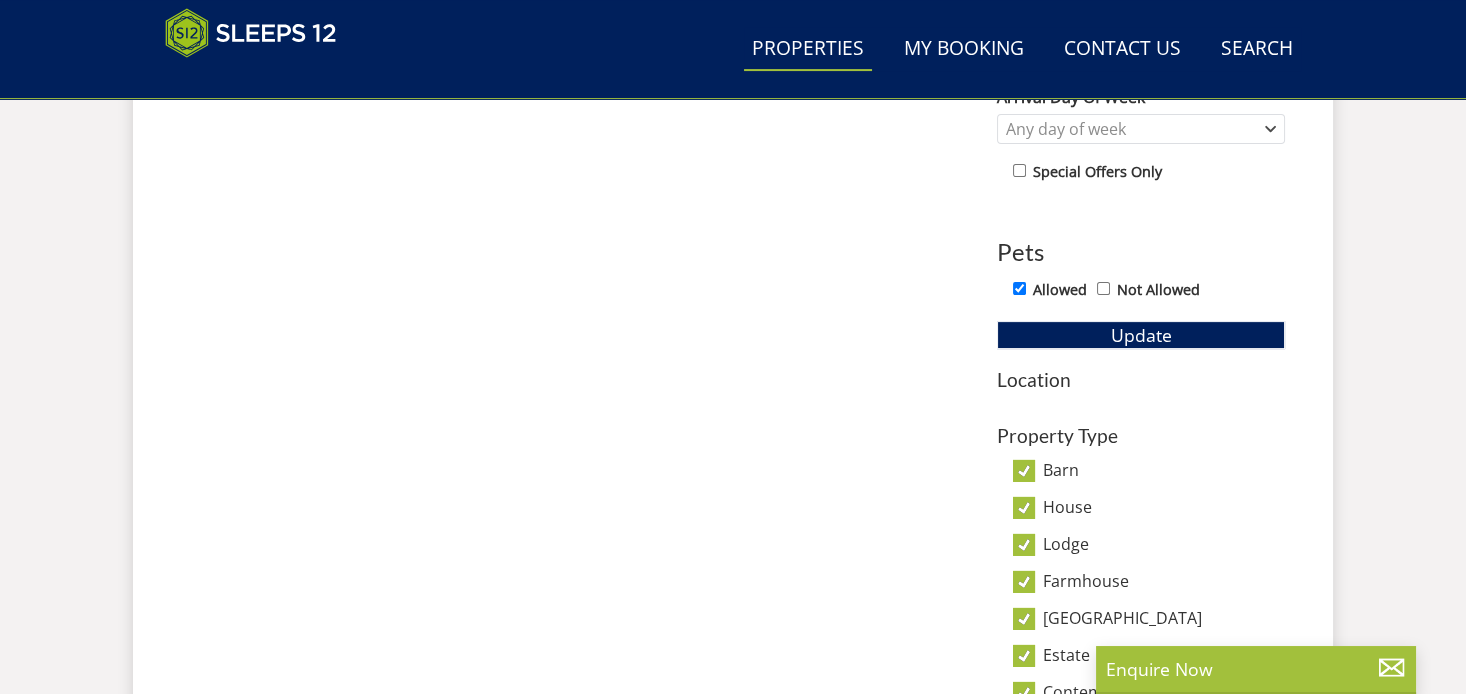 scroll, scrollTop: 1065, scrollLeft: 0, axis: vertical 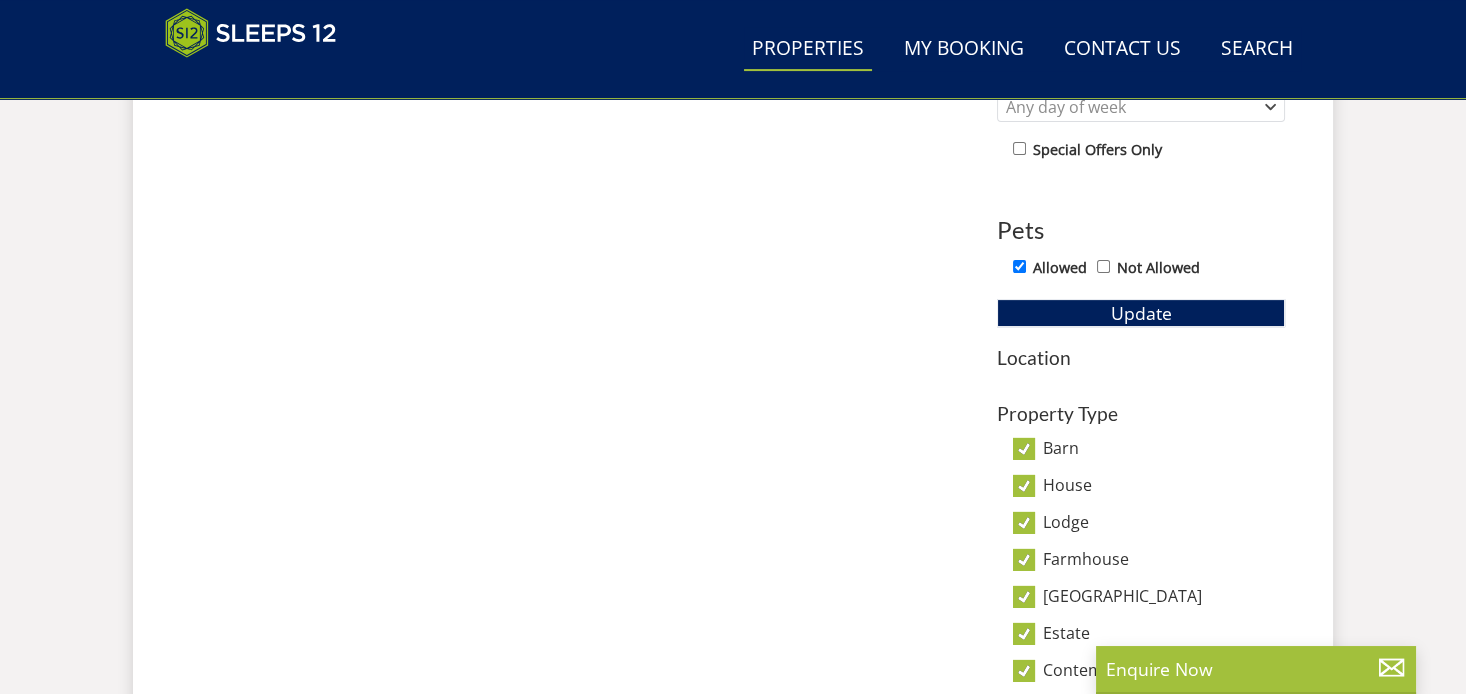 click on "Location" at bounding box center [1141, 357] 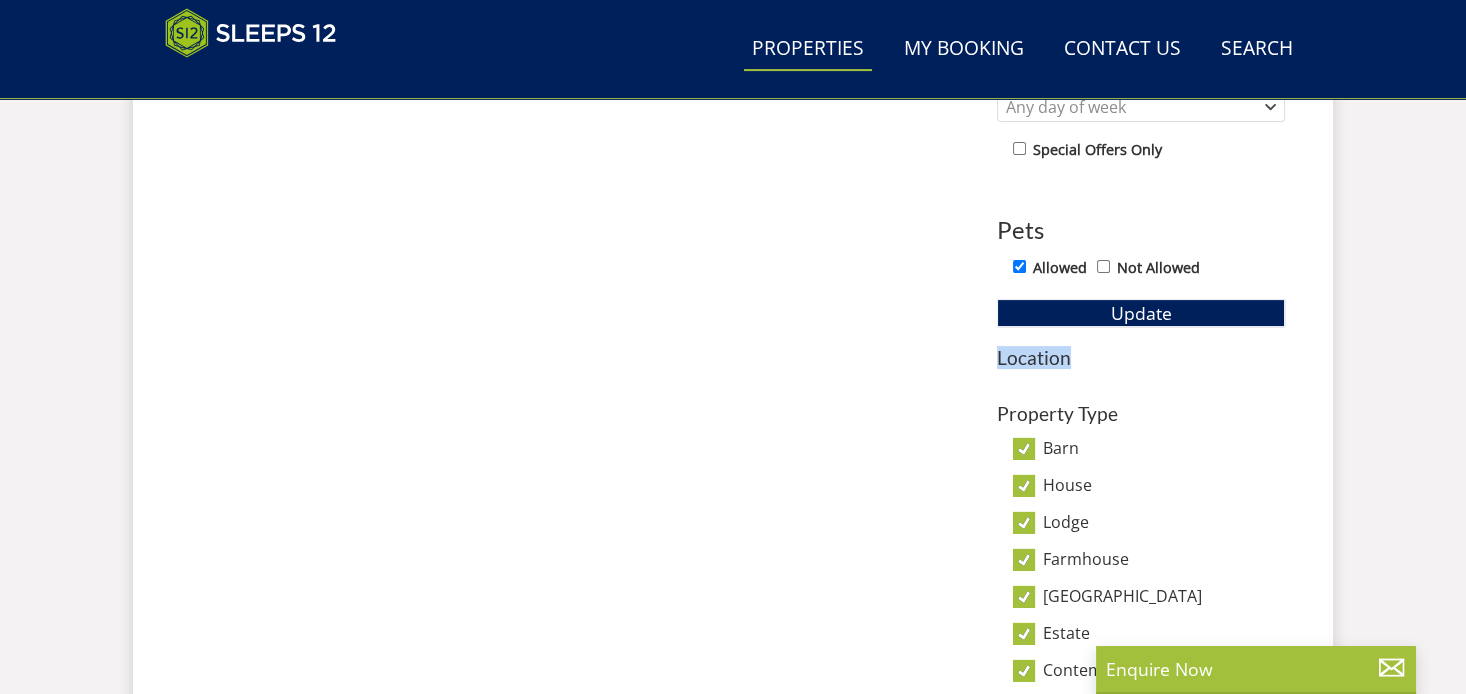 click on "Location" at bounding box center [1141, 357] 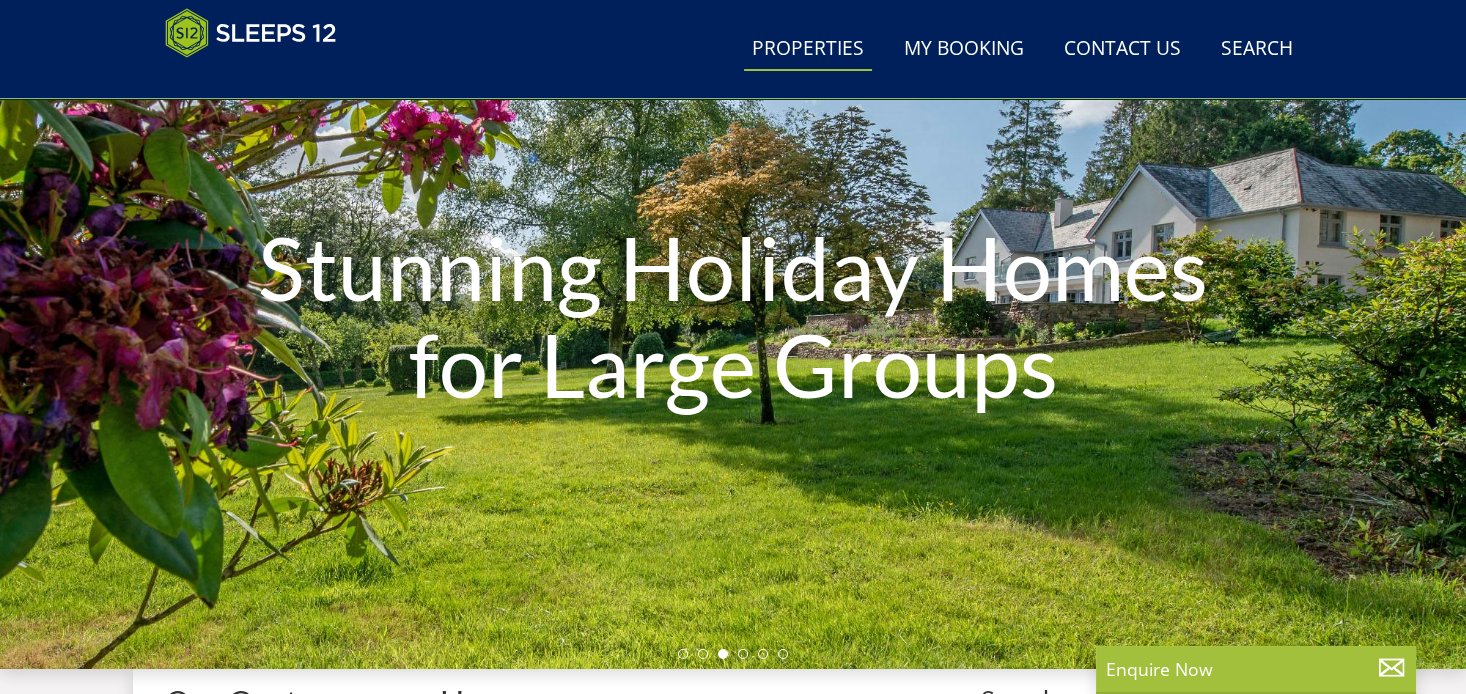 scroll, scrollTop: 96, scrollLeft: 0, axis: vertical 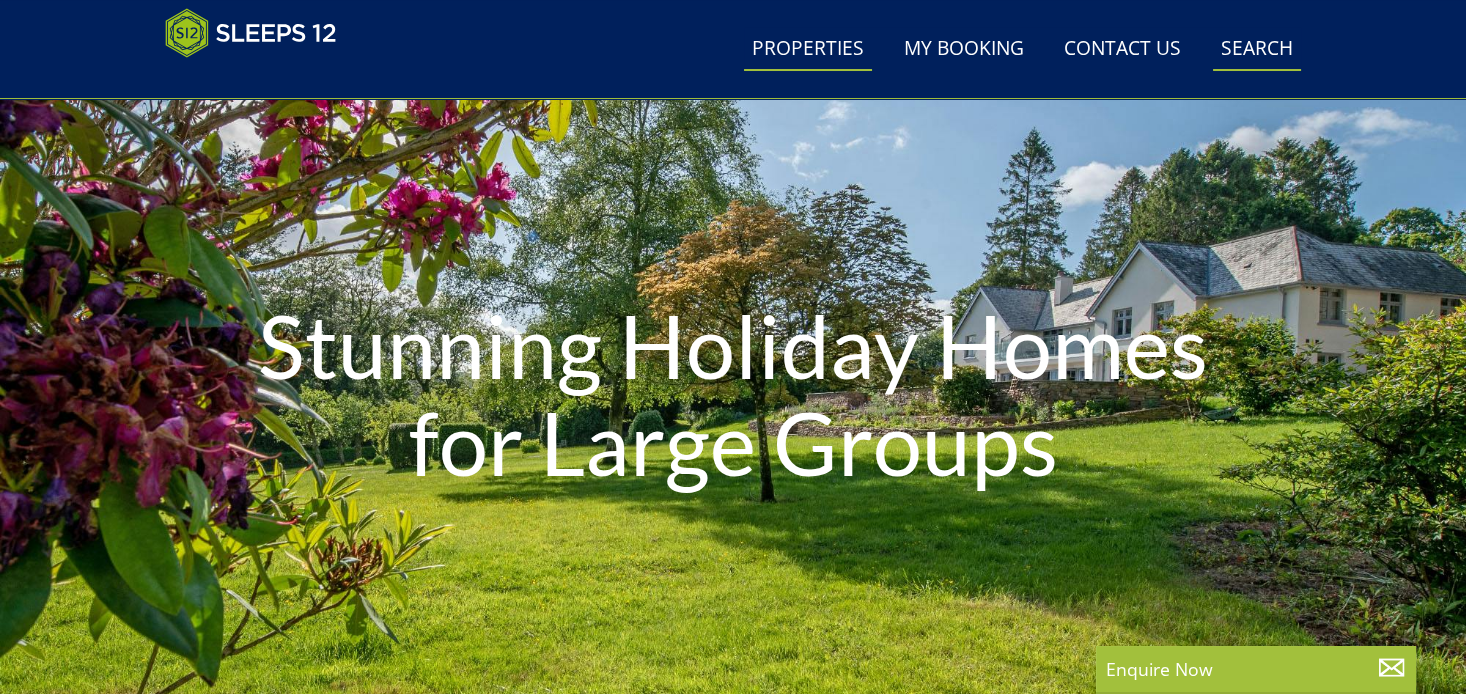 click on "Search  Check Availability" at bounding box center (1257, 49) 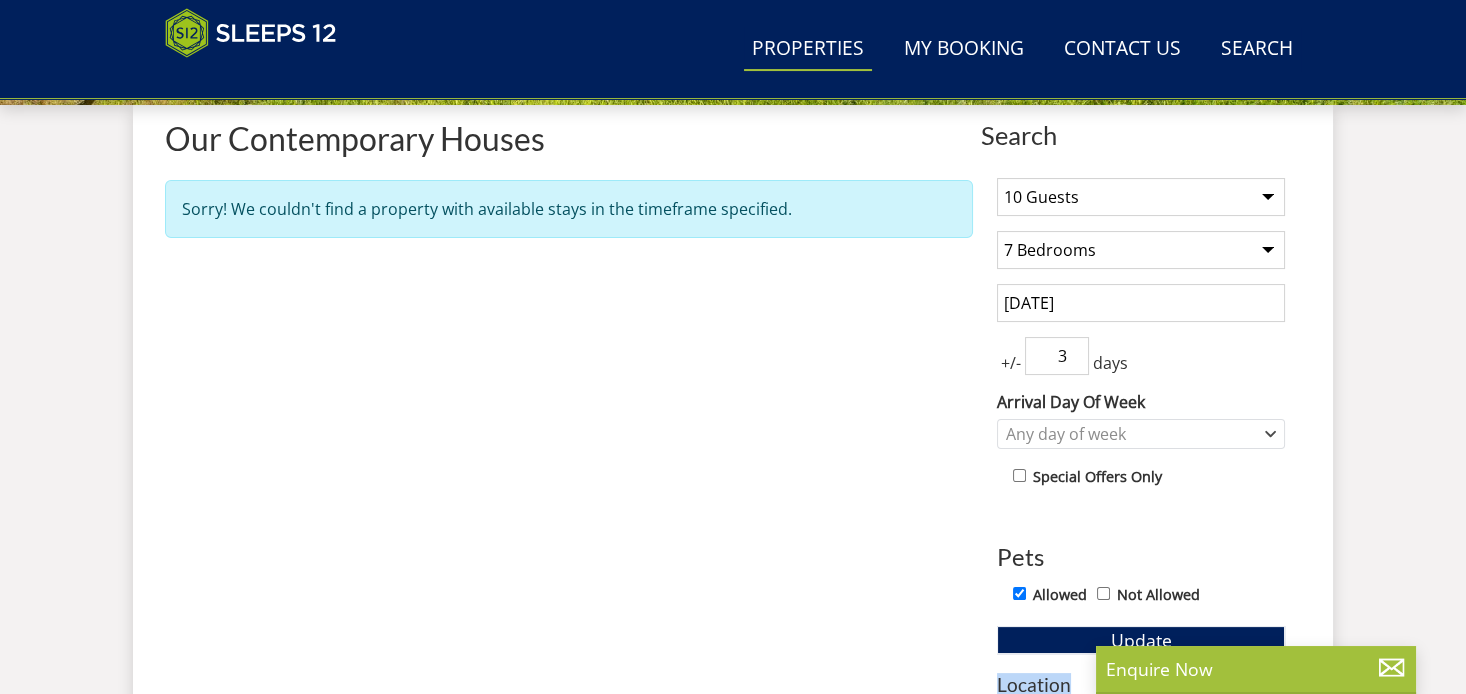 scroll, scrollTop: 840, scrollLeft: 0, axis: vertical 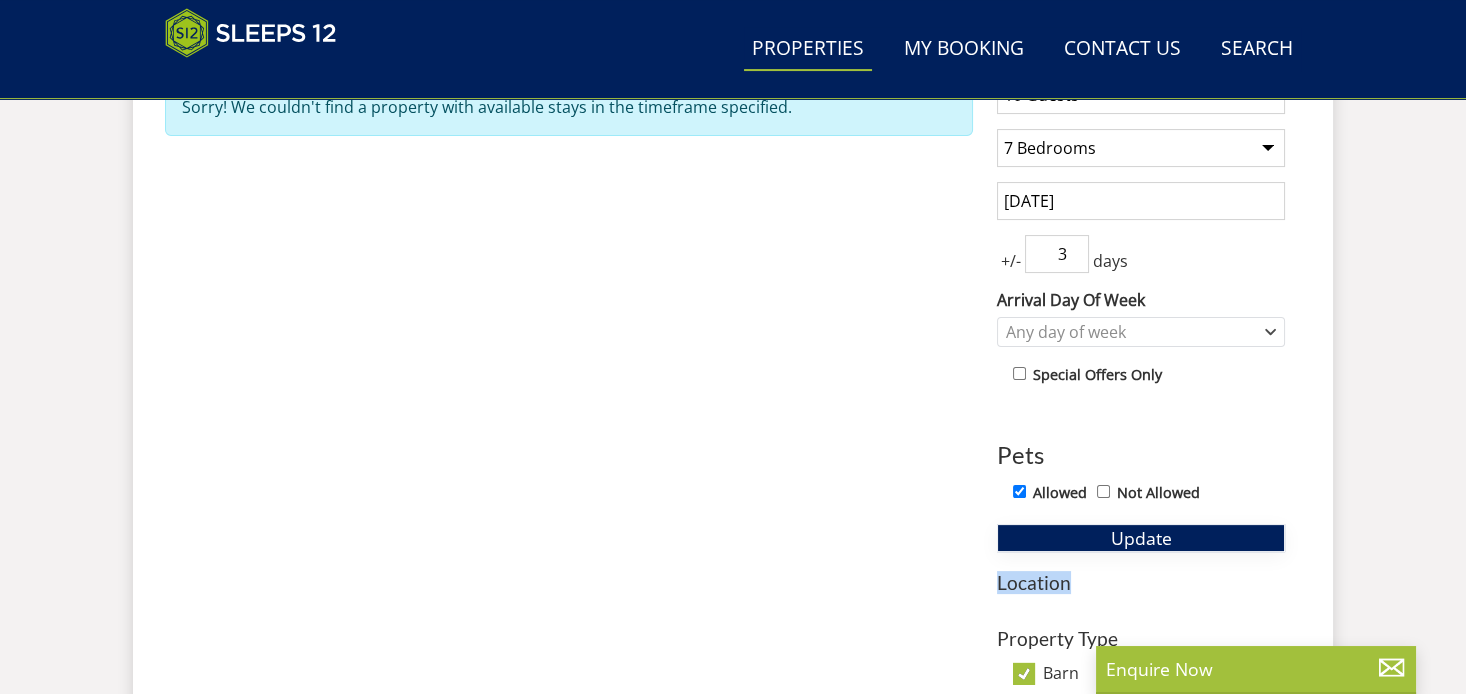 click on "Update" at bounding box center (1141, 538) 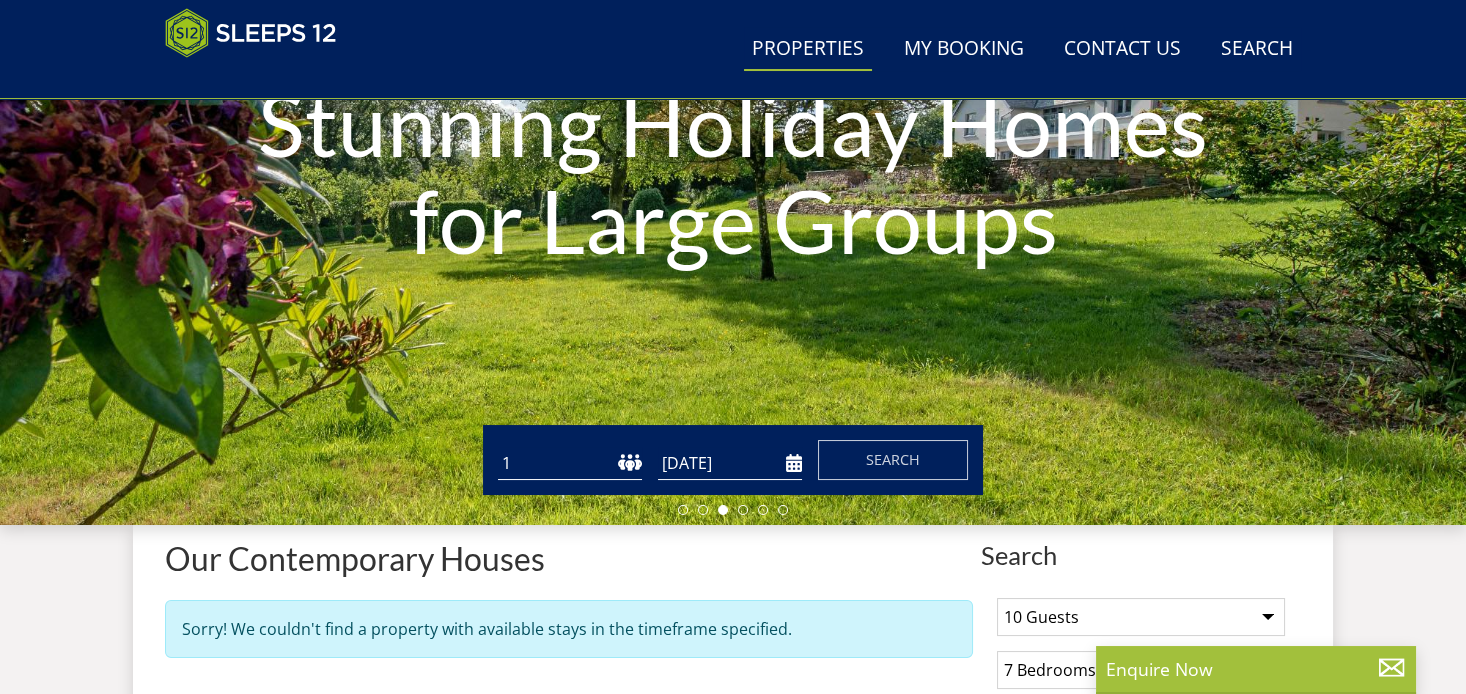 scroll, scrollTop: 258, scrollLeft: 0, axis: vertical 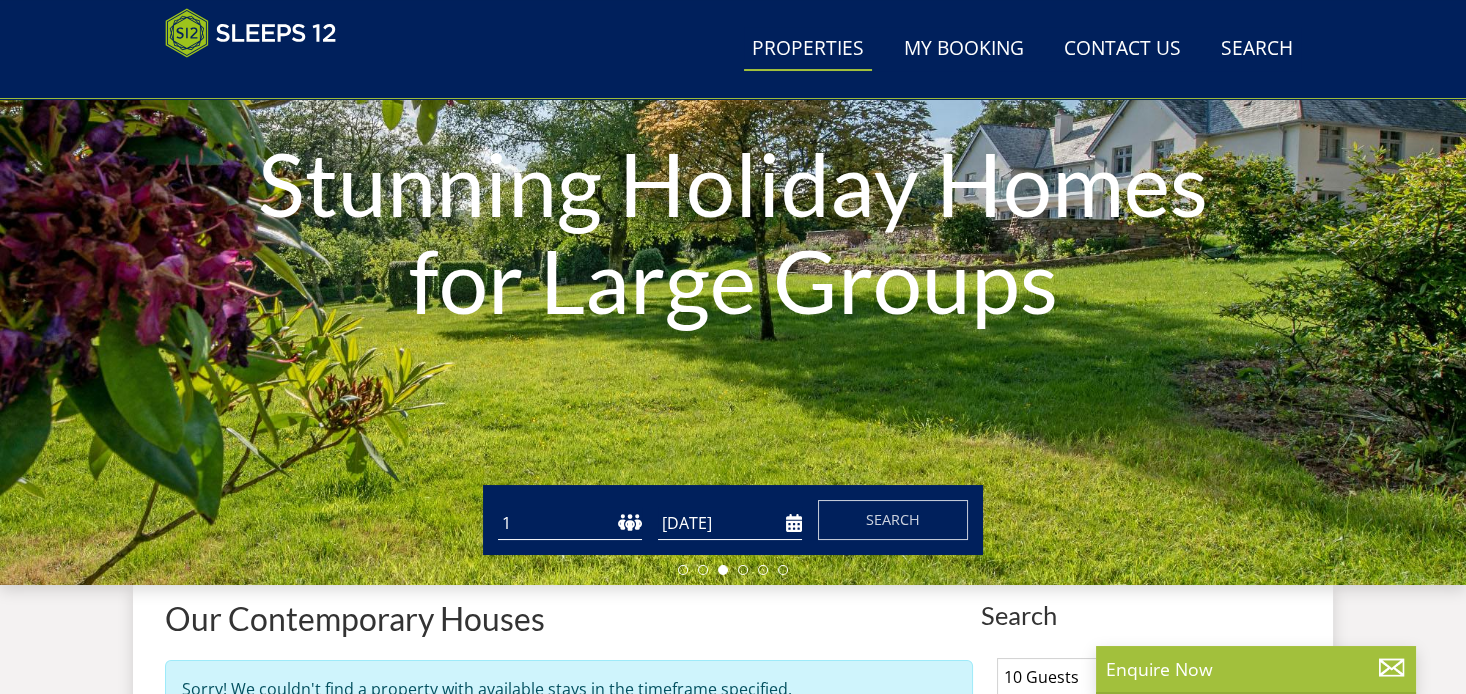 click on "1
2
3
4
5
6
7
8
9
10
11
12
13
14
15
16
17
18
19
20
21
22
23
24
25
26
27
28
29
30
31
32" at bounding box center (570, 523) 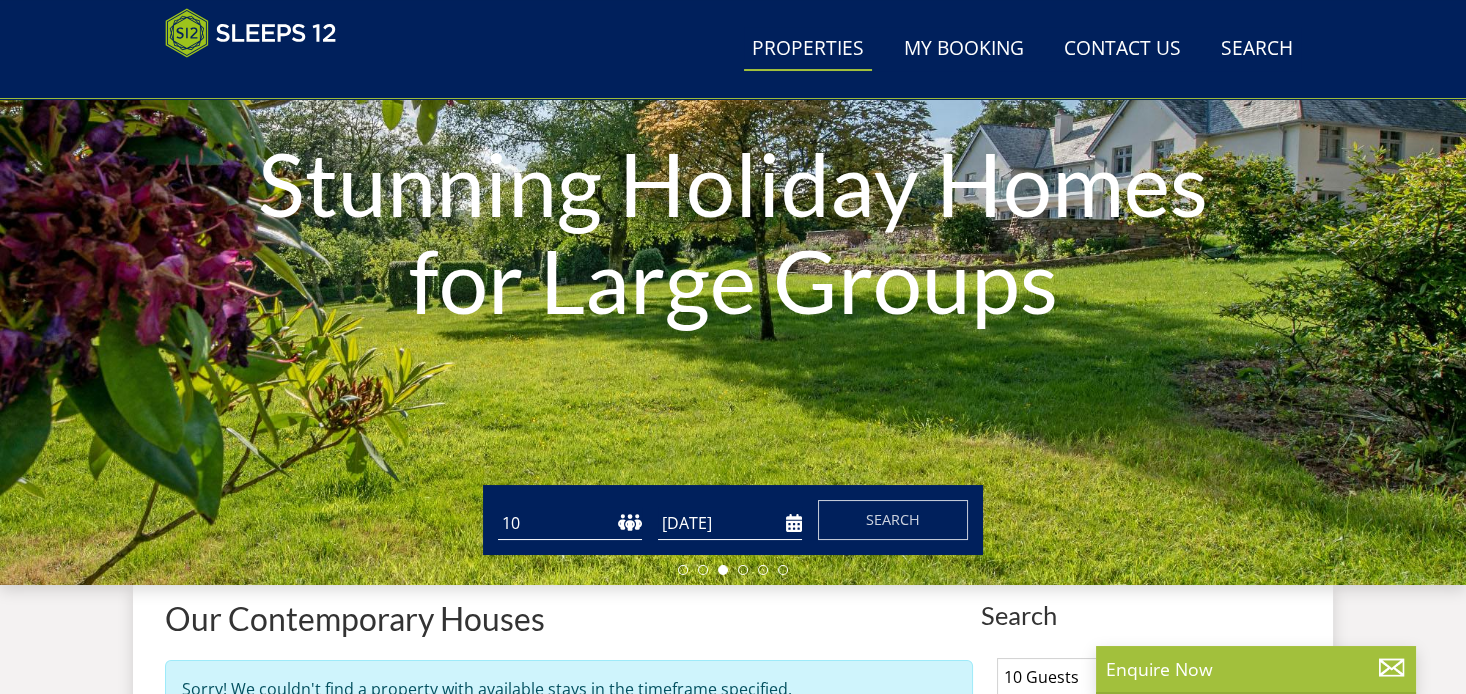 click on "1
2
3
4
5
6
7
8
9
10
11
12
13
14
15
16
17
18
19
20
21
22
23
24
25
26
27
28
29
30
31
32" at bounding box center (570, 523) 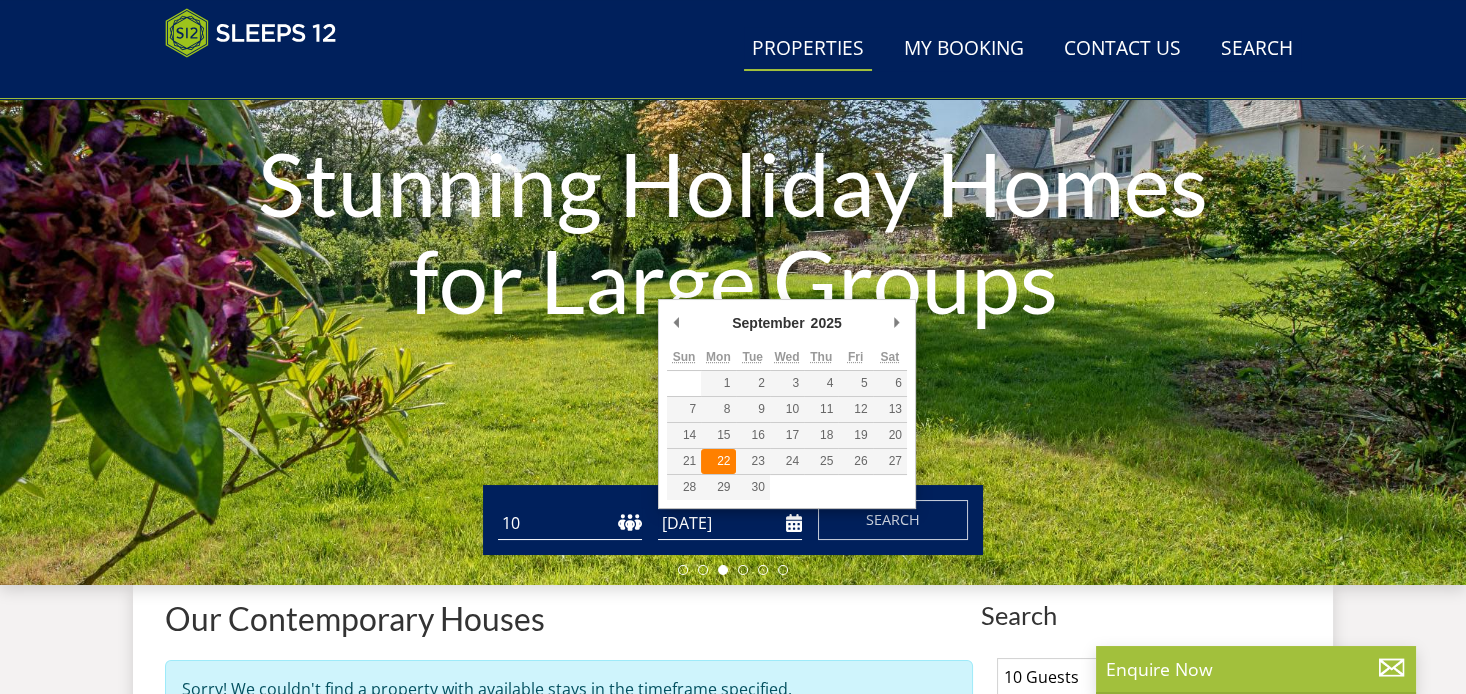 type on "22/09/2025" 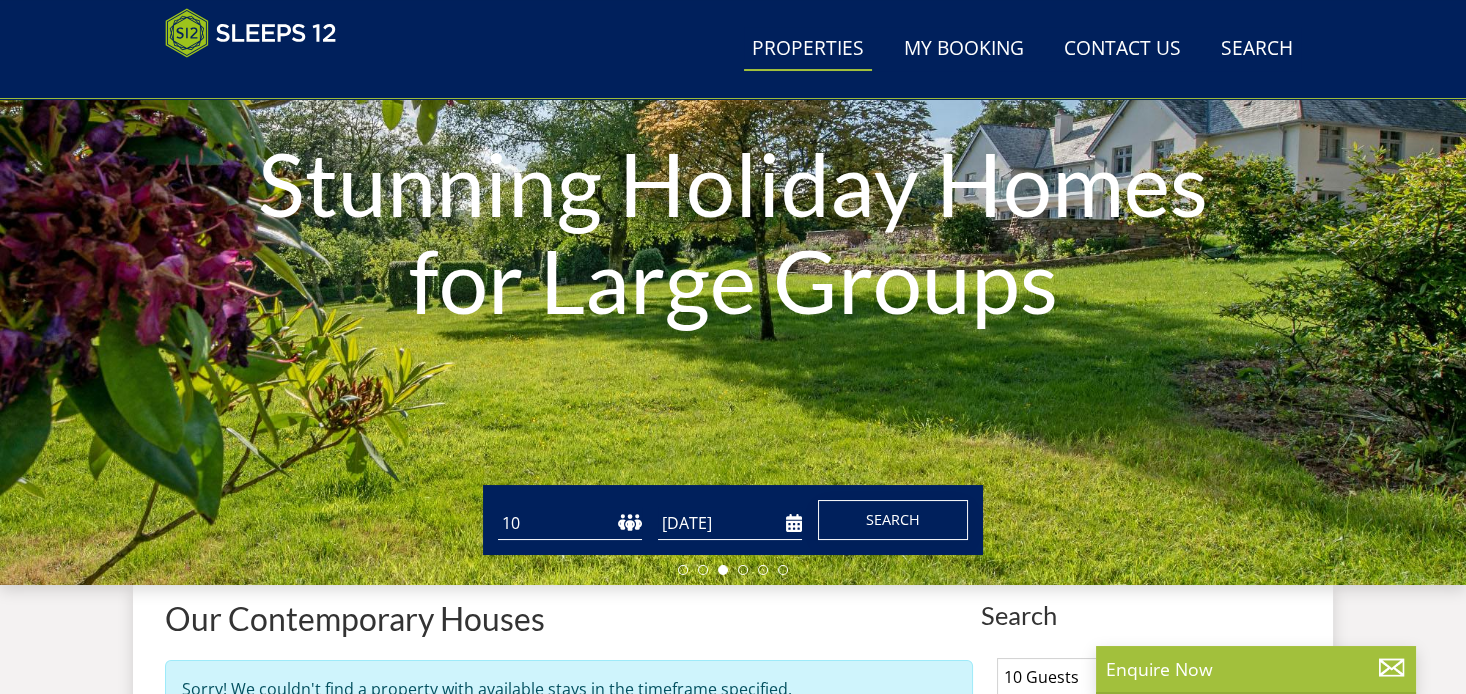 click on "Search" at bounding box center [893, 519] 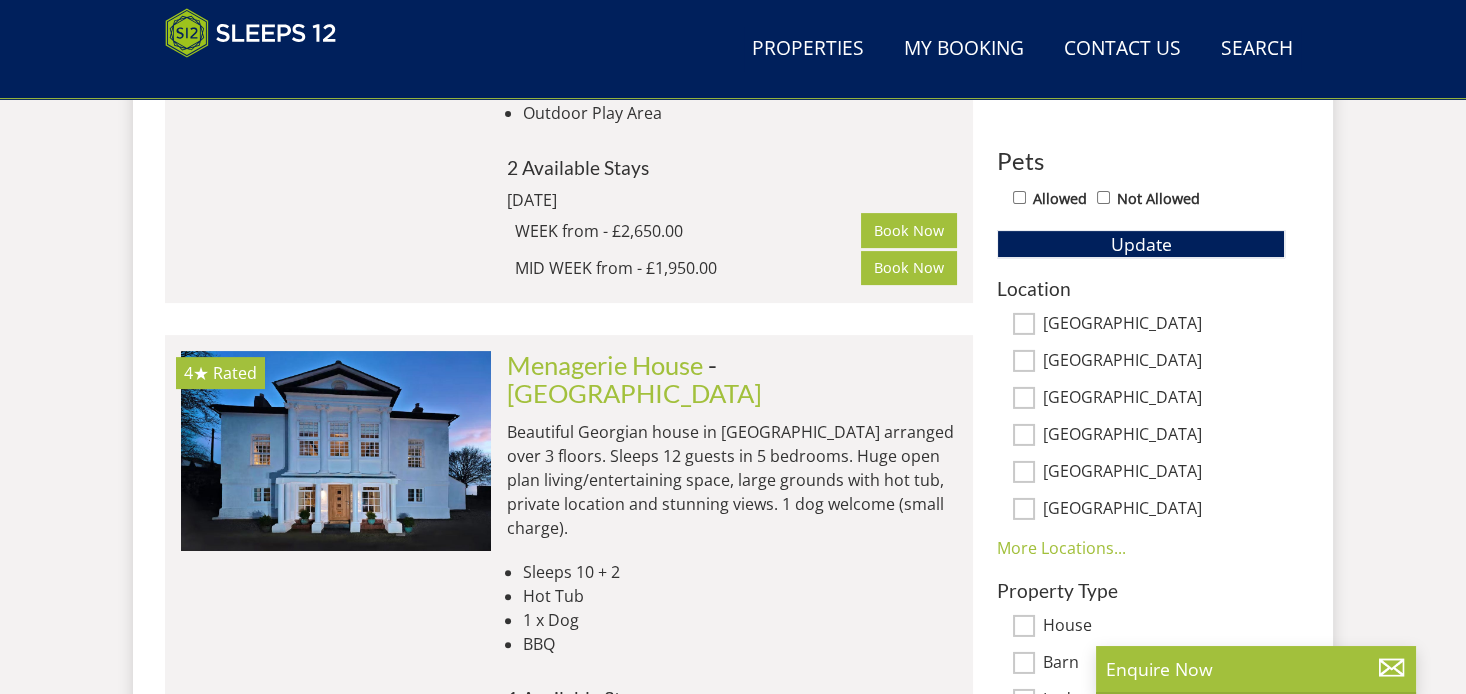 scroll, scrollTop: 1162, scrollLeft: 0, axis: vertical 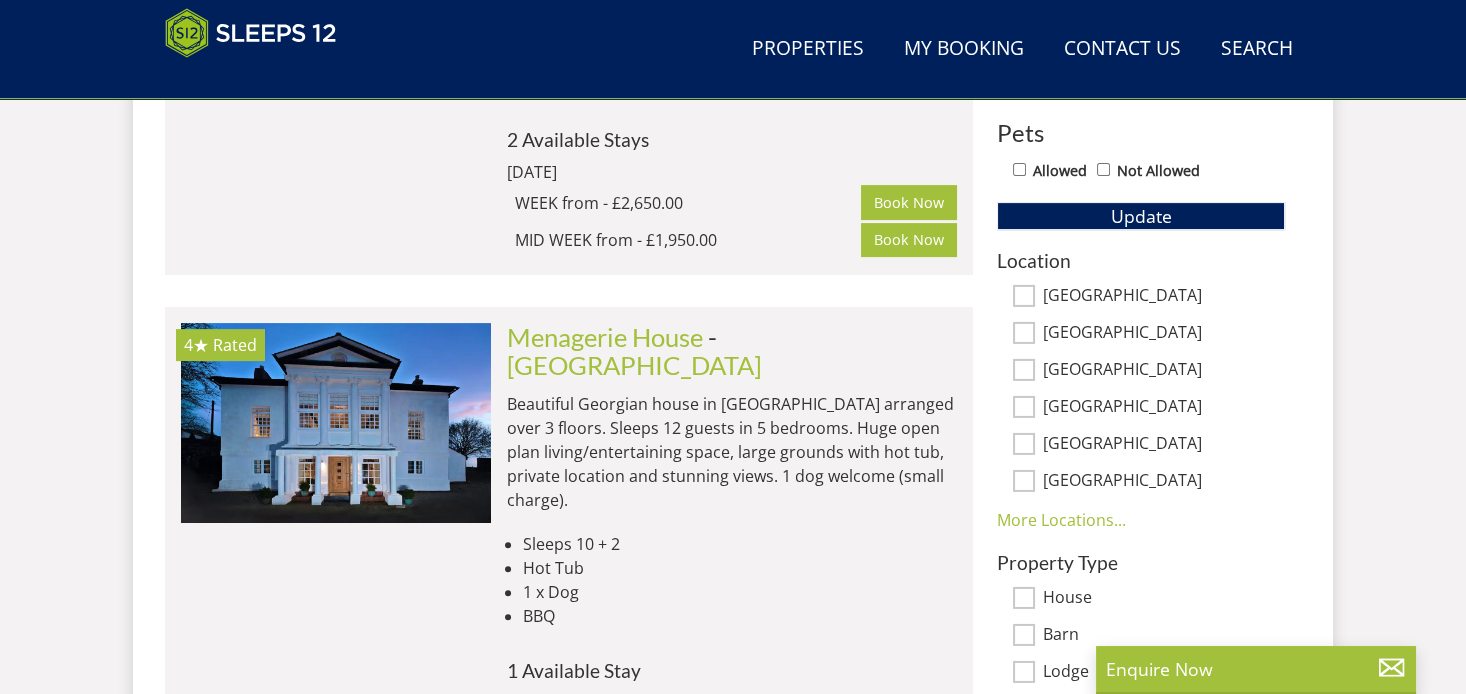 click on "Wiltshire" at bounding box center (1024, 370) 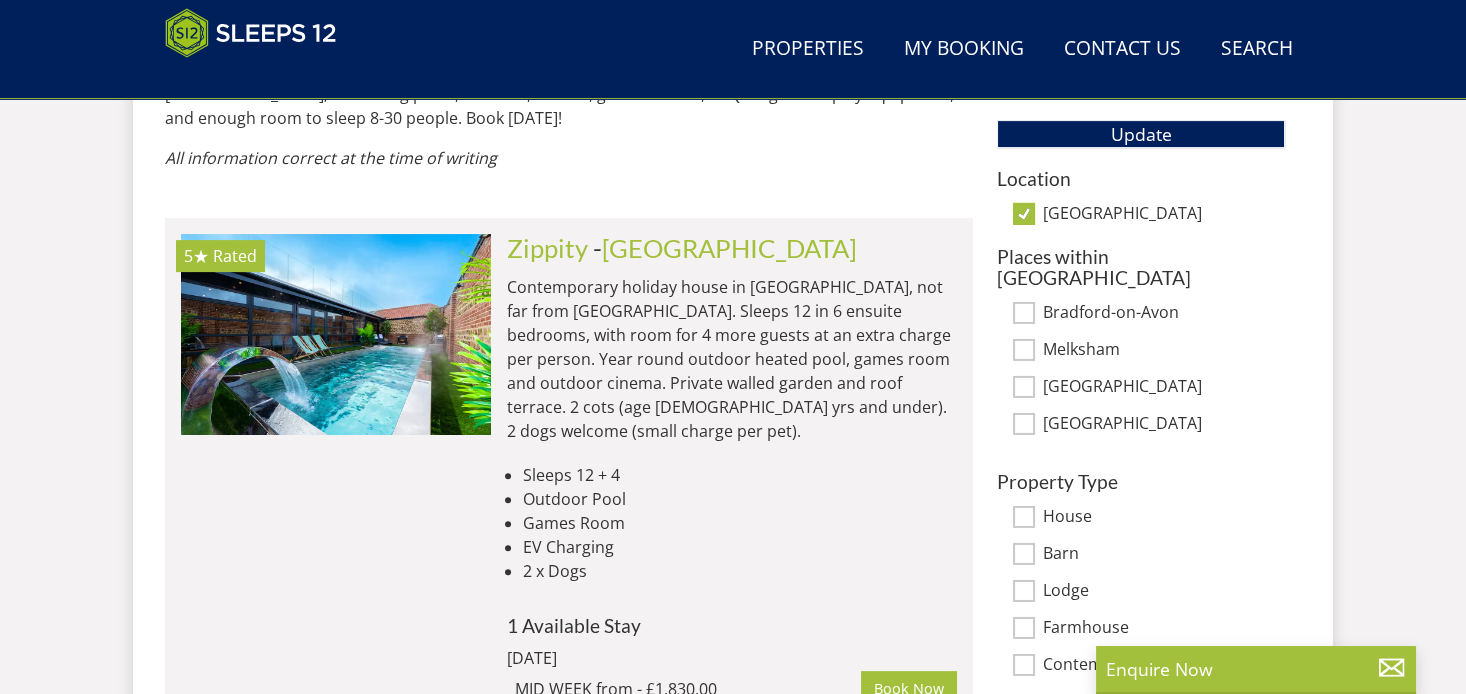 scroll, scrollTop: 1356, scrollLeft: 0, axis: vertical 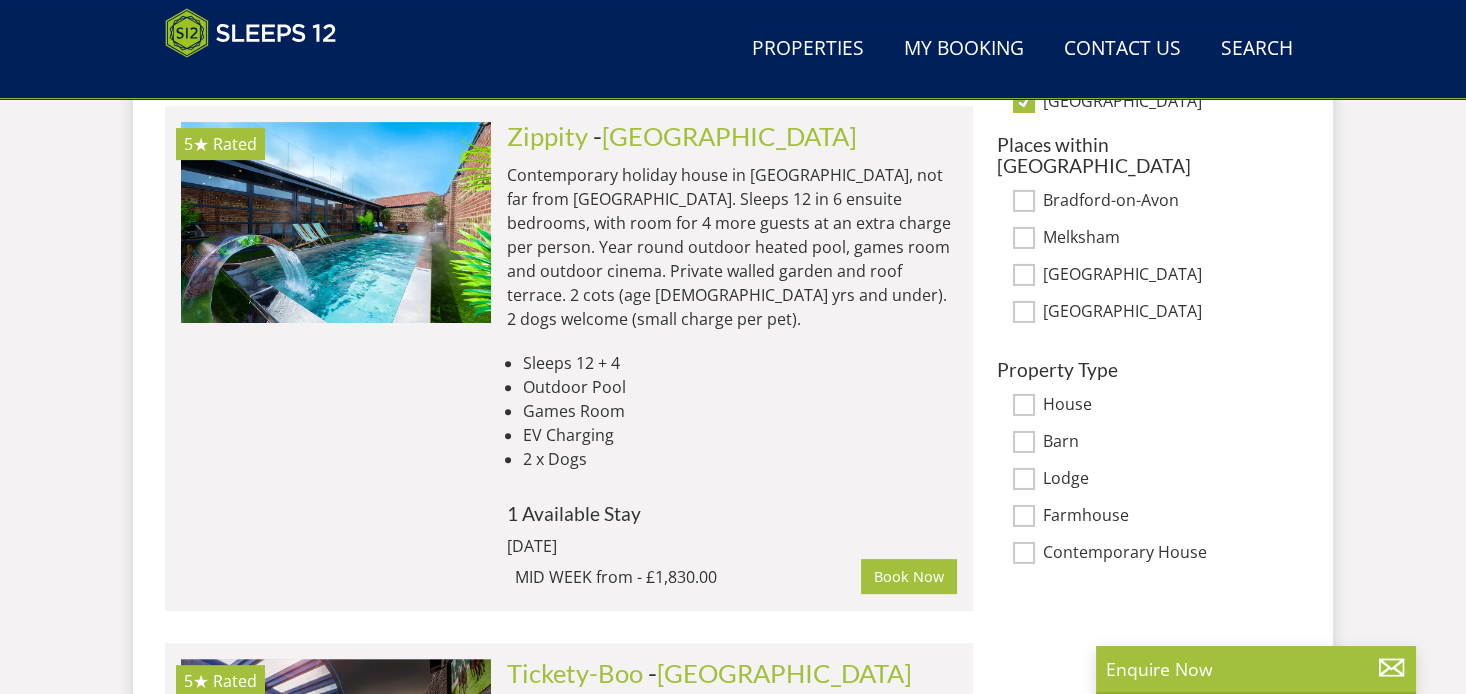 drag, startPoint x: 1024, startPoint y: 375, endPoint x: 1020, endPoint y: 393, distance: 18.439089 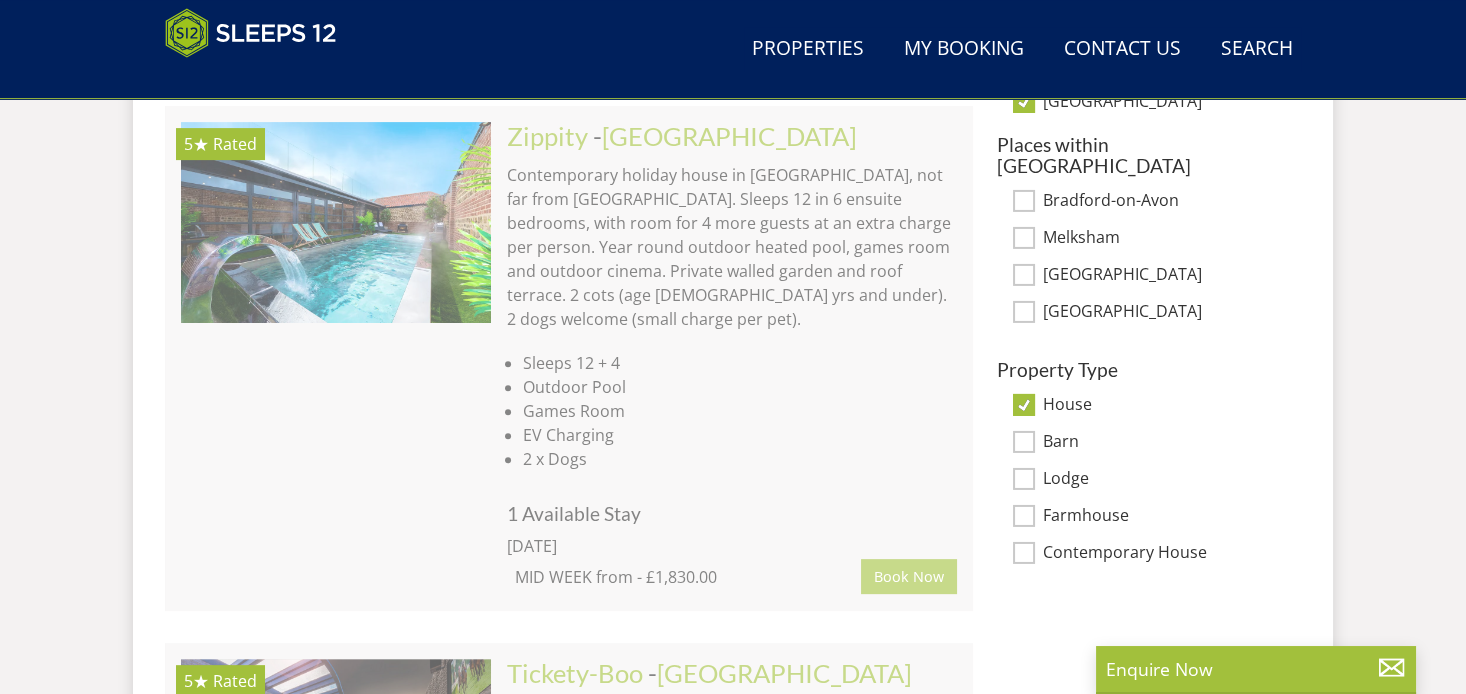 click on "Barn" at bounding box center (1024, 442) 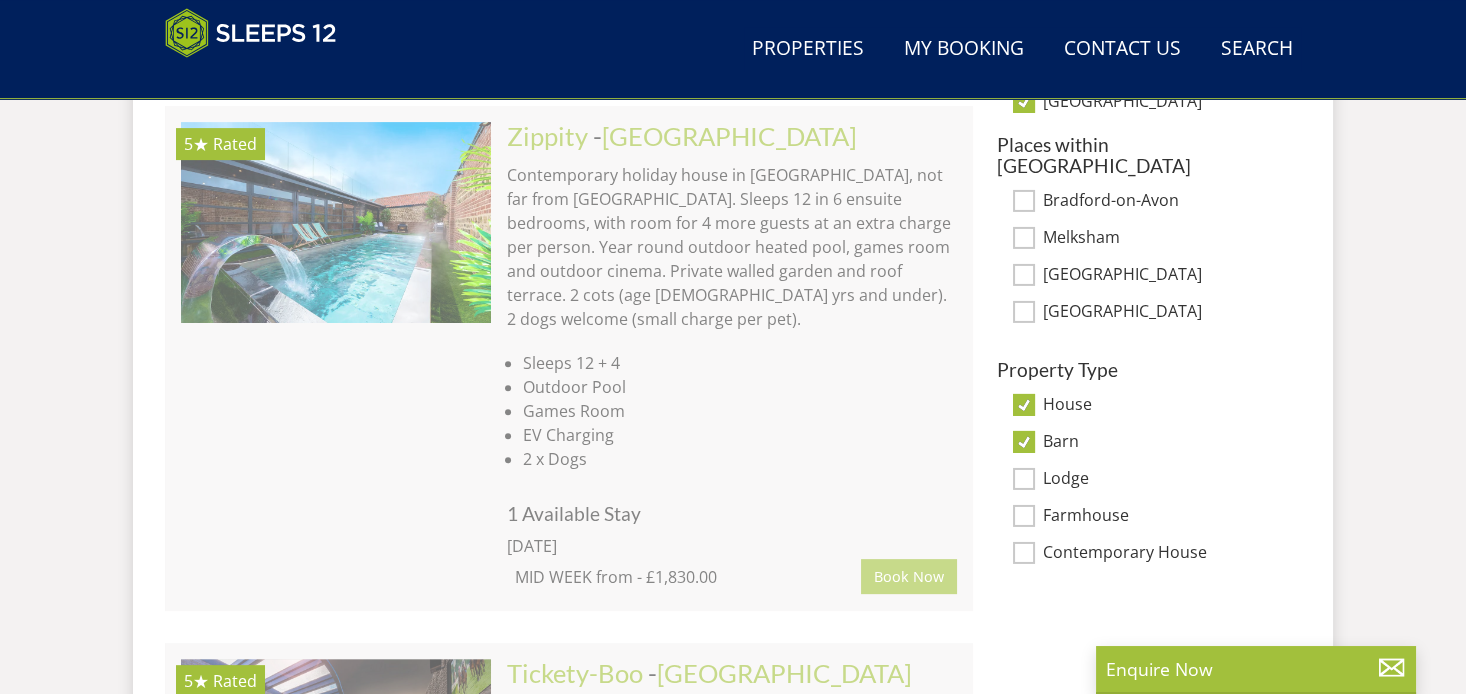 click on "Lodge" at bounding box center [1024, 479] 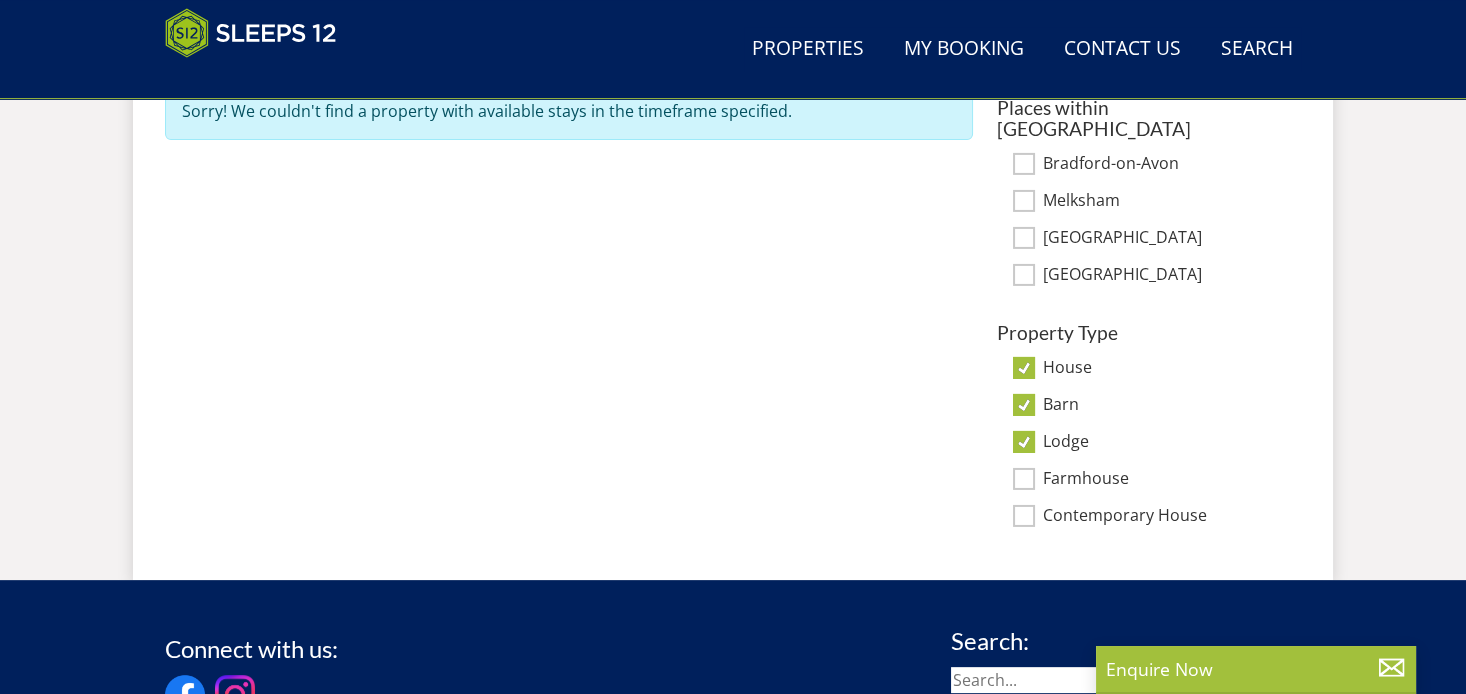 click on "Property Type
House
Barn
Lodge
Farmhouse
Contemporary House" at bounding box center [1141, 425] 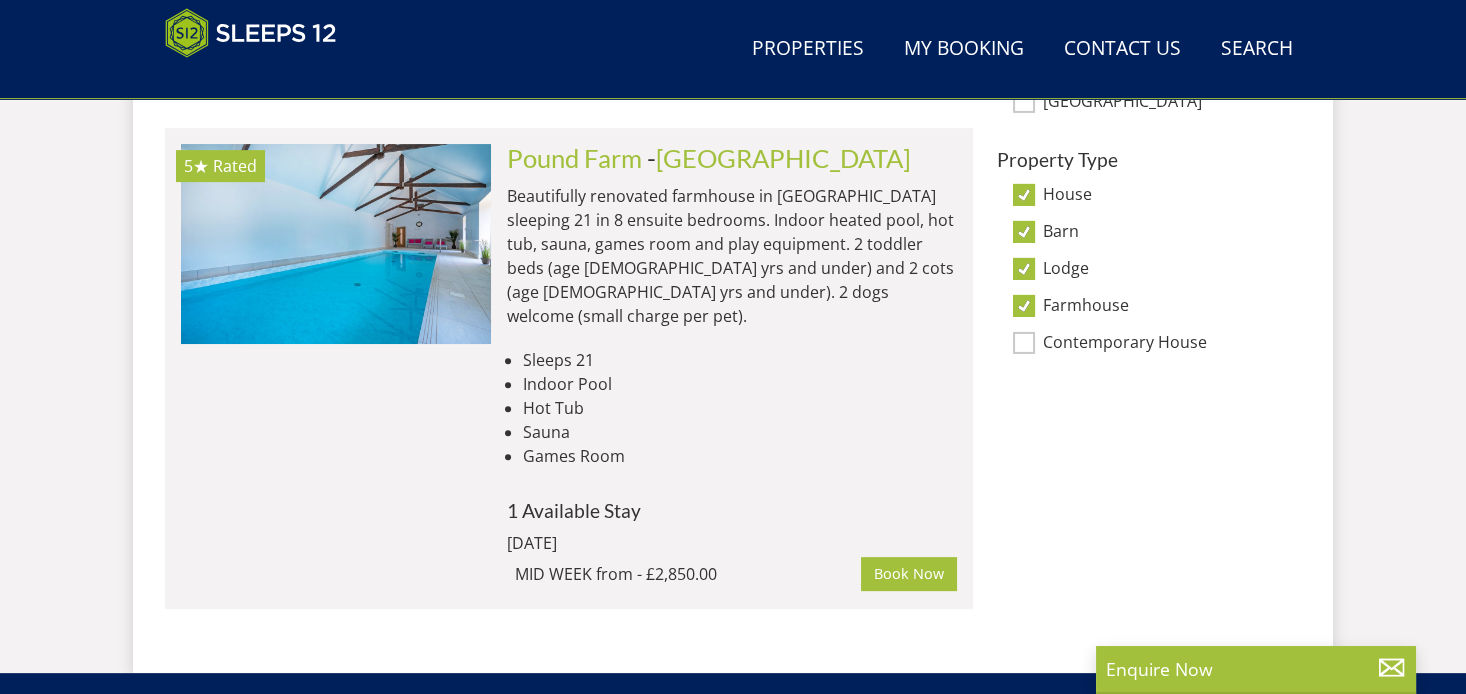 click on "Contemporary House" at bounding box center [1024, 343] 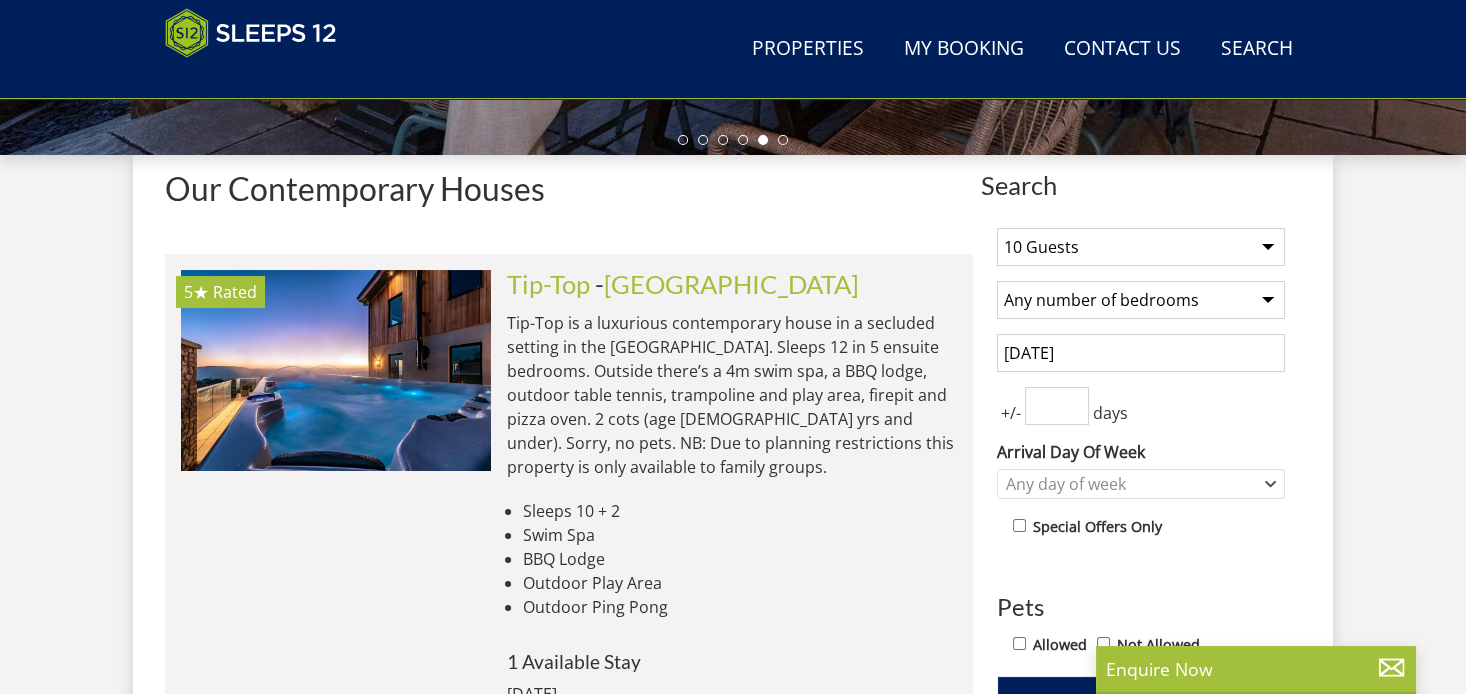scroll, scrollTop: 678, scrollLeft: 0, axis: vertical 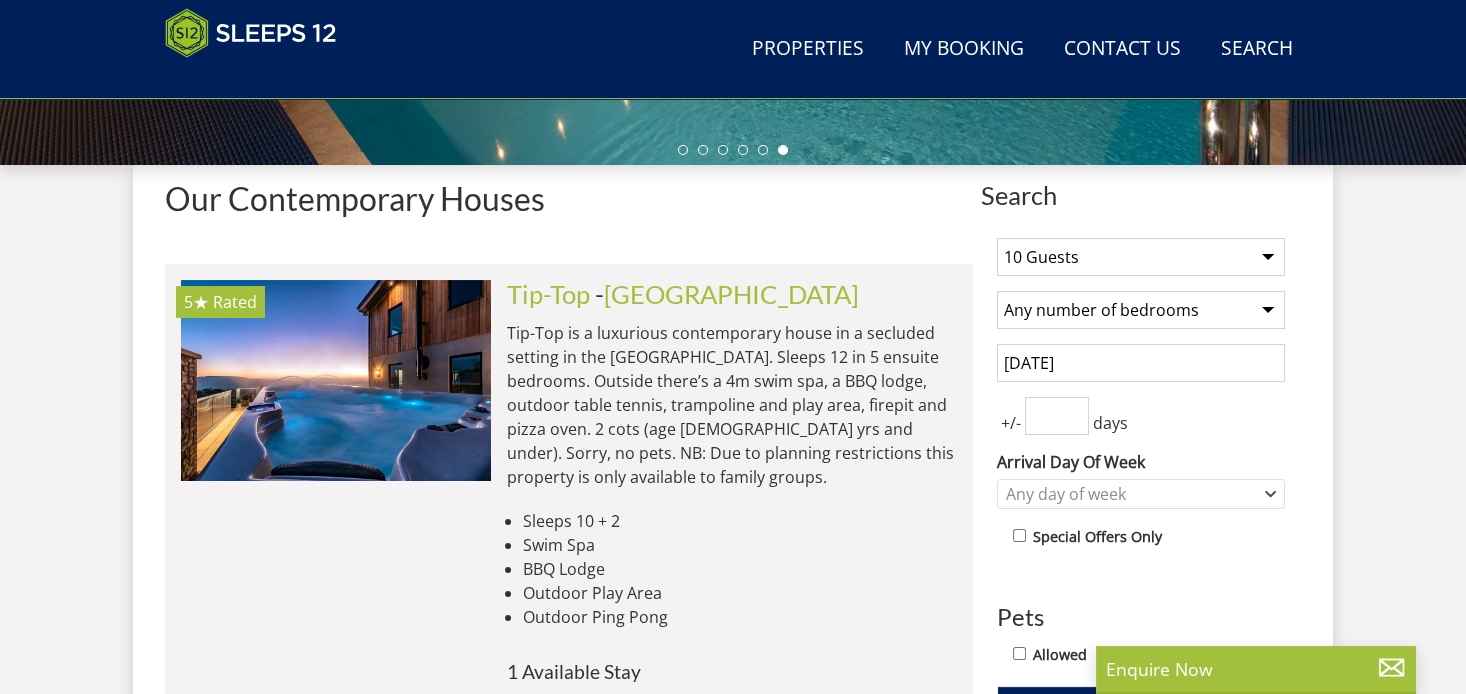 click on "Any number of bedrooms
4 Bedrooms
5 Bedrooms
6 Bedrooms
7 Bedrooms
8 Bedrooms
9 Bedrooms
10 Bedrooms
11 Bedrooms
12 Bedrooms
13 Bedrooms
14 Bedrooms
15 Bedrooms
16 Bedrooms" at bounding box center (1141, 310) 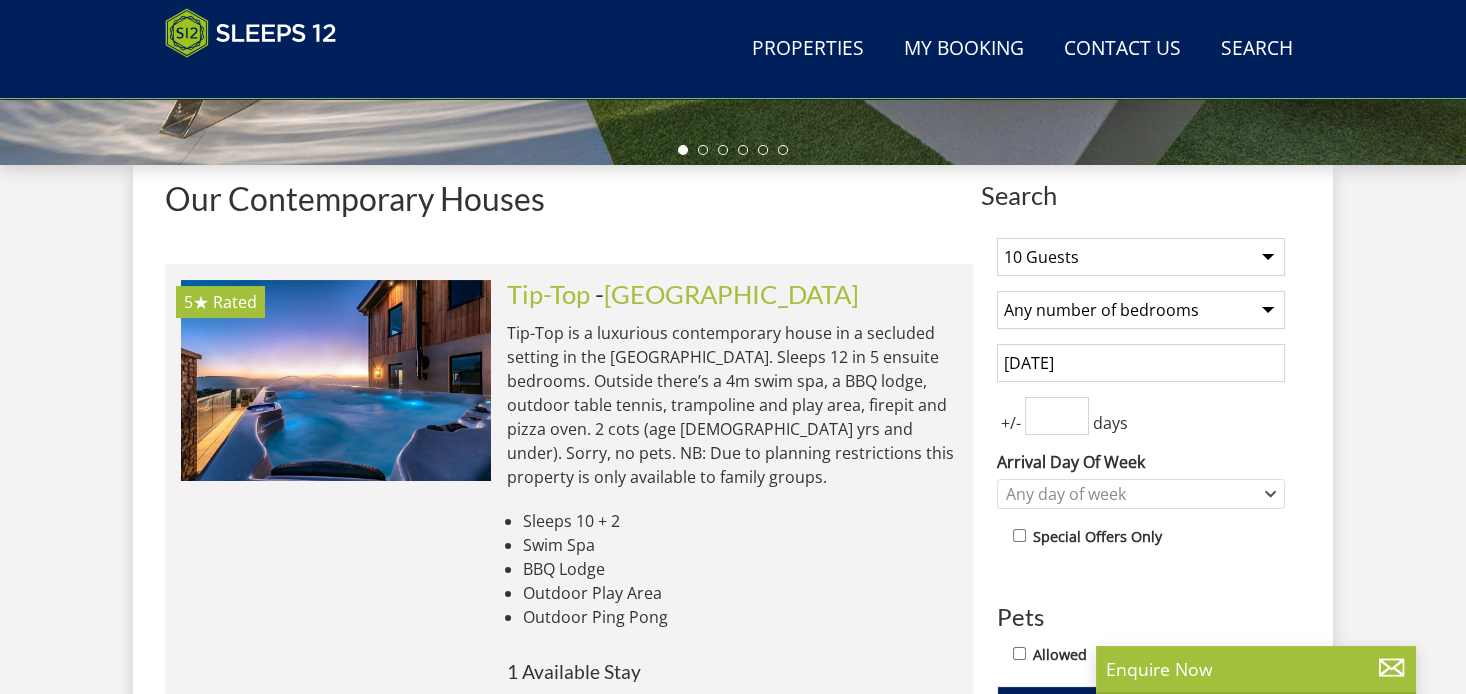 select on "7" 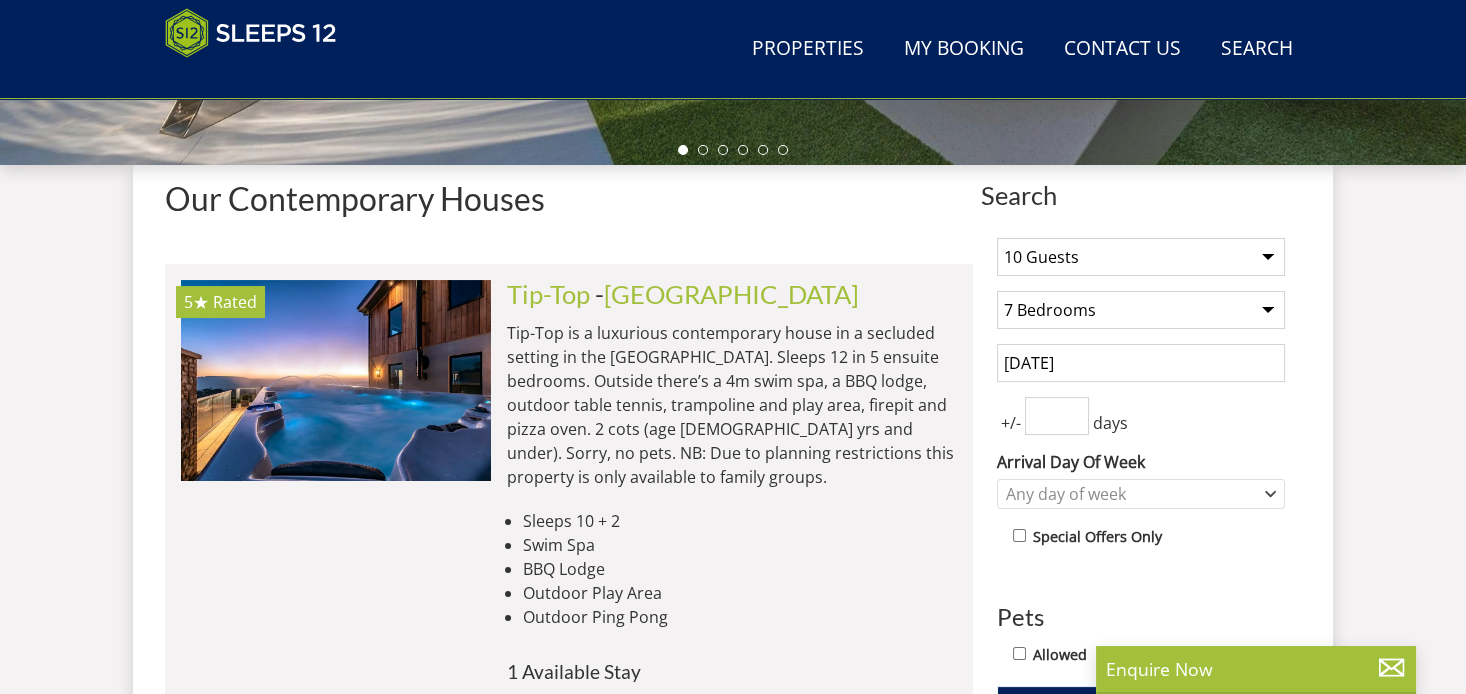 click on "Any number of bedrooms
4 Bedrooms
5 Bedrooms
6 Bedrooms
7 Bedrooms
8 Bedrooms
9 Bedrooms
10 Bedrooms
11 Bedrooms
12 Bedrooms
13 Bedrooms
14 Bedrooms
15 Bedrooms
16 Bedrooms" at bounding box center (1141, 310) 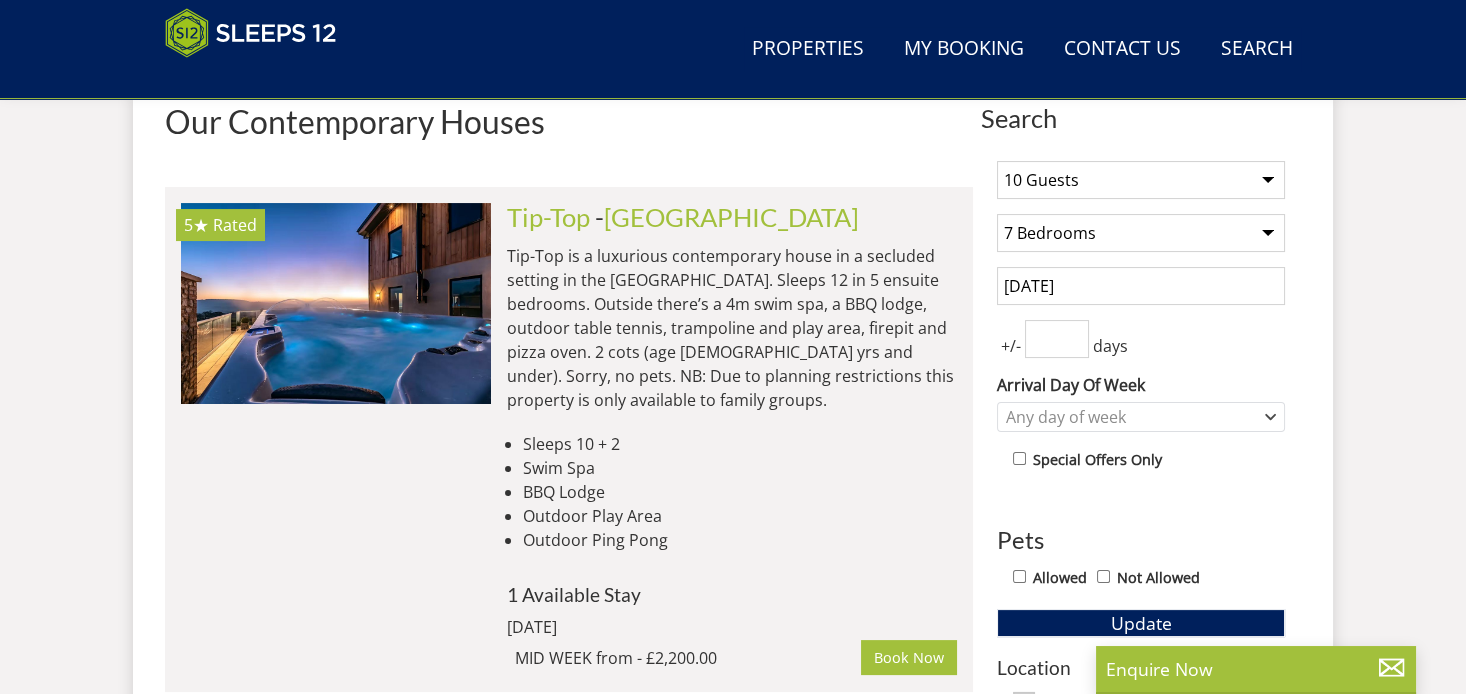 scroll, scrollTop: 872, scrollLeft: 0, axis: vertical 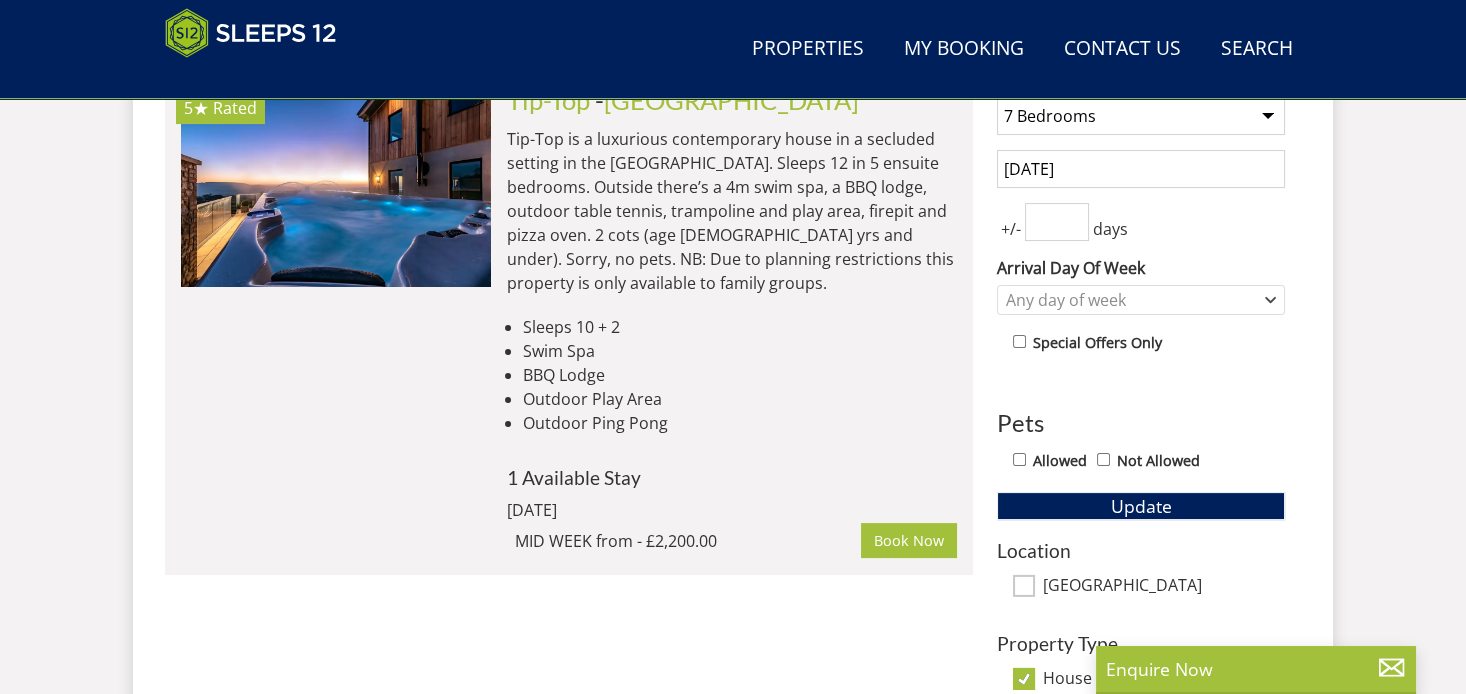 click on "Allowed" at bounding box center [1019, 459] 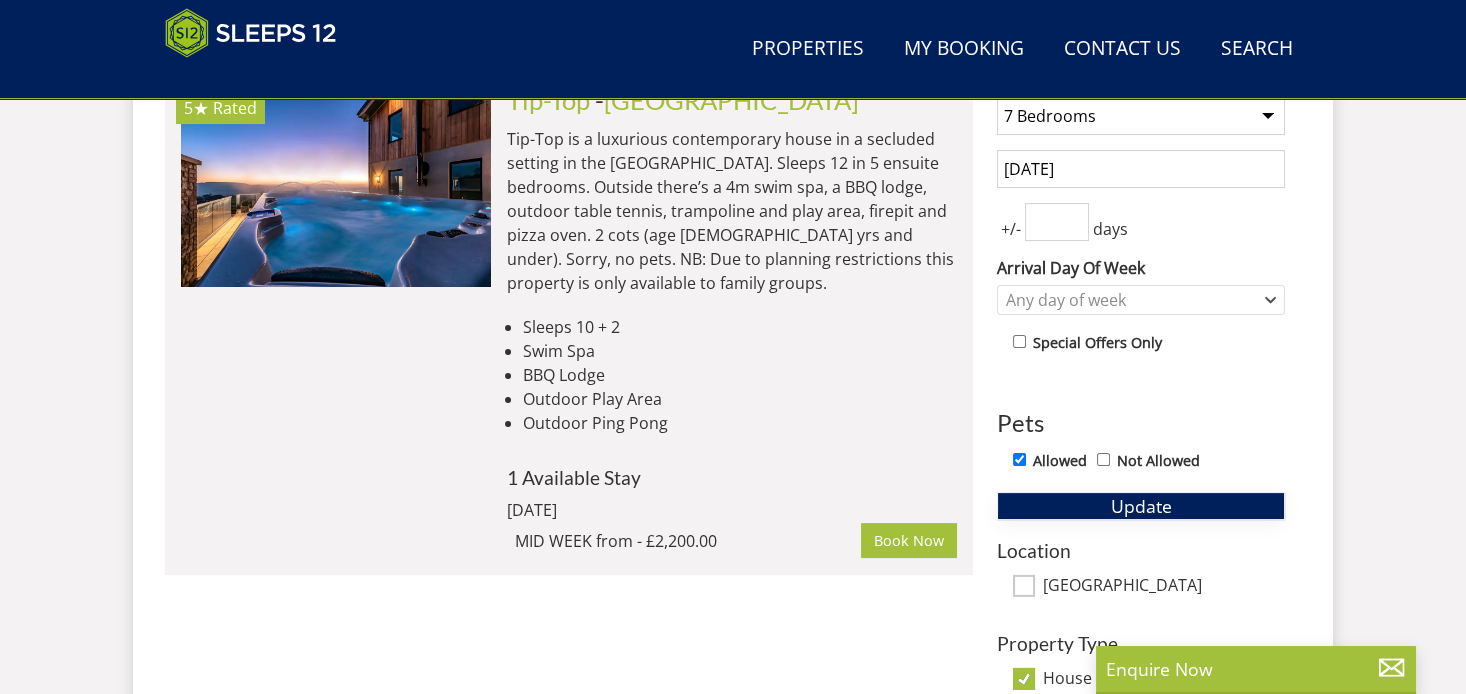 click on "Update" at bounding box center [1141, 506] 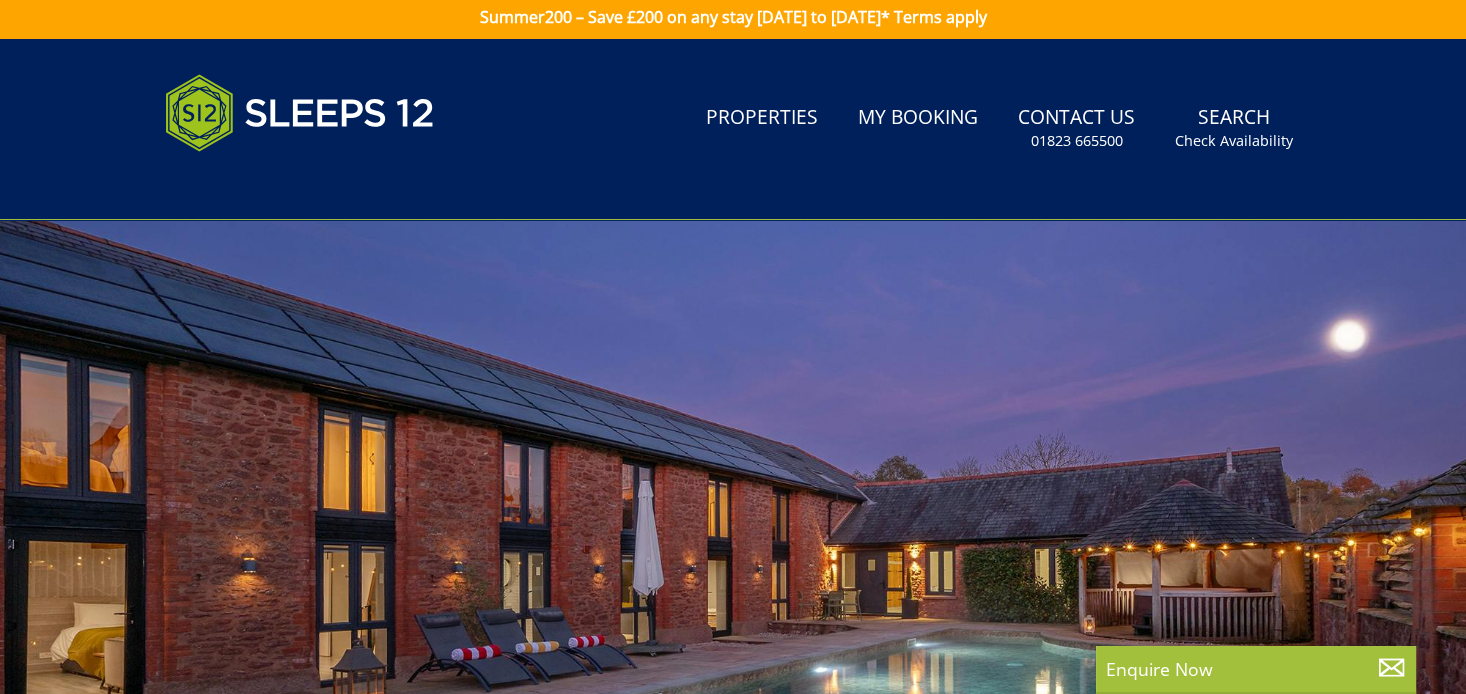 scroll, scrollTop: 0, scrollLeft: 0, axis: both 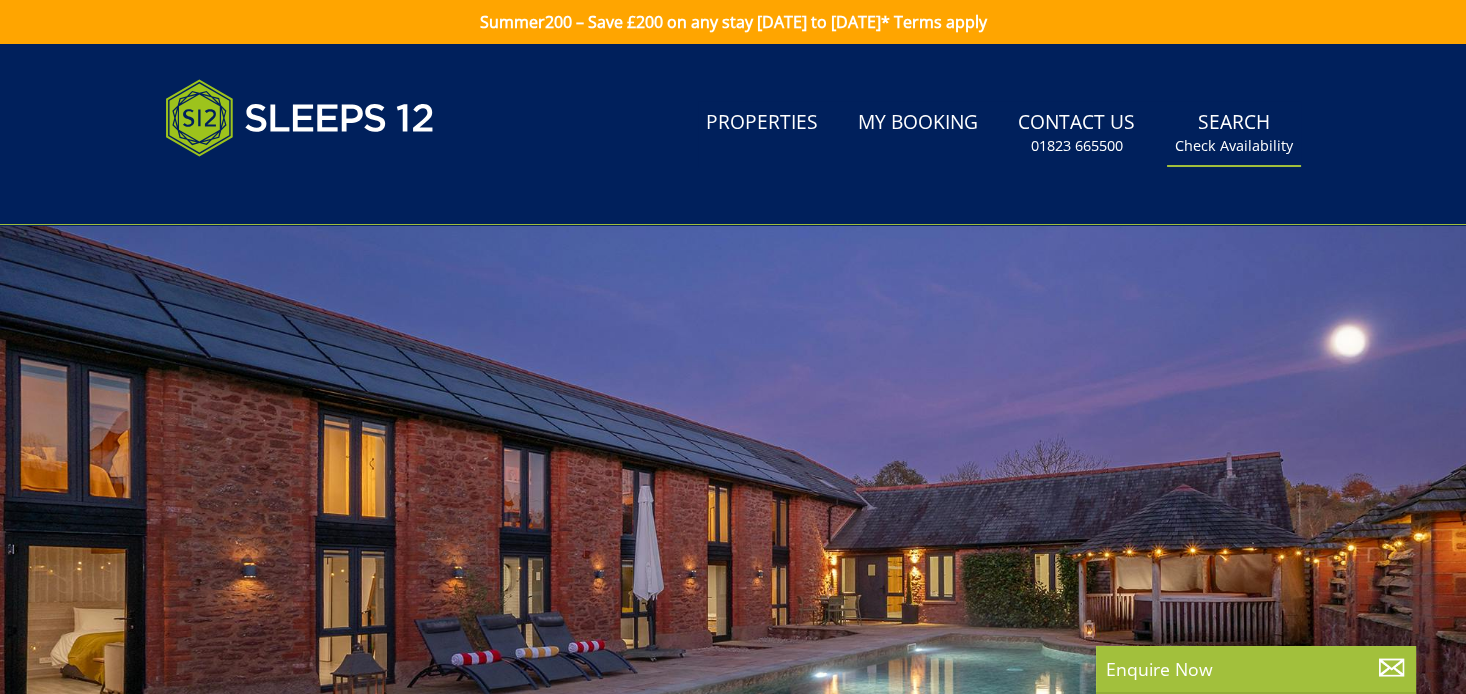 click on "Check Availability" at bounding box center (1234, 146) 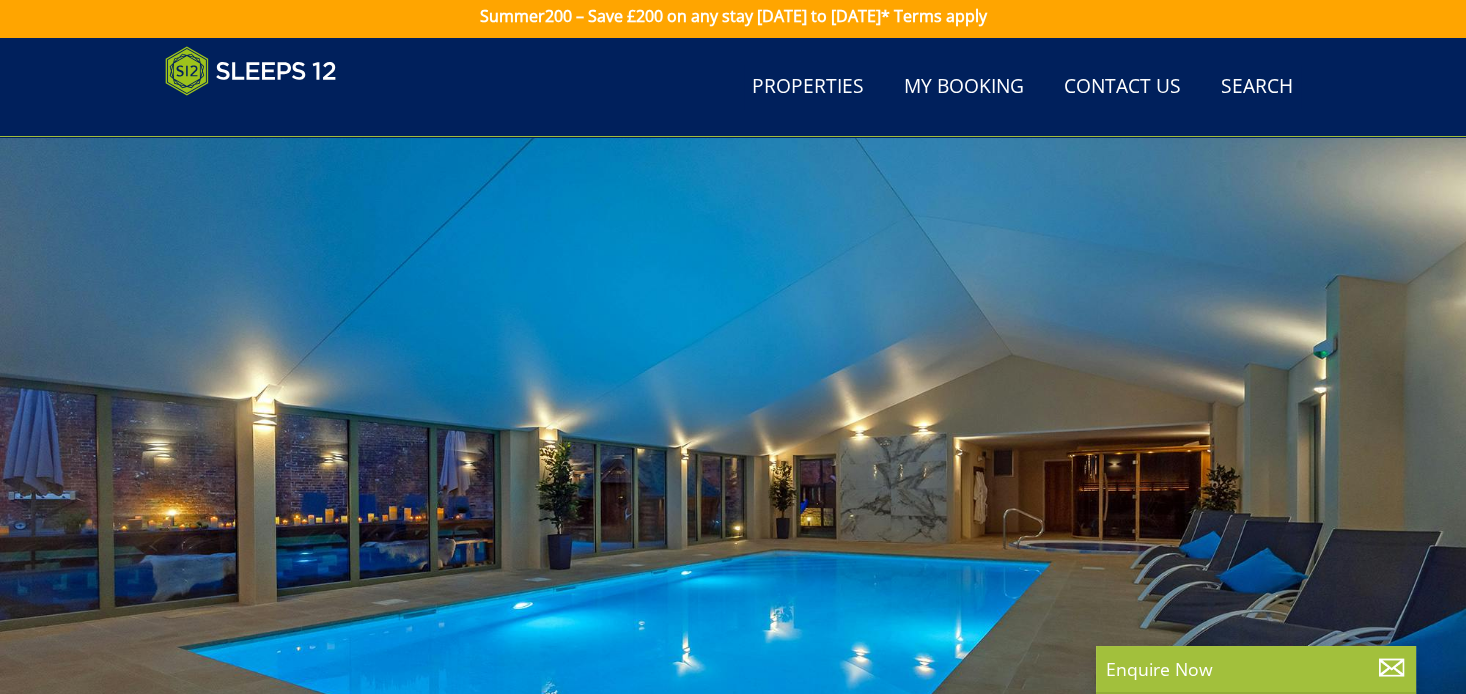 scroll, scrollTop: 0, scrollLeft: 0, axis: both 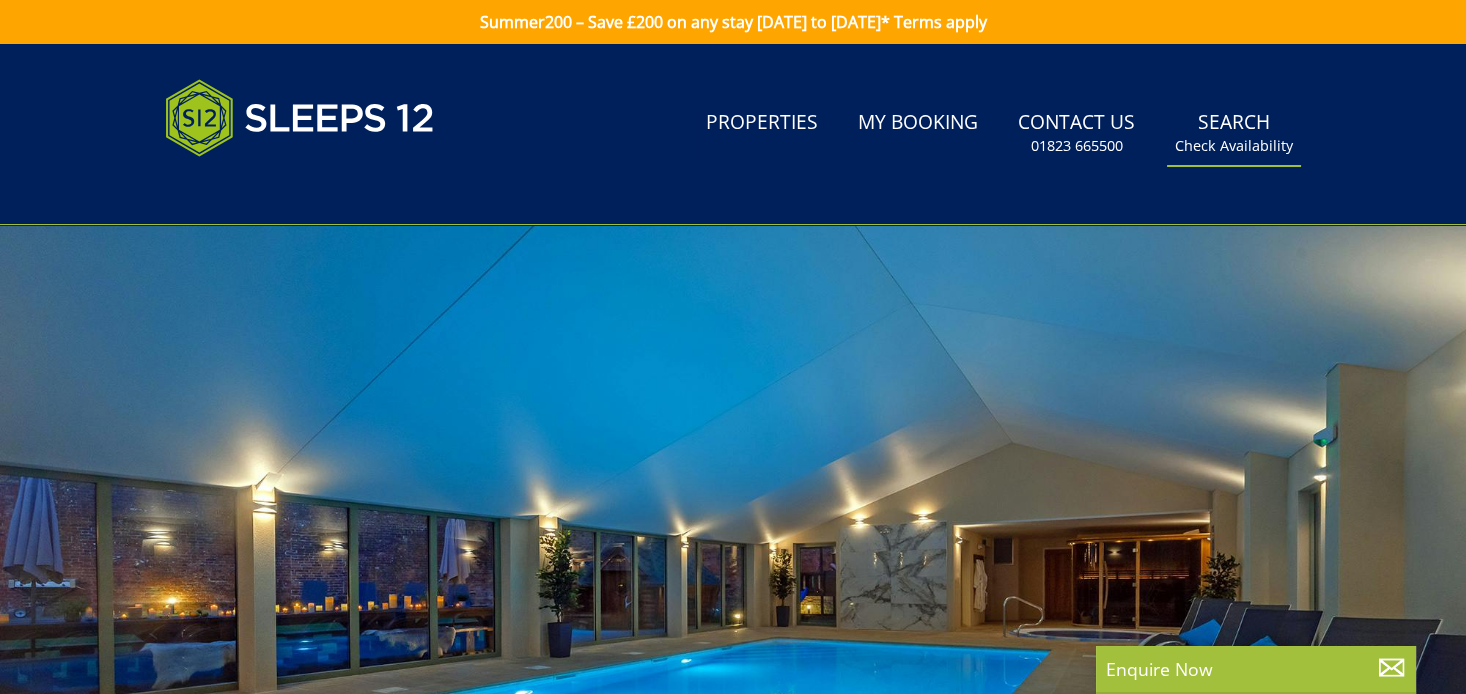 click on "Check Availability" at bounding box center [1234, 146] 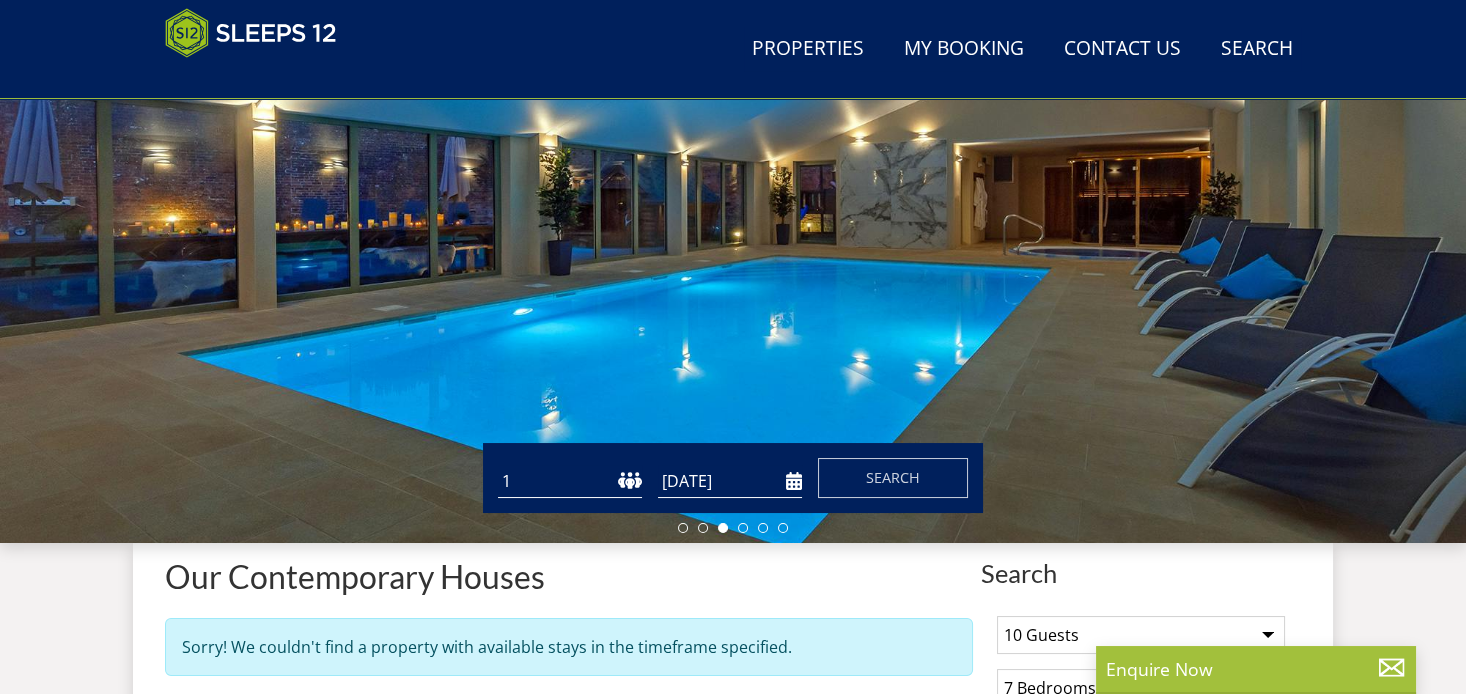 scroll, scrollTop: 335, scrollLeft: 0, axis: vertical 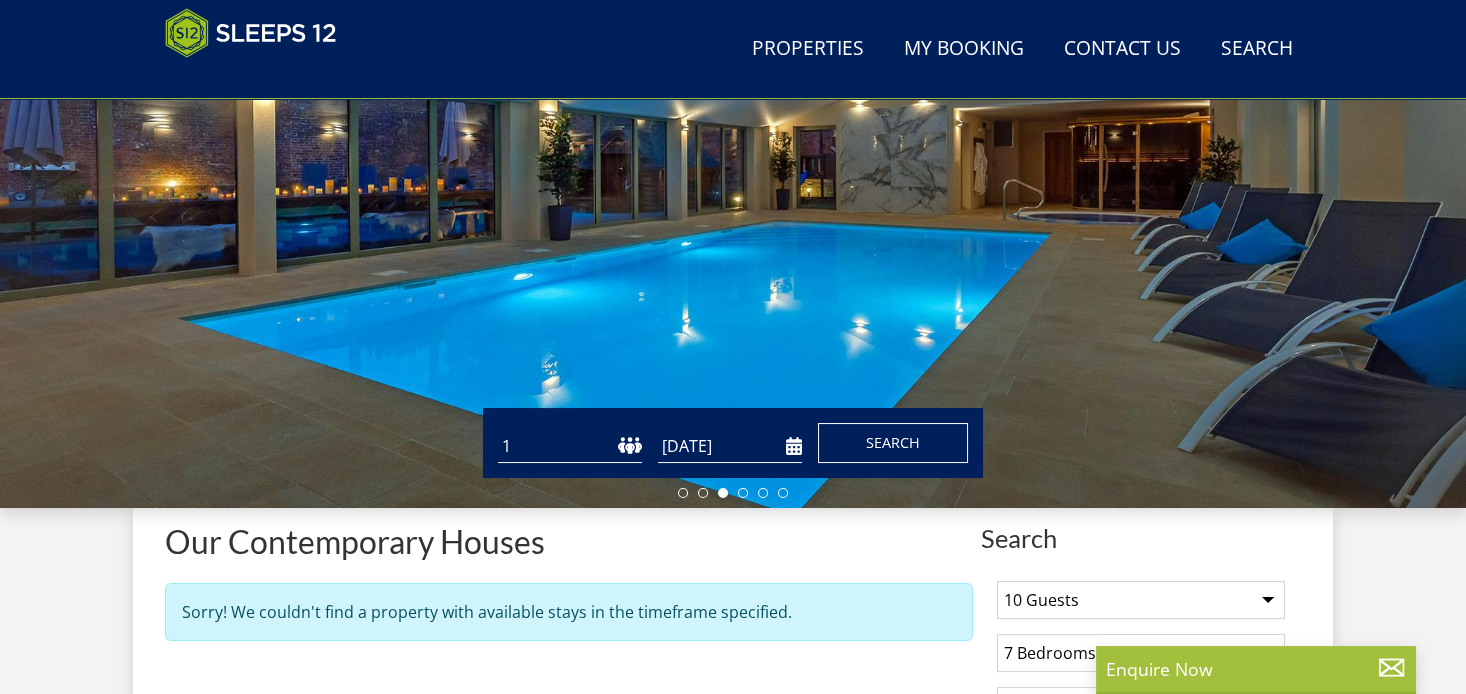 click on "Search" at bounding box center (893, 442) 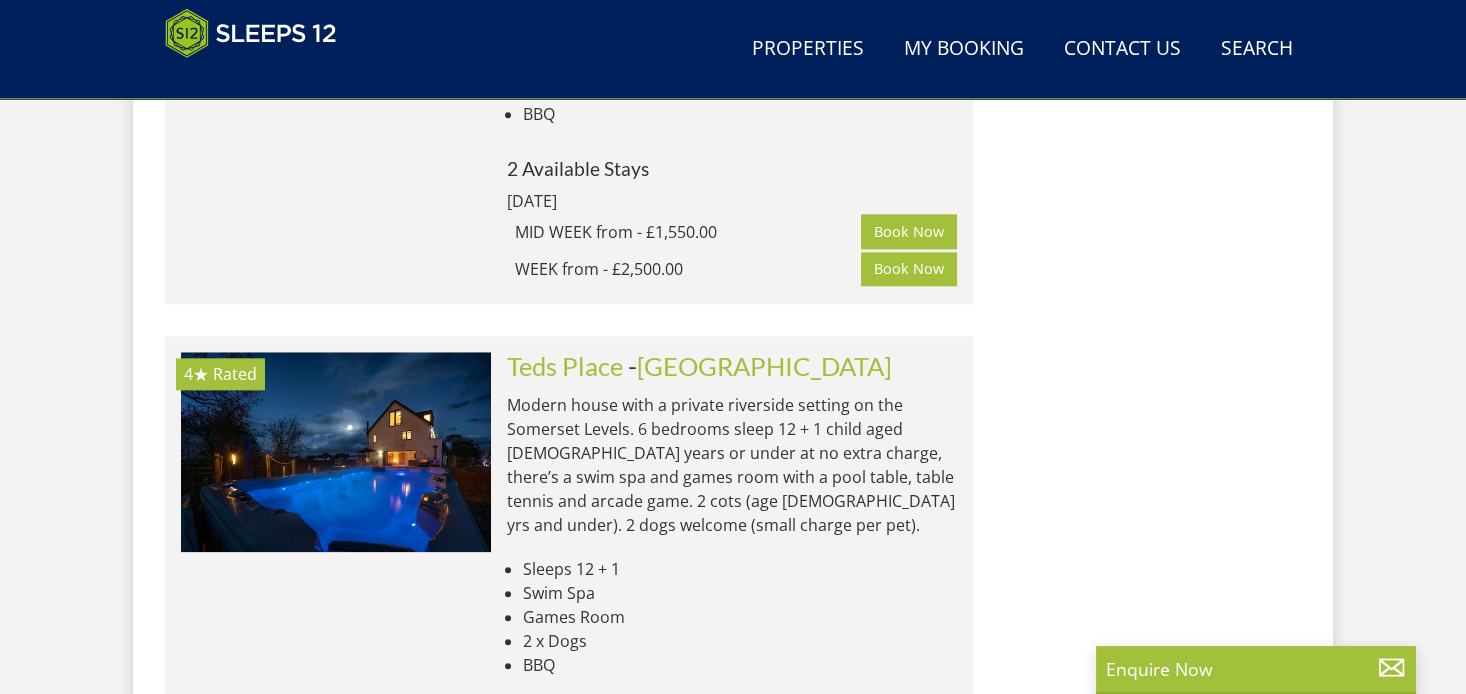 scroll, scrollTop: 4263, scrollLeft: 0, axis: vertical 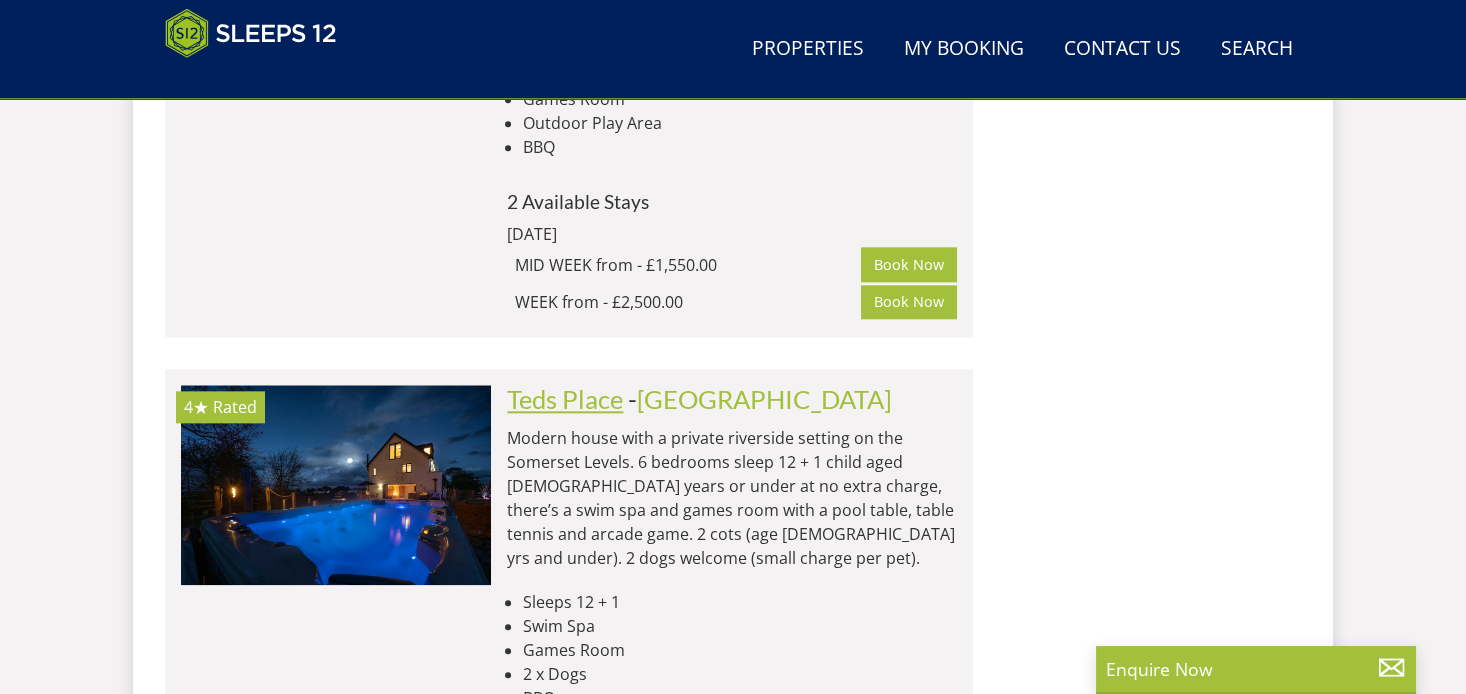 click on "Teds Place" at bounding box center [565, 399] 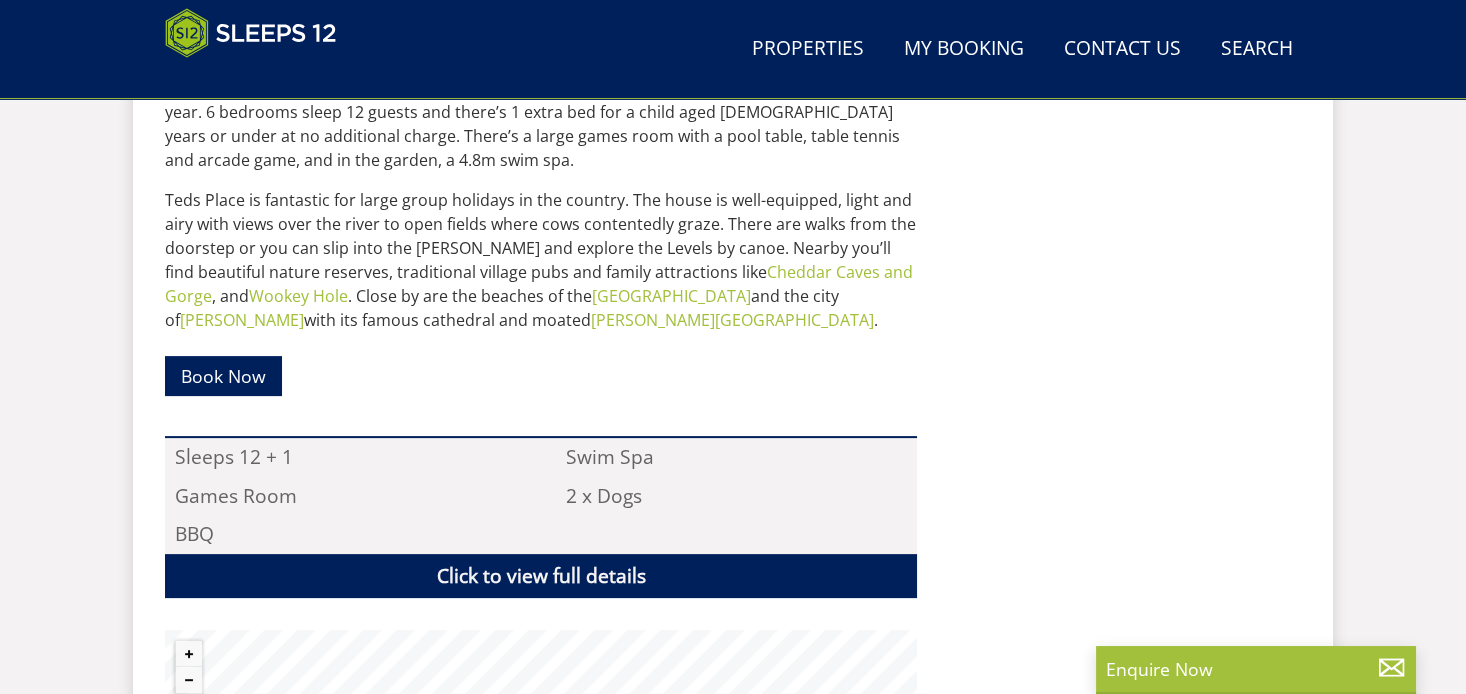 scroll, scrollTop: 1356, scrollLeft: 0, axis: vertical 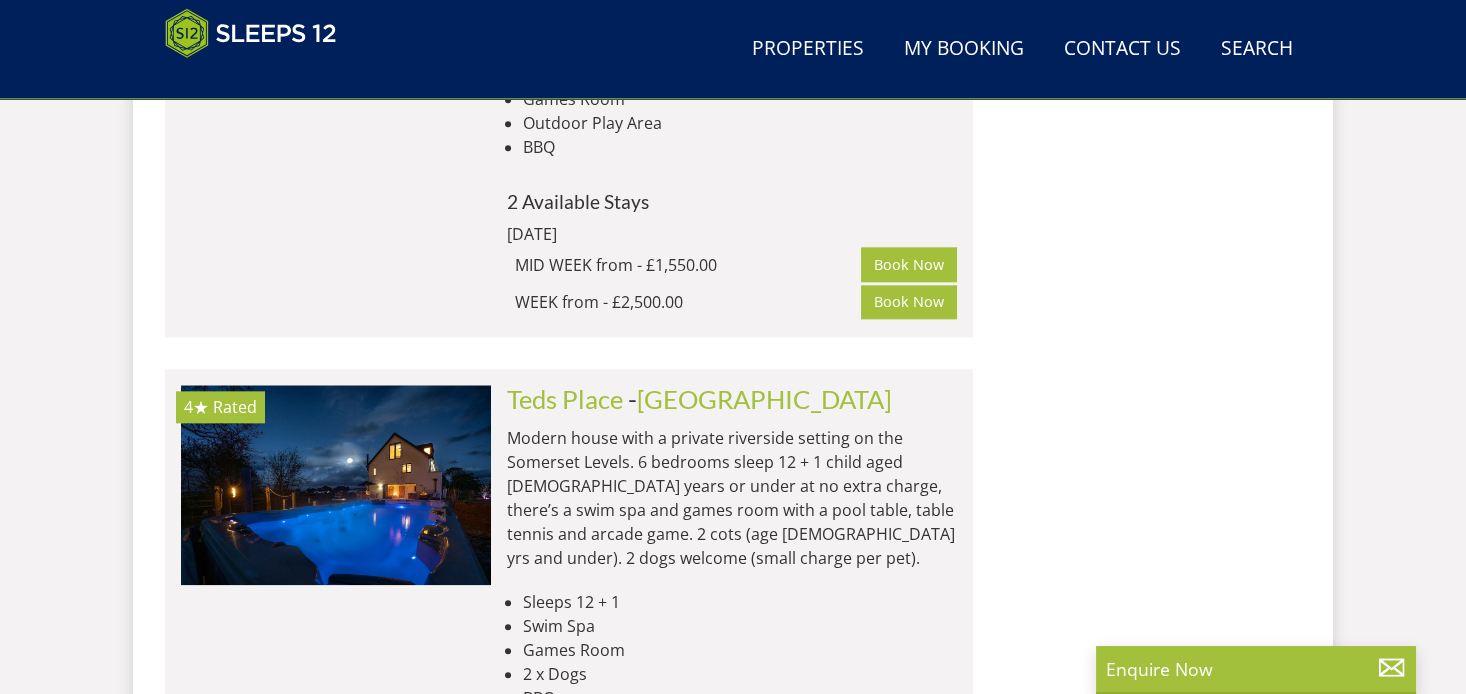 select on "7" 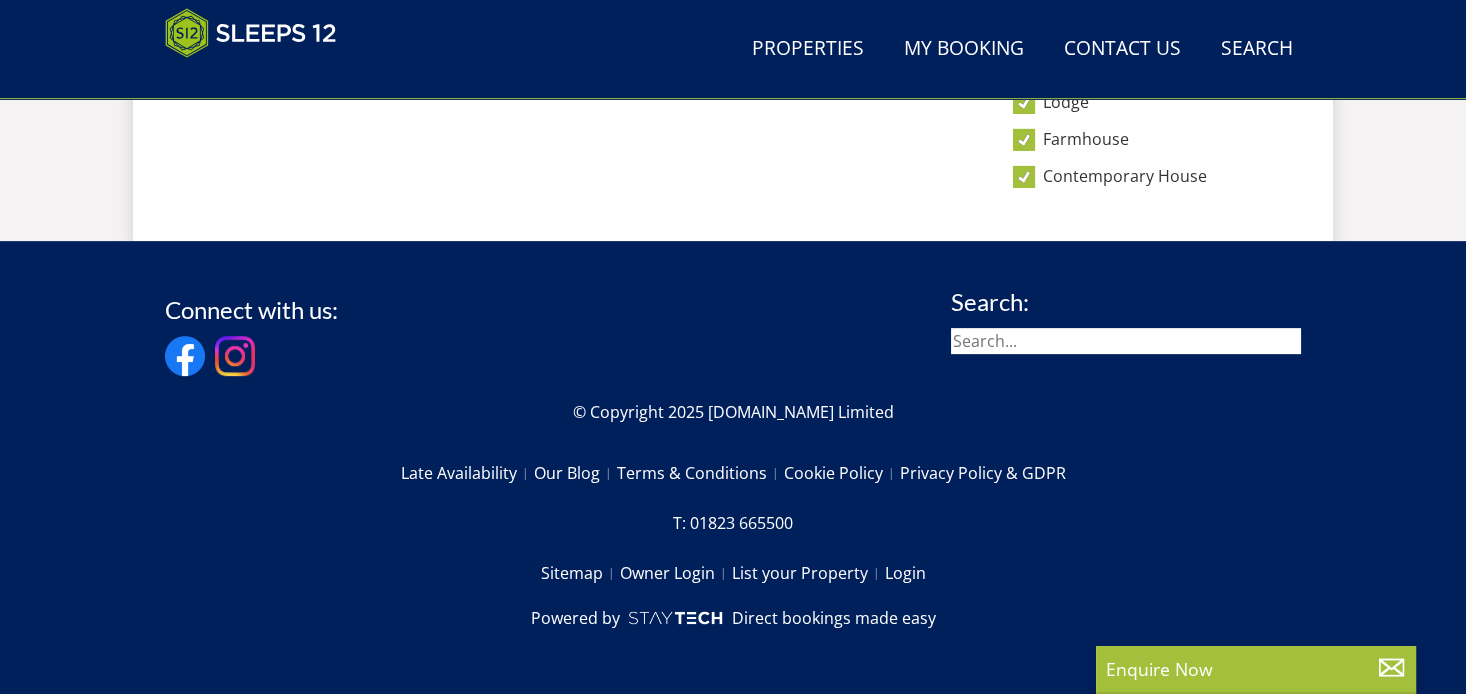 scroll, scrollTop: 335, scrollLeft: 0, axis: vertical 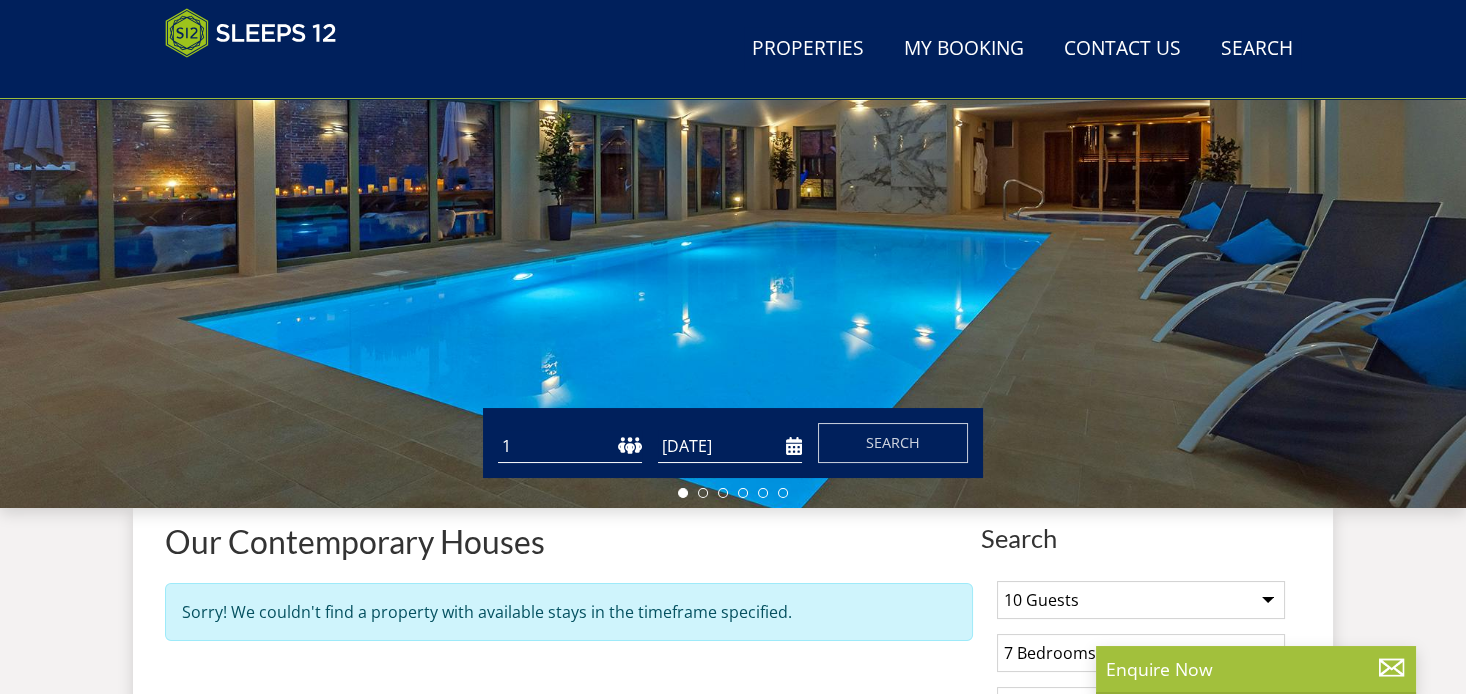 select on "10" 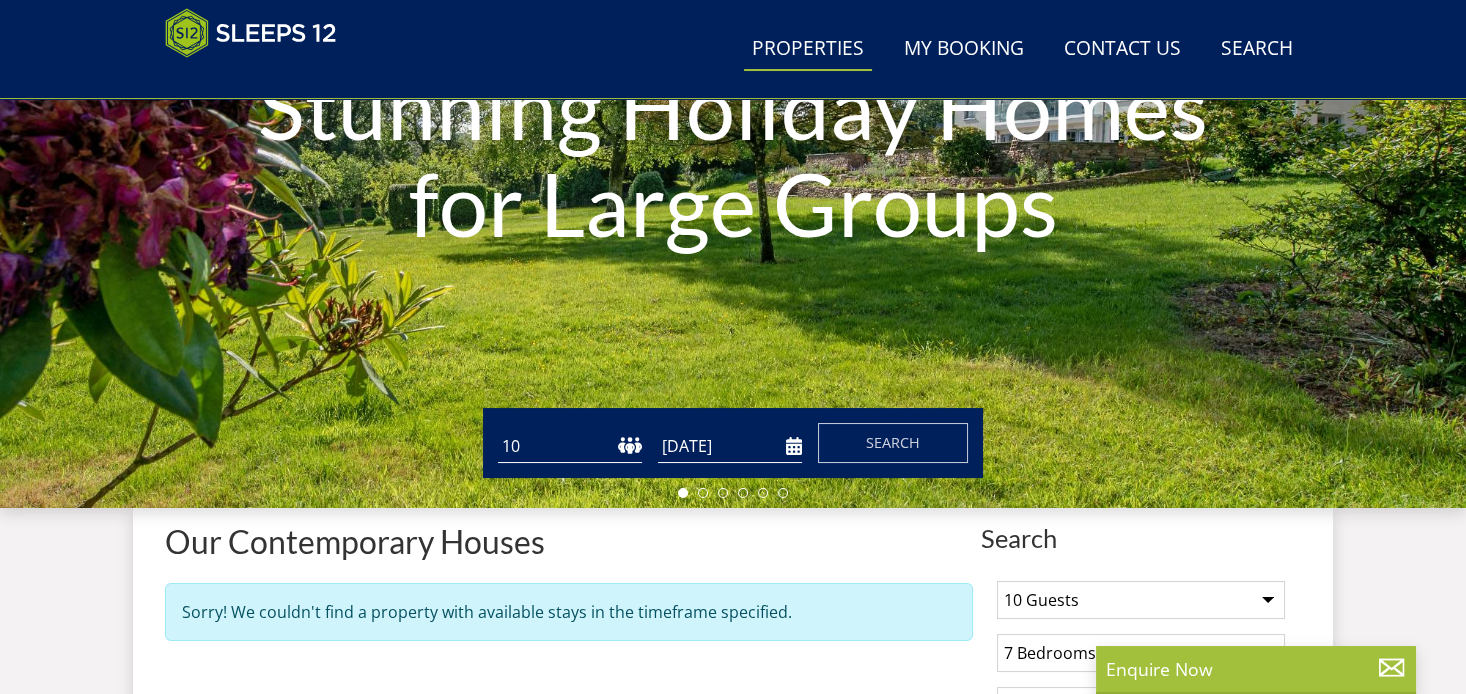 scroll, scrollTop: 258, scrollLeft: 0, axis: vertical 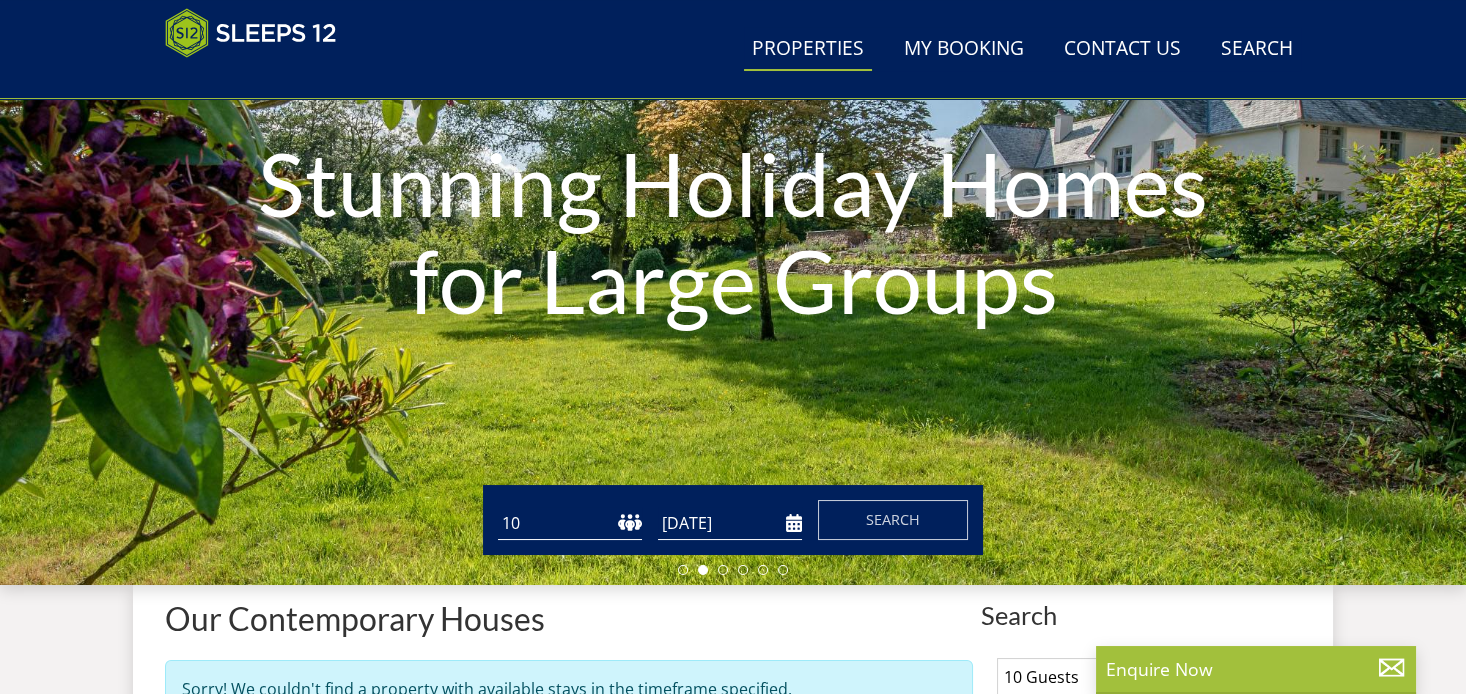 select on "7" 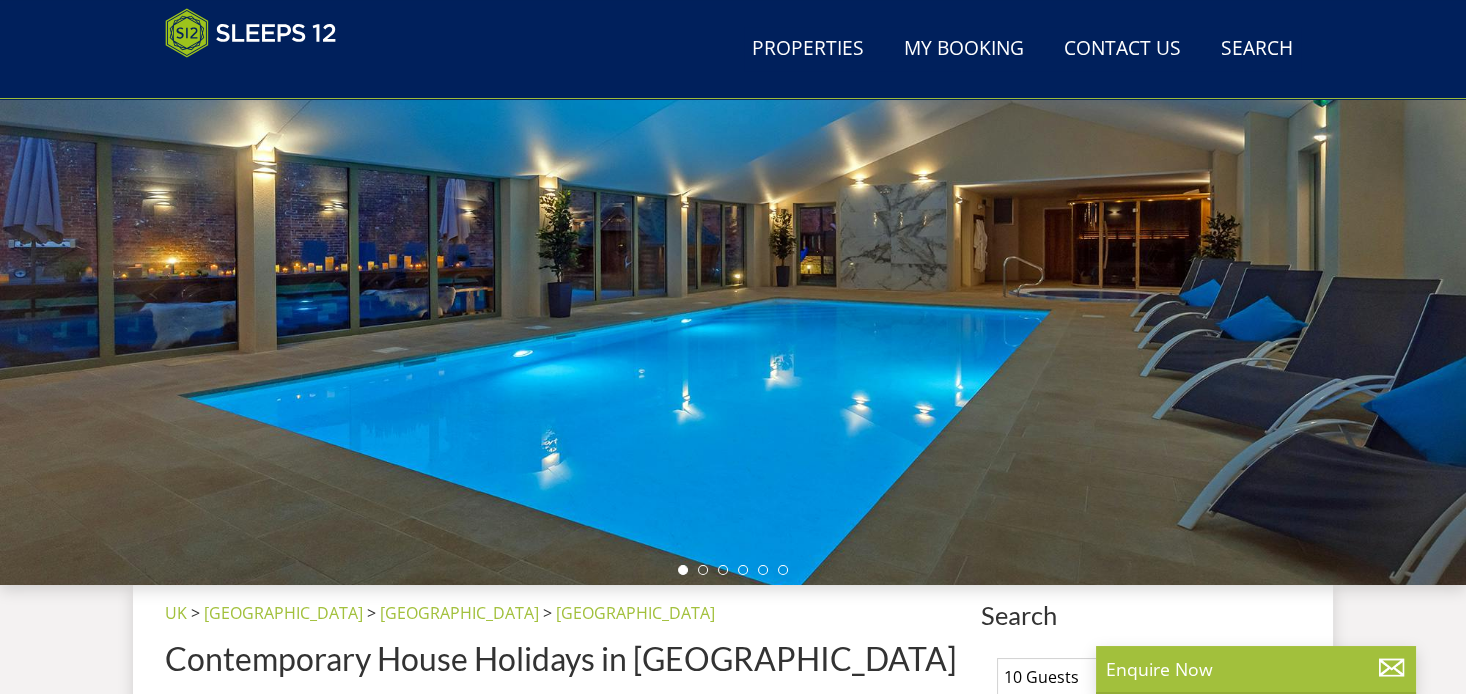 scroll, scrollTop: 872, scrollLeft: 0, axis: vertical 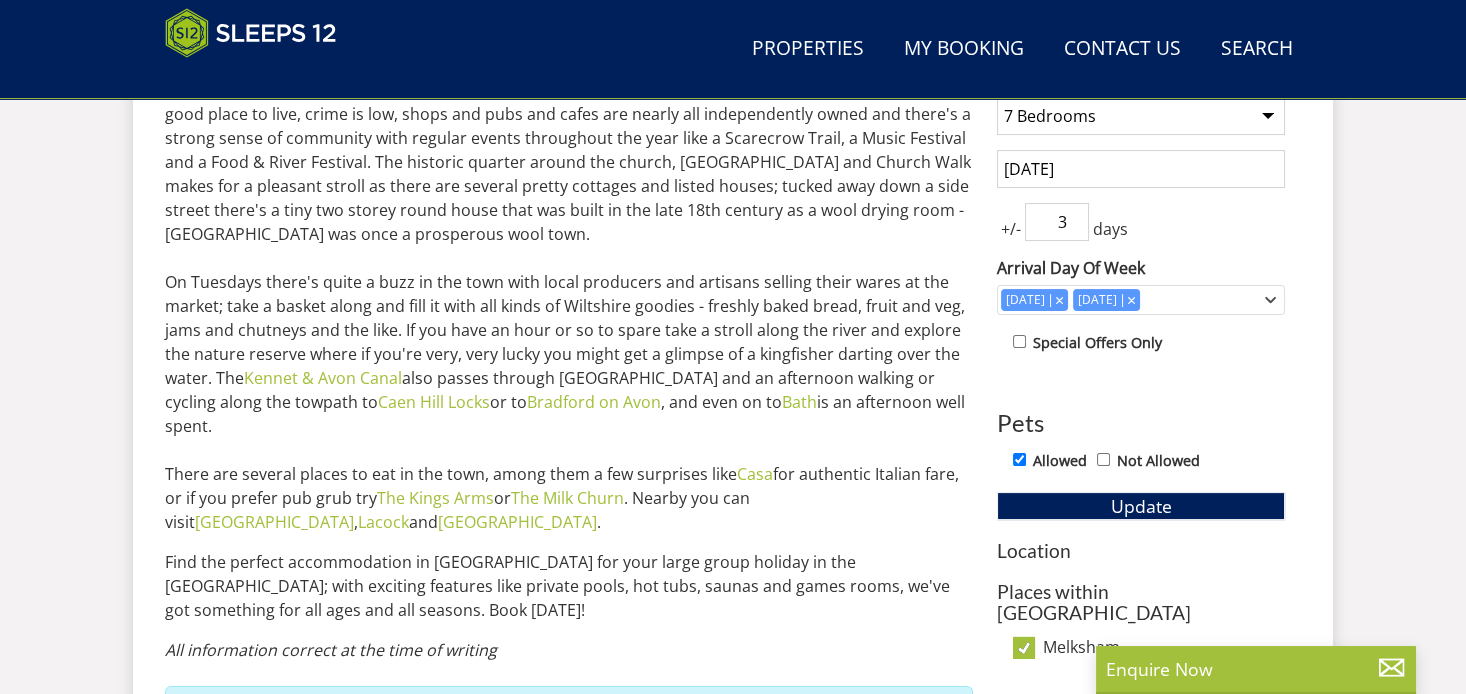 select on "10" 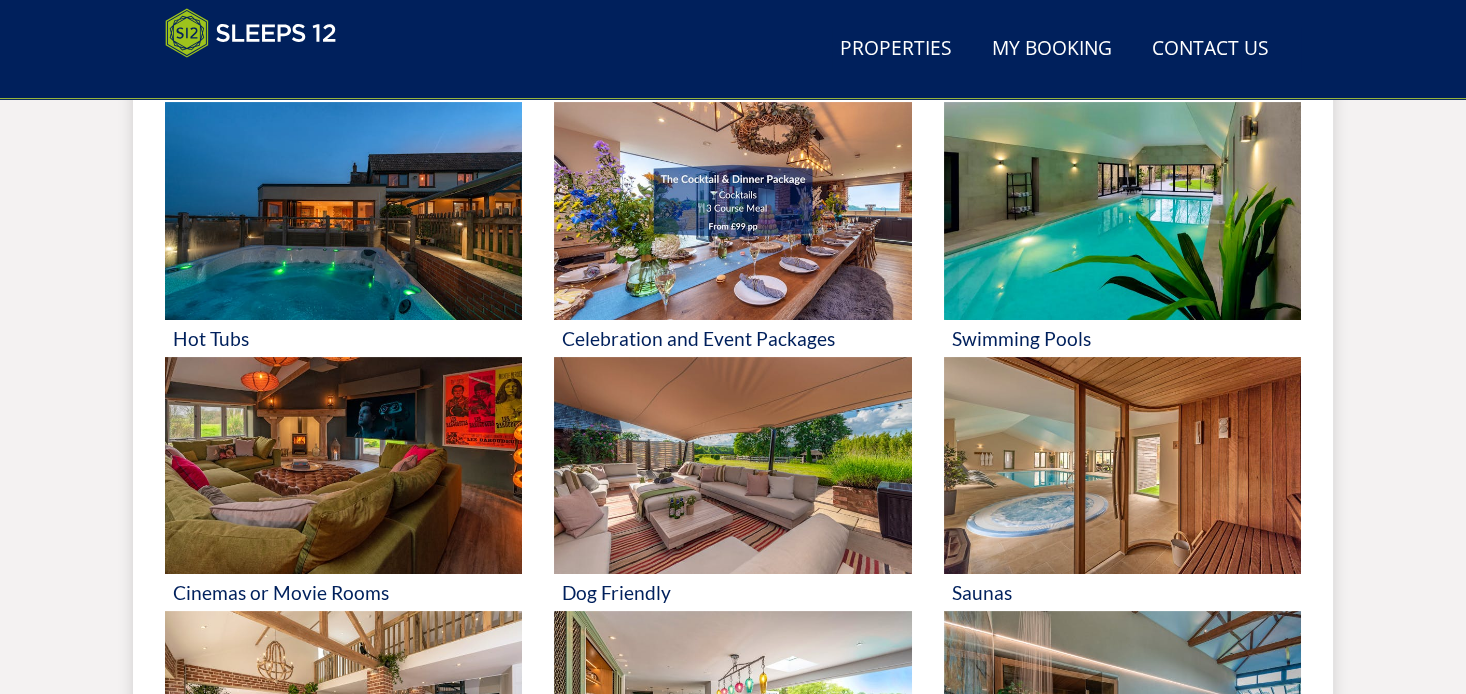 scroll, scrollTop: 355, scrollLeft: 0, axis: vertical 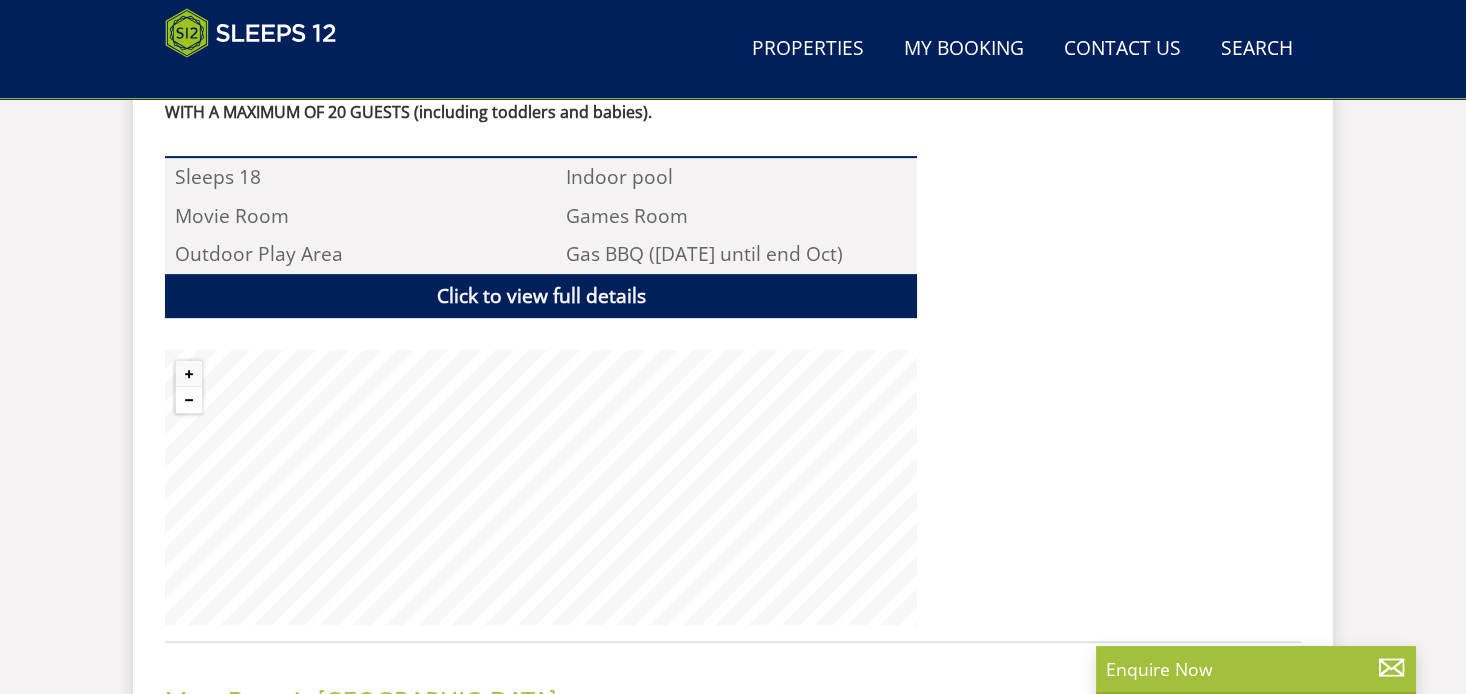 click at bounding box center (189, 400) 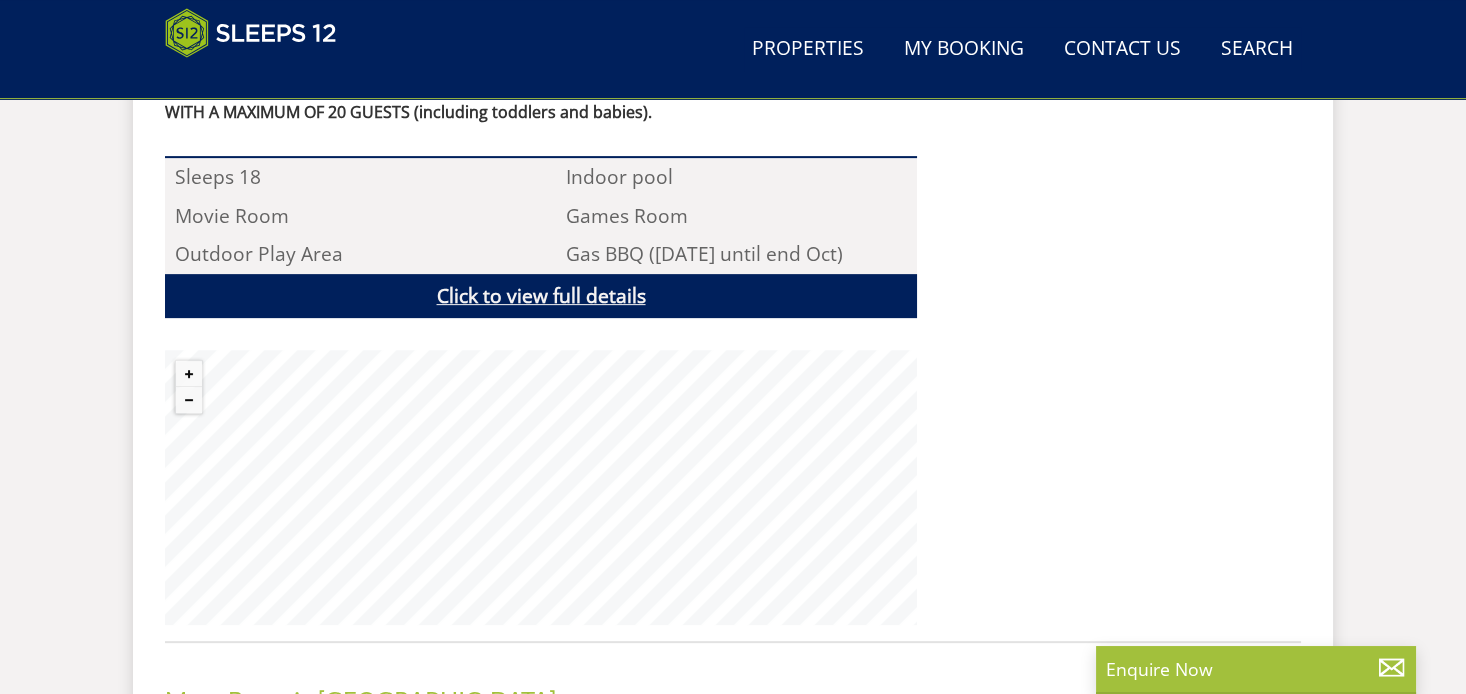click on "Click to view full details" at bounding box center [541, 296] 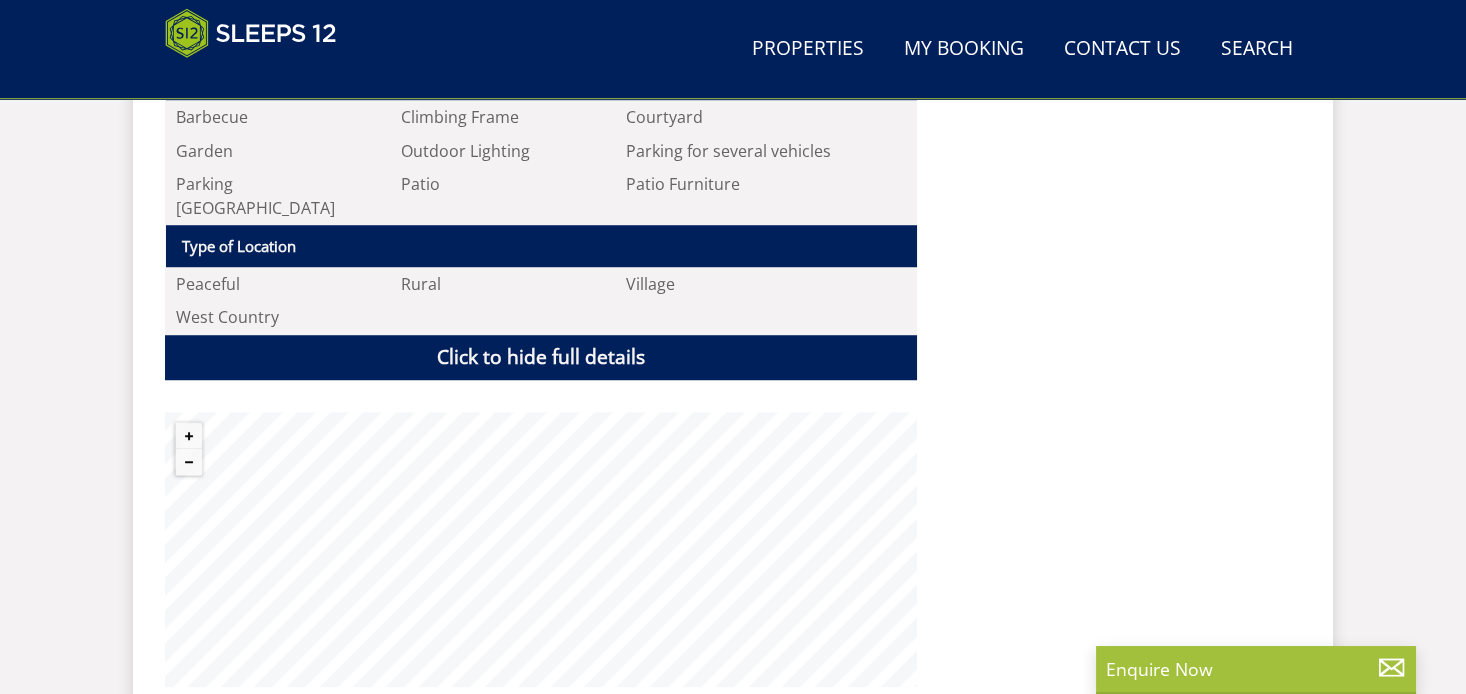 scroll, scrollTop: 2852, scrollLeft: 0, axis: vertical 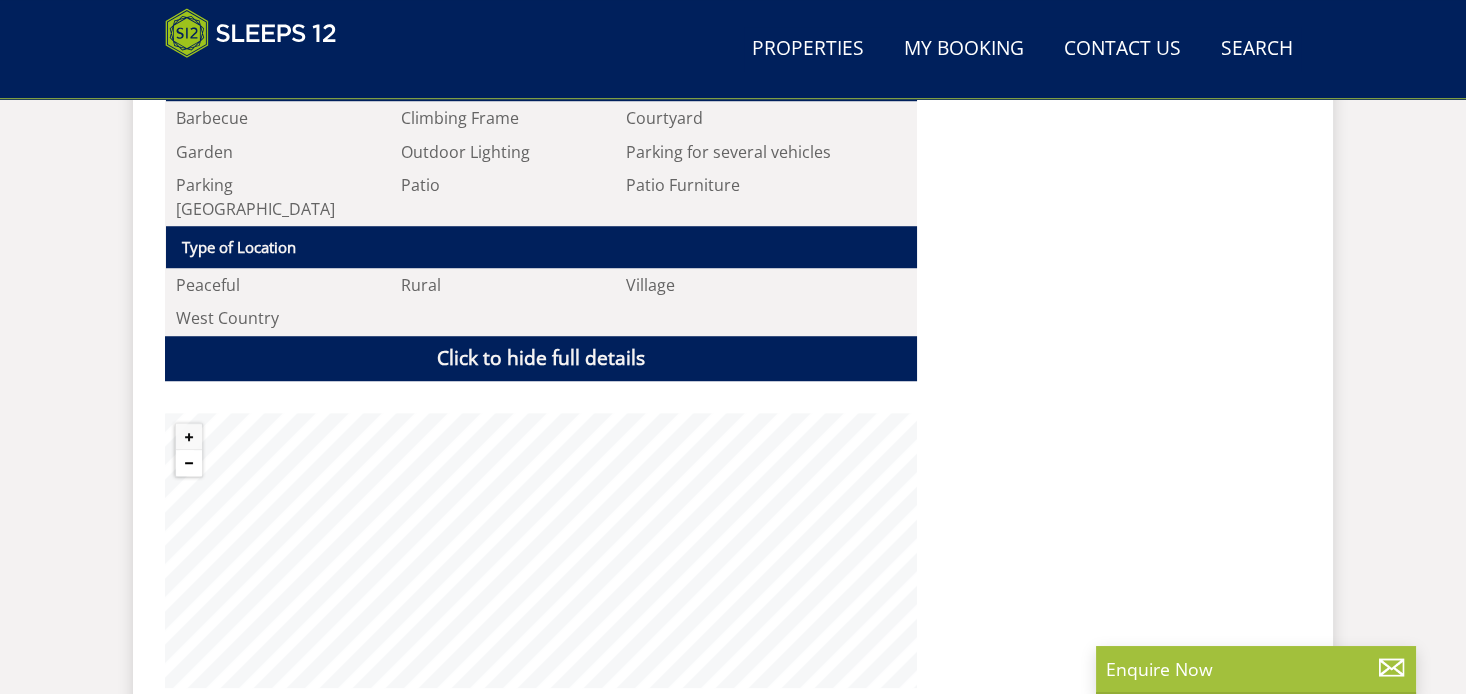 click at bounding box center (189, 463) 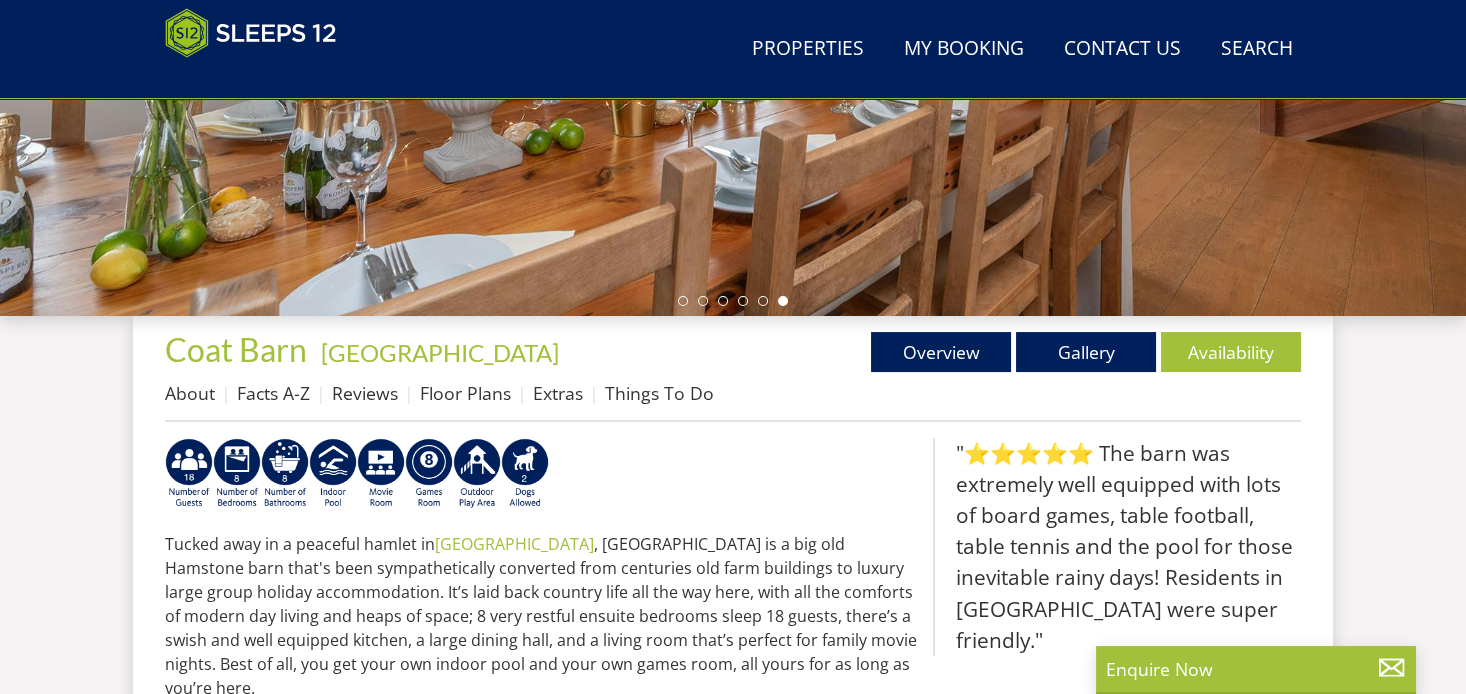 scroll, scrollTop: 0, scrollLeft: 0, axis: both 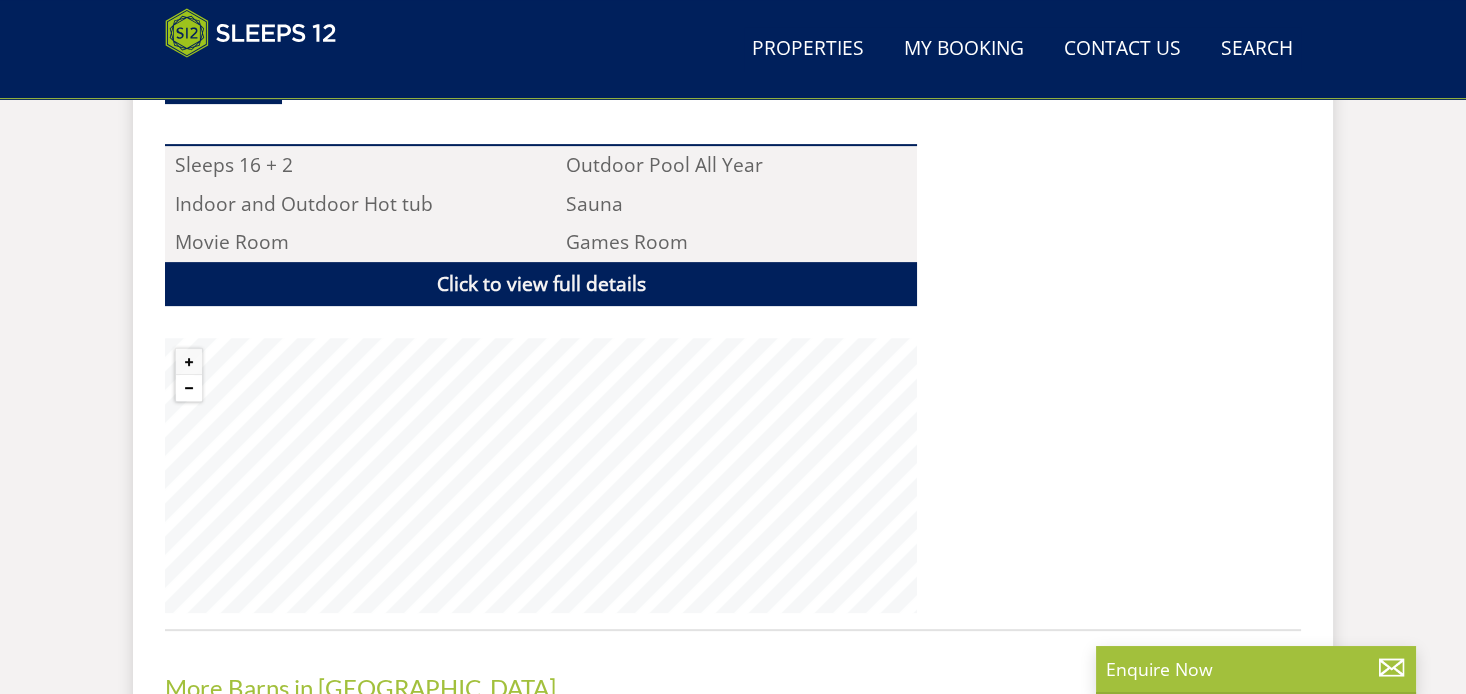 click at bounding box center (189, 388) 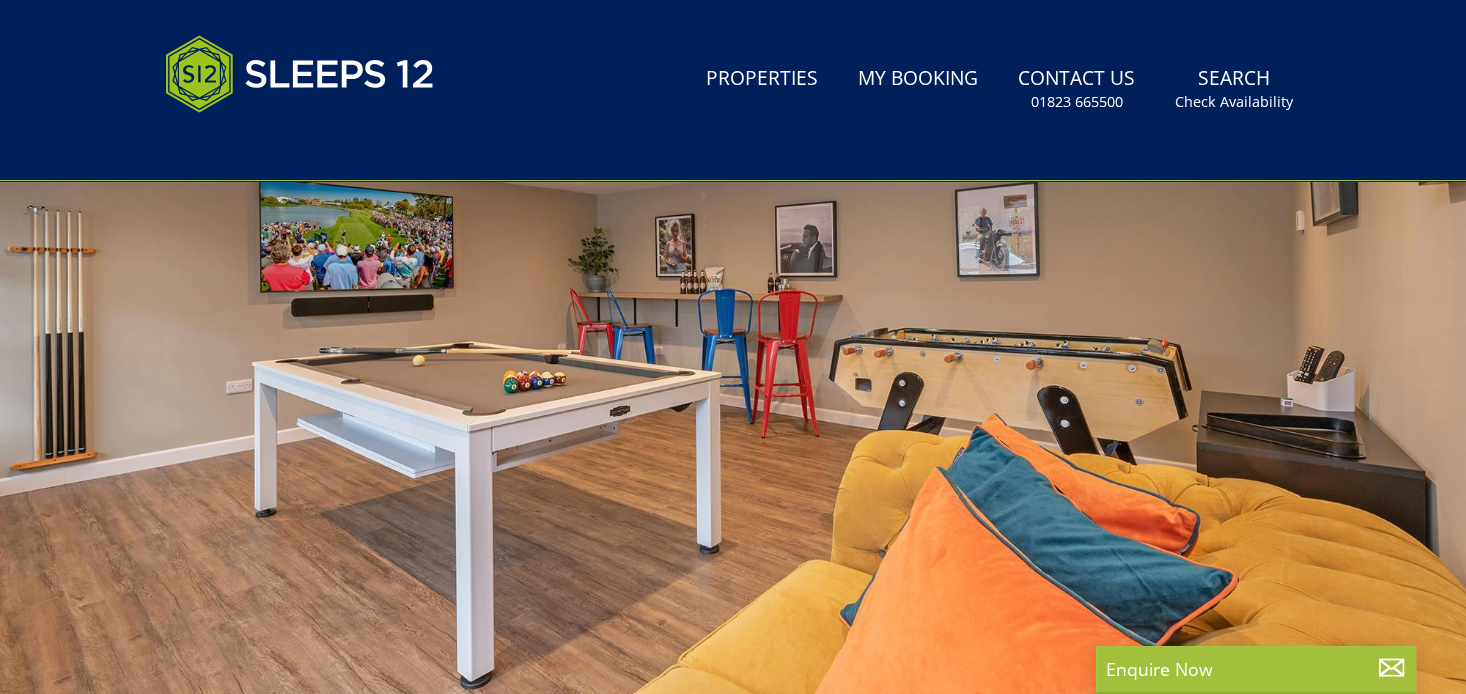 scroll, scrollTop: 0, scrollLeft: 0, axis: both 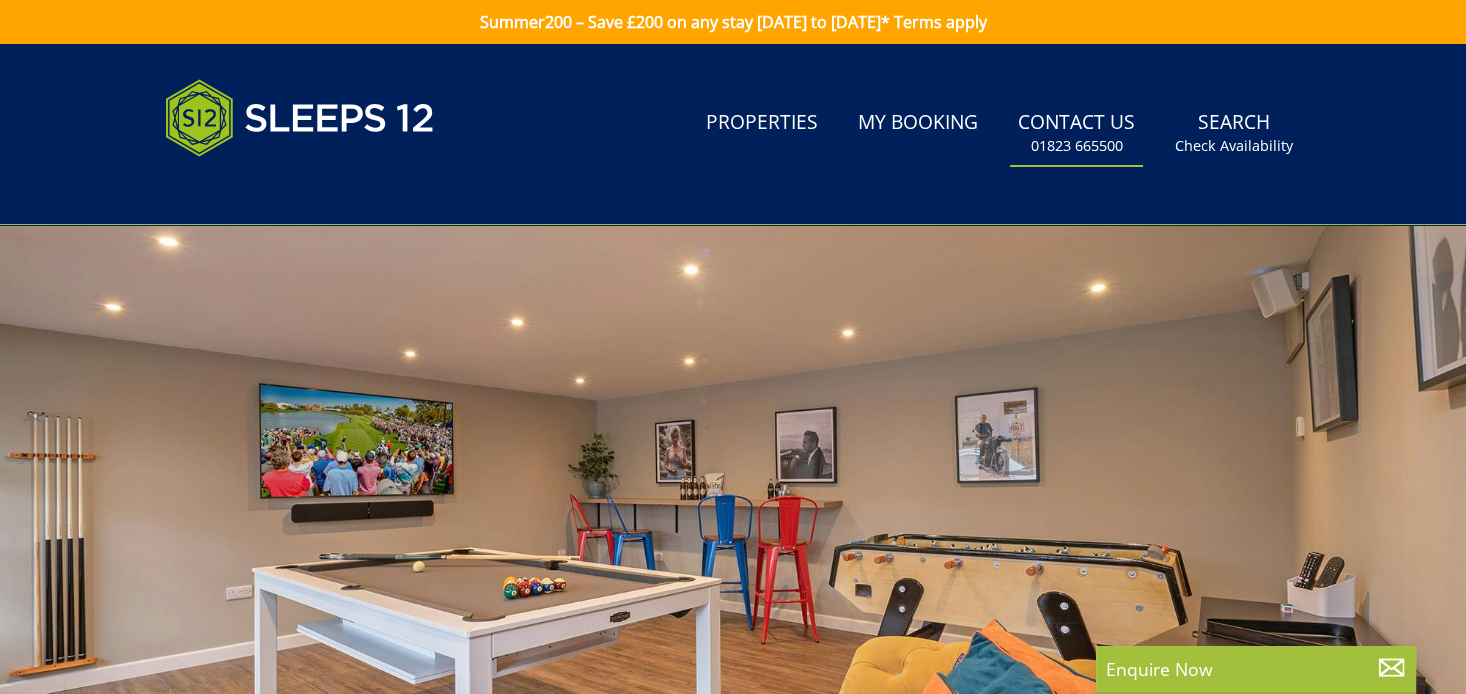 click on "Contact Us  01823 665500" at bounding box center [1076, 133] 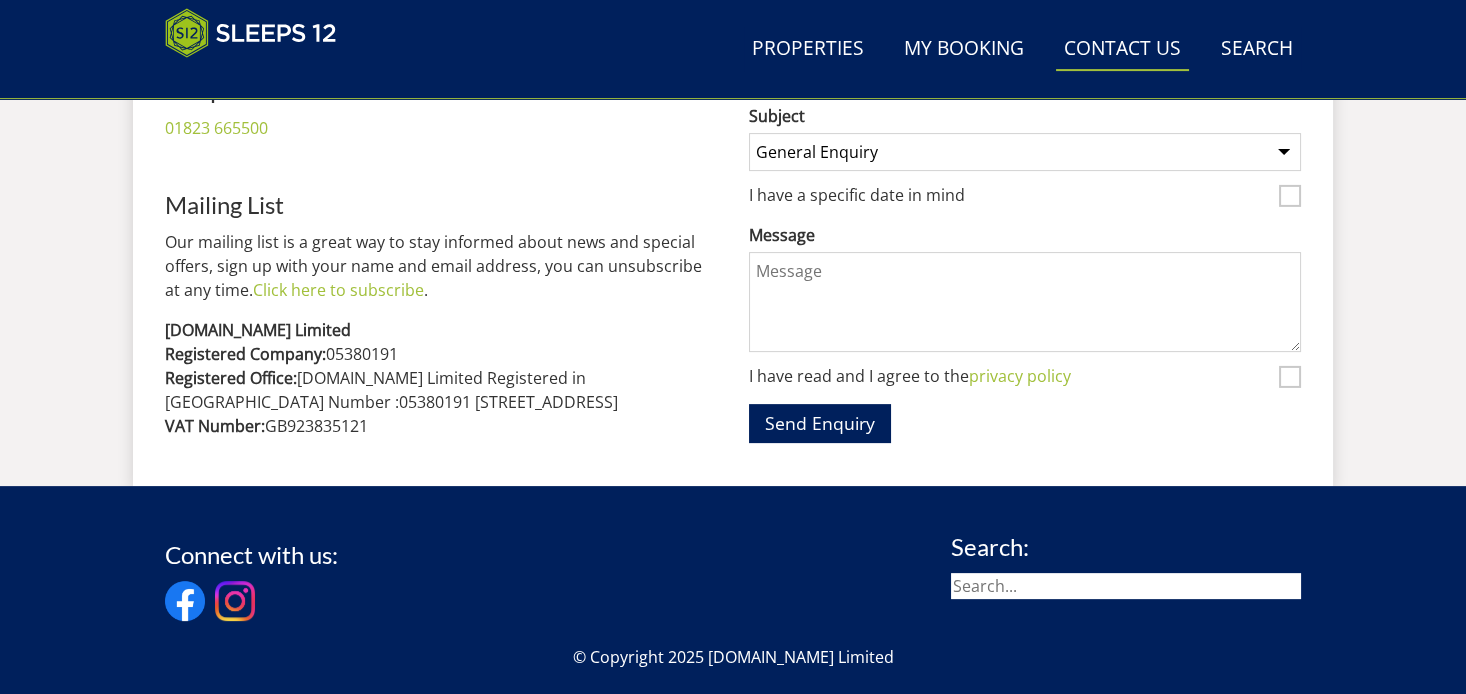 scroll, scrollTop: 1162, scrollLeft: 0, axis: vertical 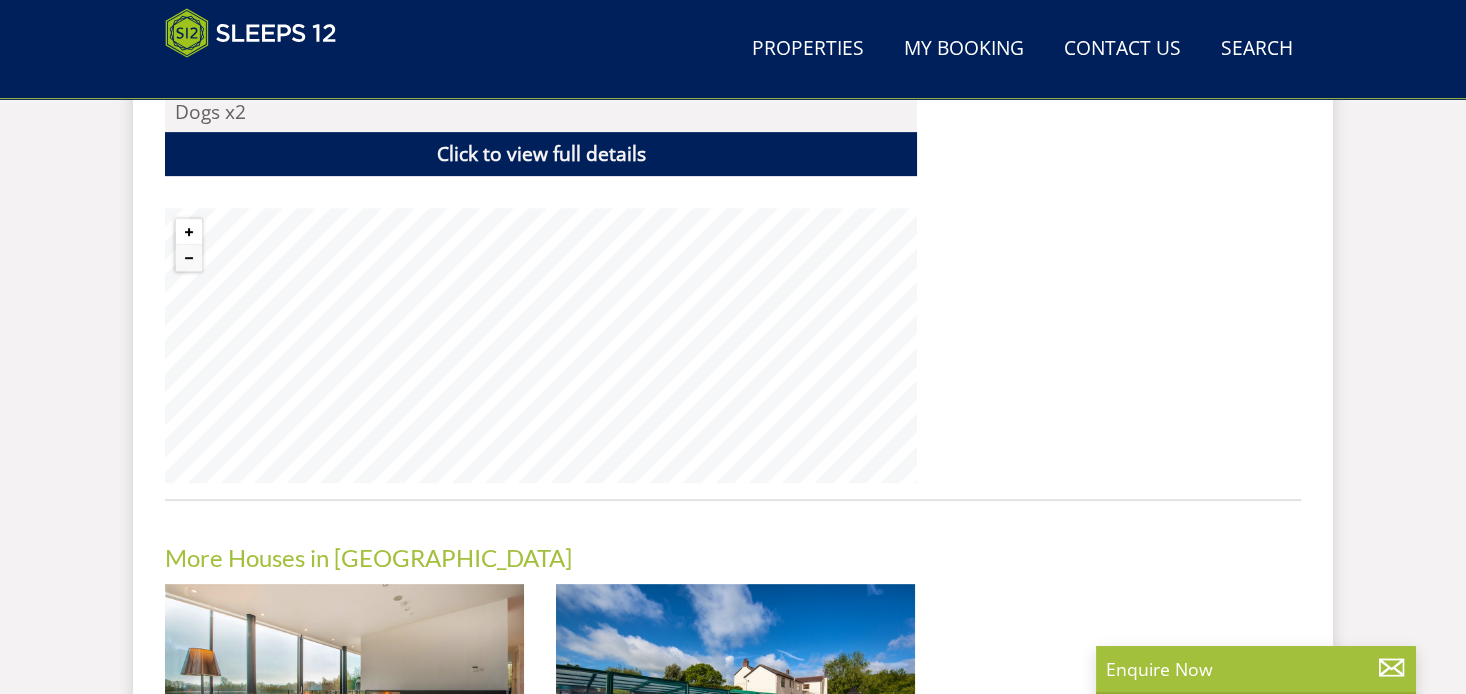 click at bounding box center [189, 232] 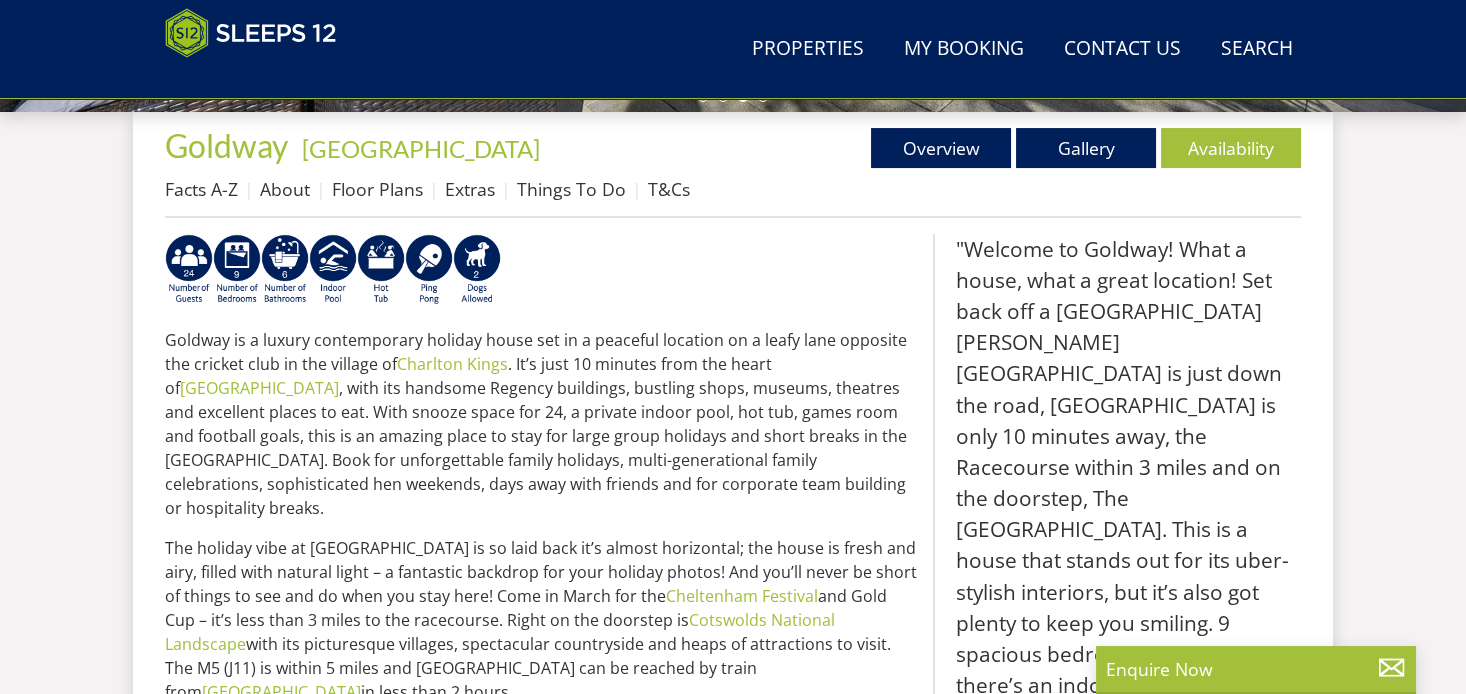 scroll, scrollTop: 789, scrollLeft: 0, axis: vertical 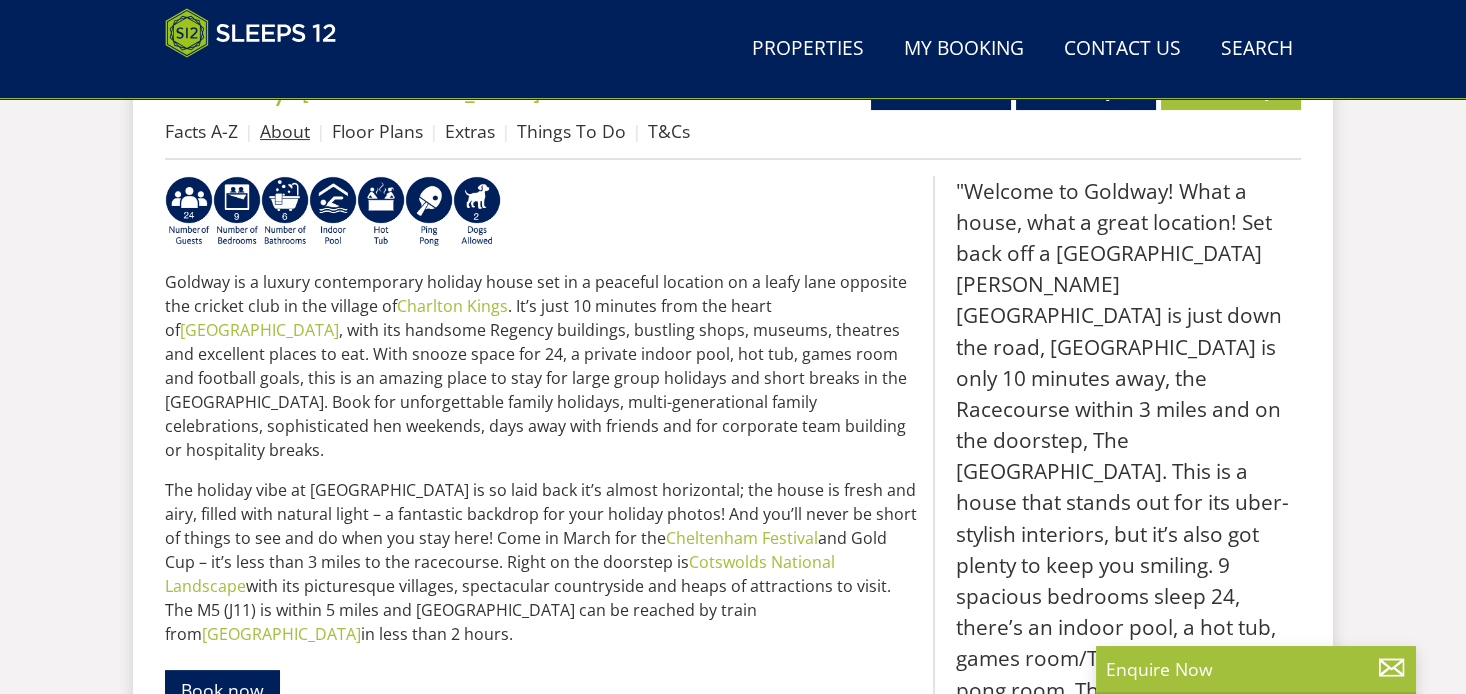 click on "About" at bounding box center [285, 131] 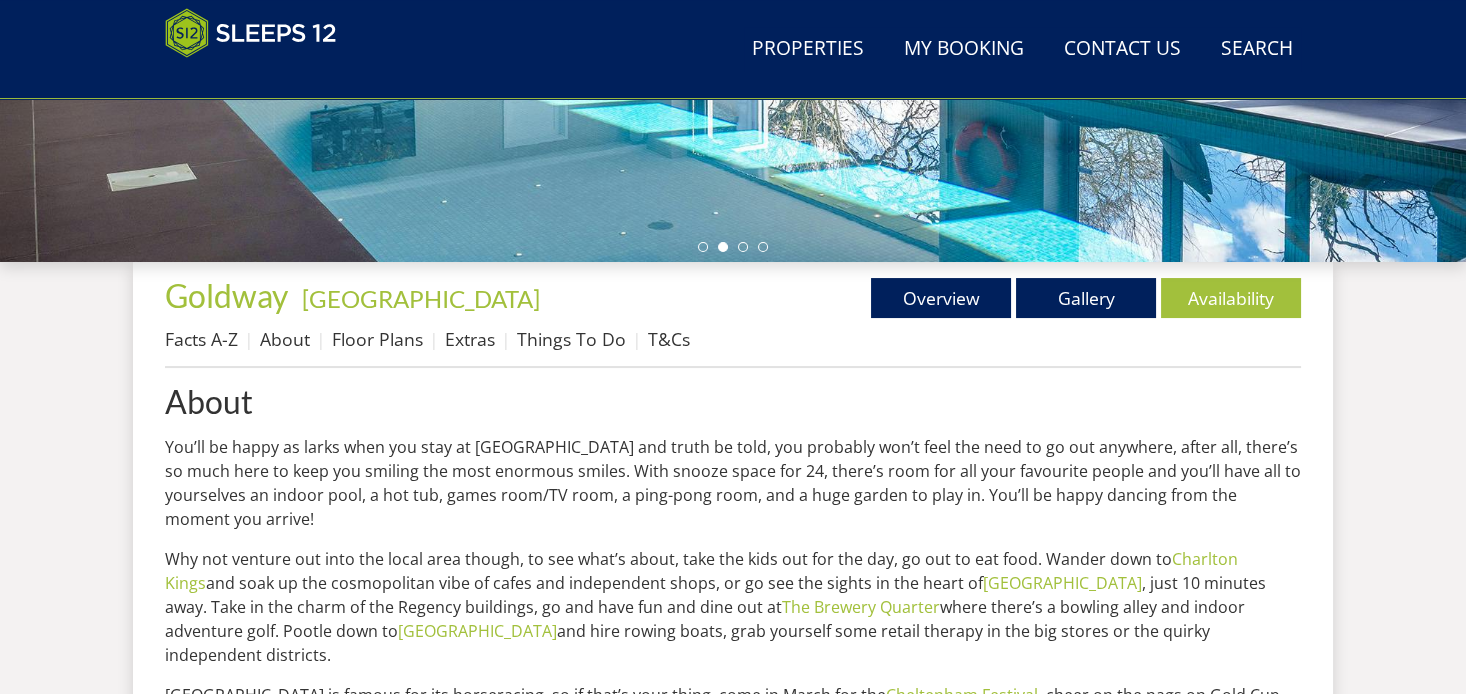 scroll, scrollTop: 0, scrollLeft: 0, axis: both 